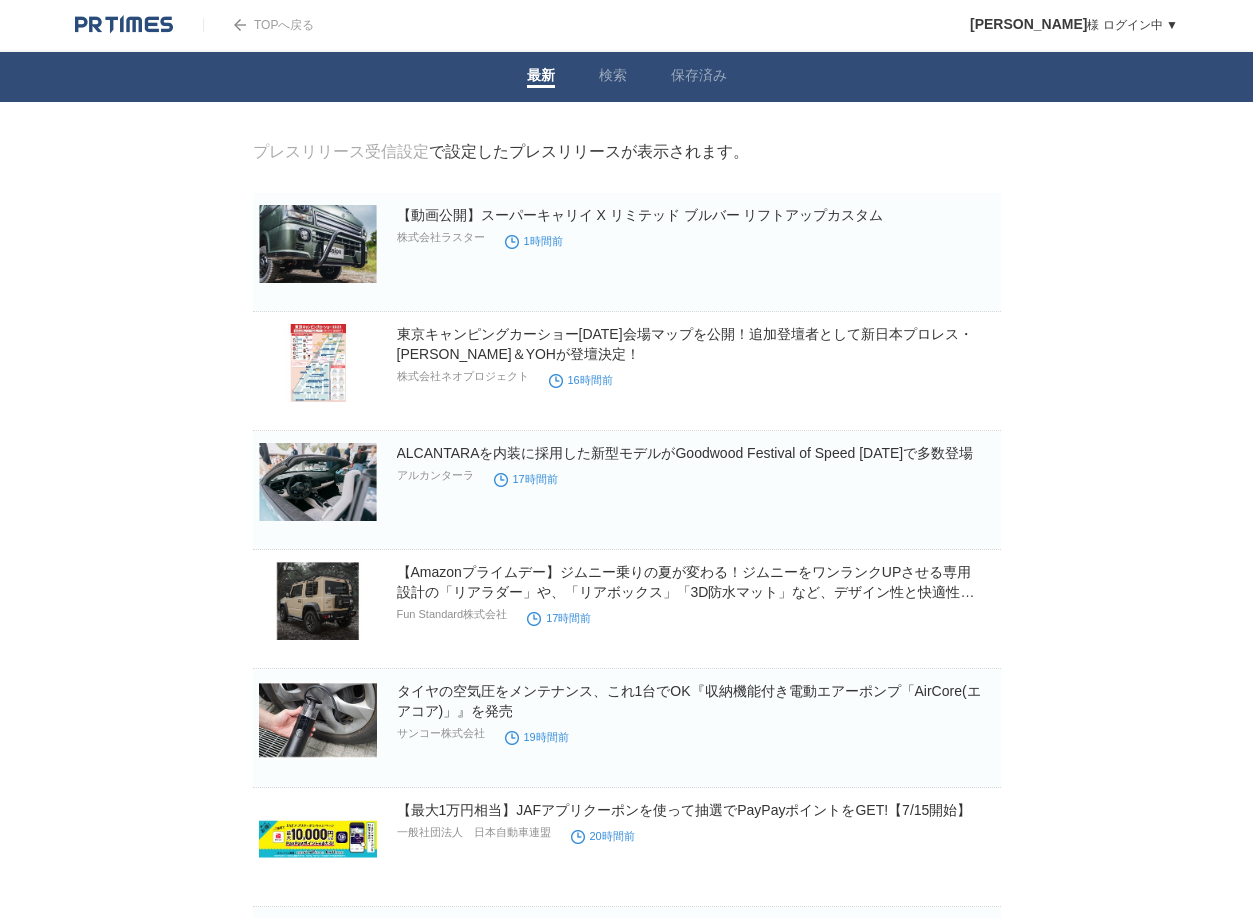 scroll, scrollTop: 0, scrollLeft: 0, axis: both 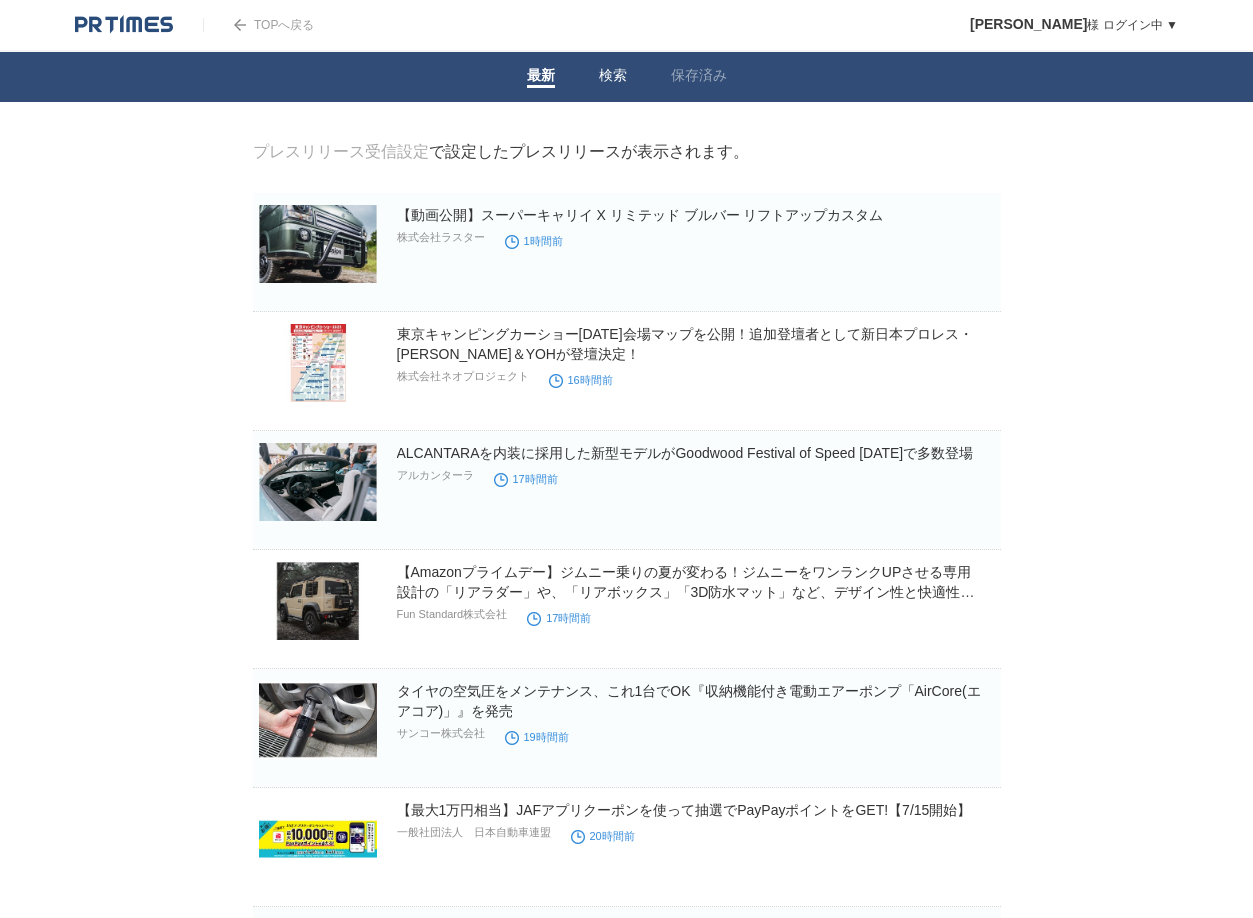 click on "検索" at bounding box center (613, 77) 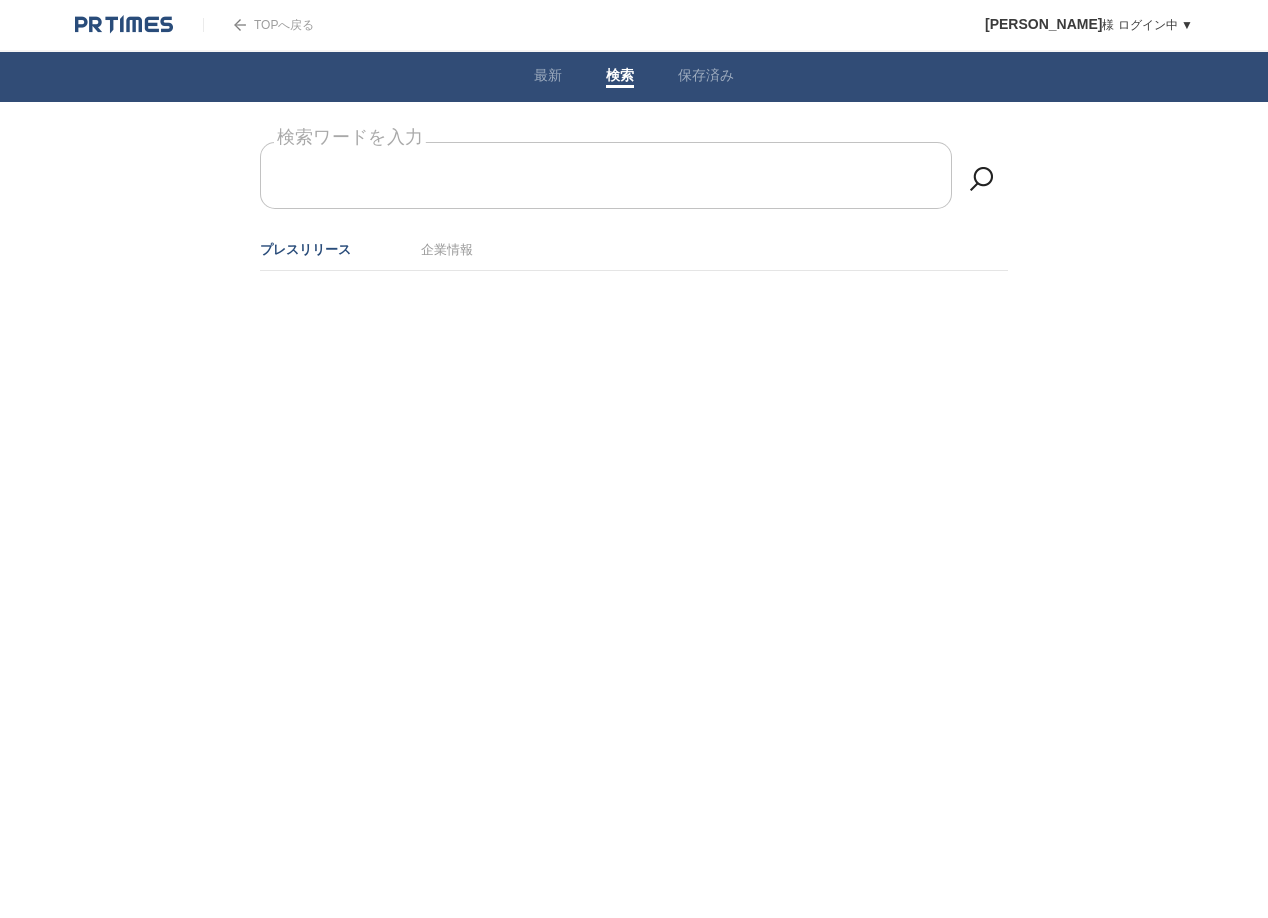 click on "検索ワードを入力" at bounding box center [634, 142] 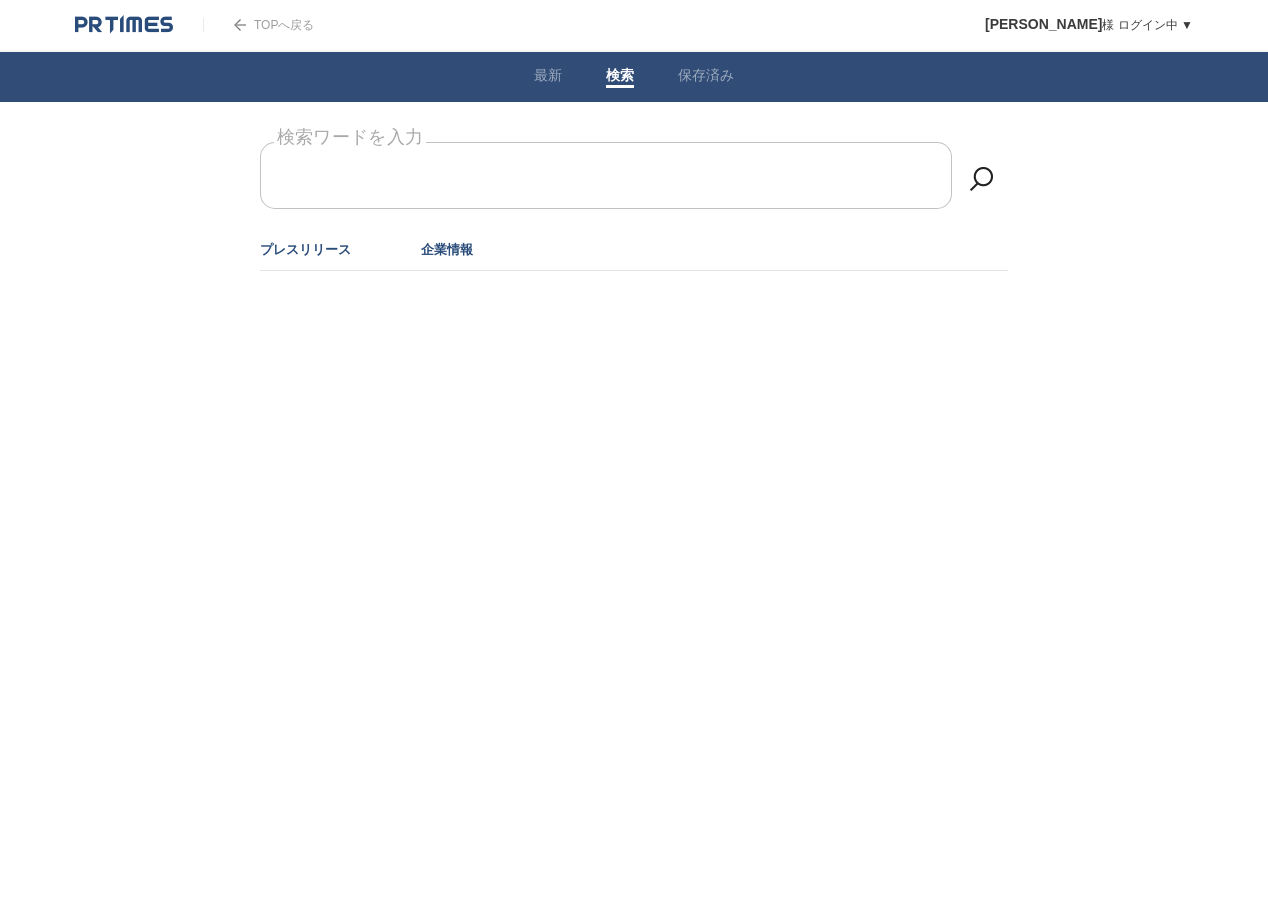 click on "企業情報" at bounding box center (447, 249) 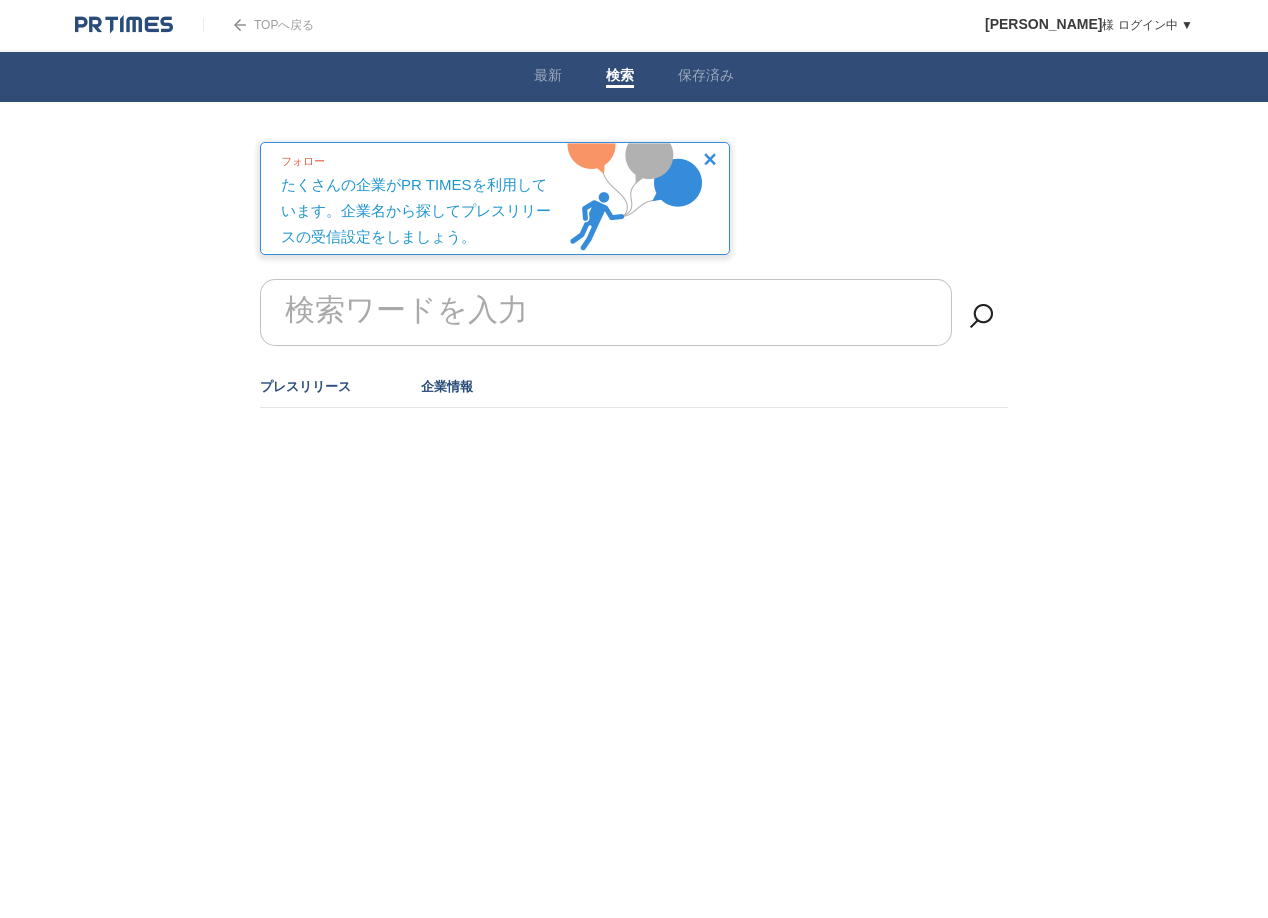 click on "プレスリリース" at bounding box center [305, 386] 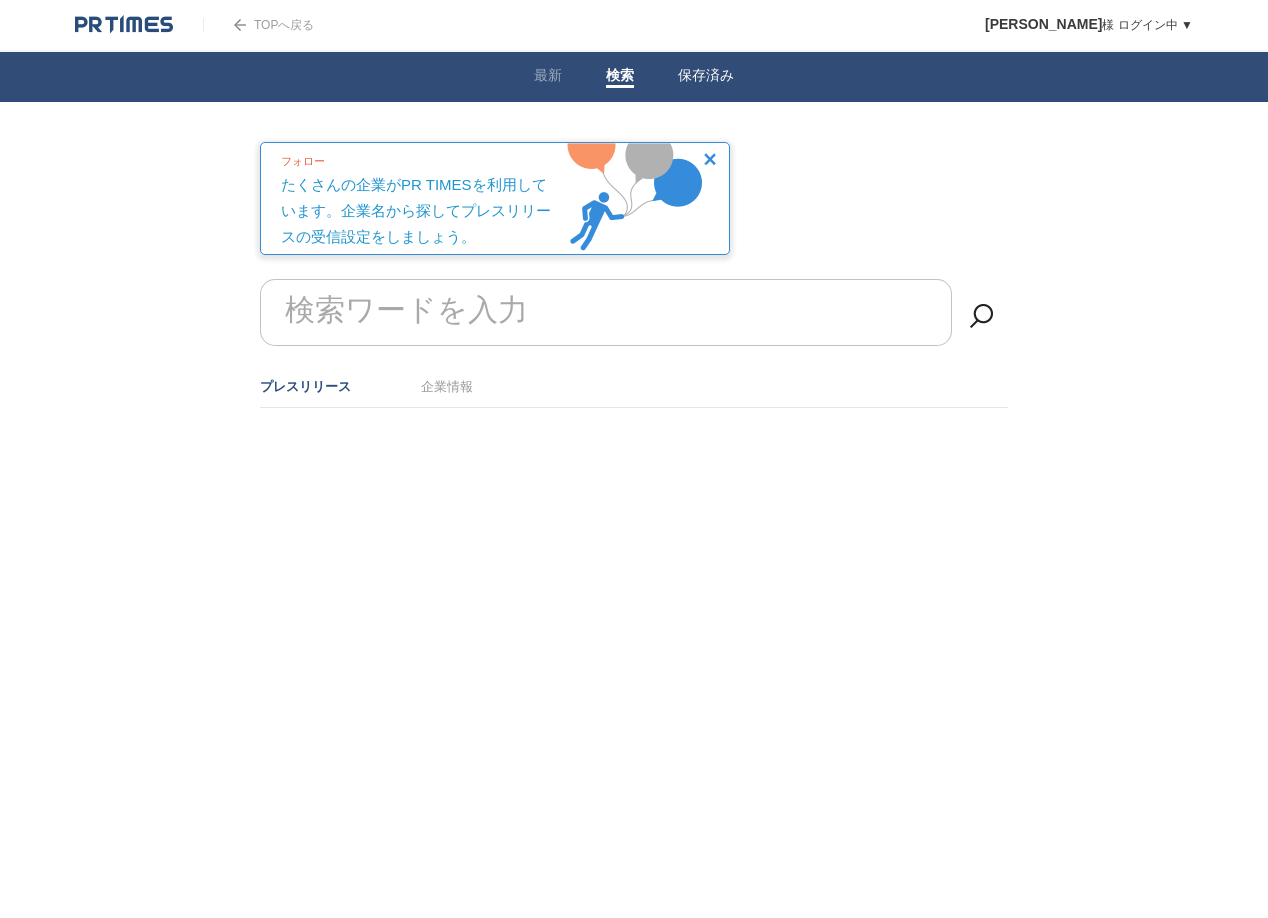 click on "保存済み" at bounding box center (706, 77) 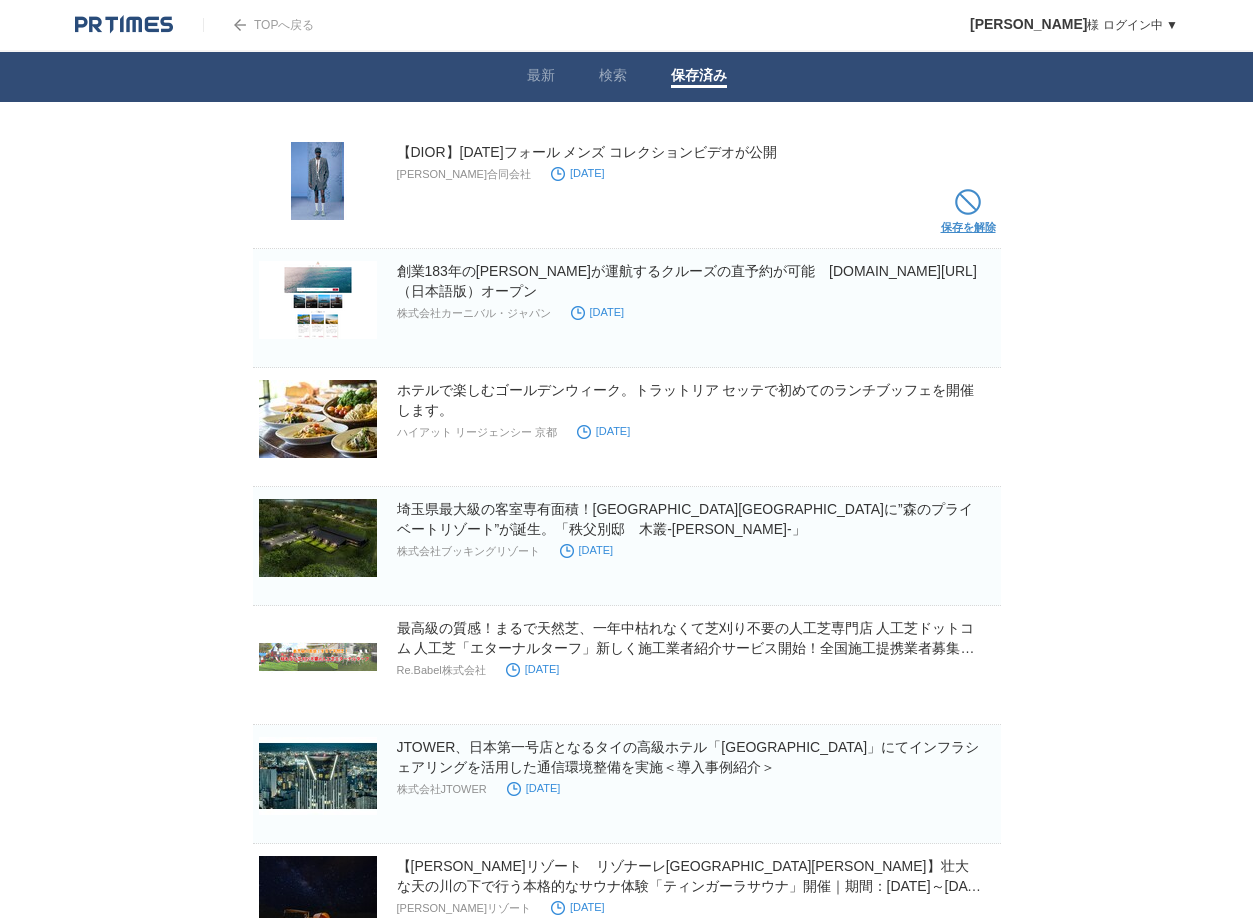 click on "保存を解除" at bounding box center (968, 216) 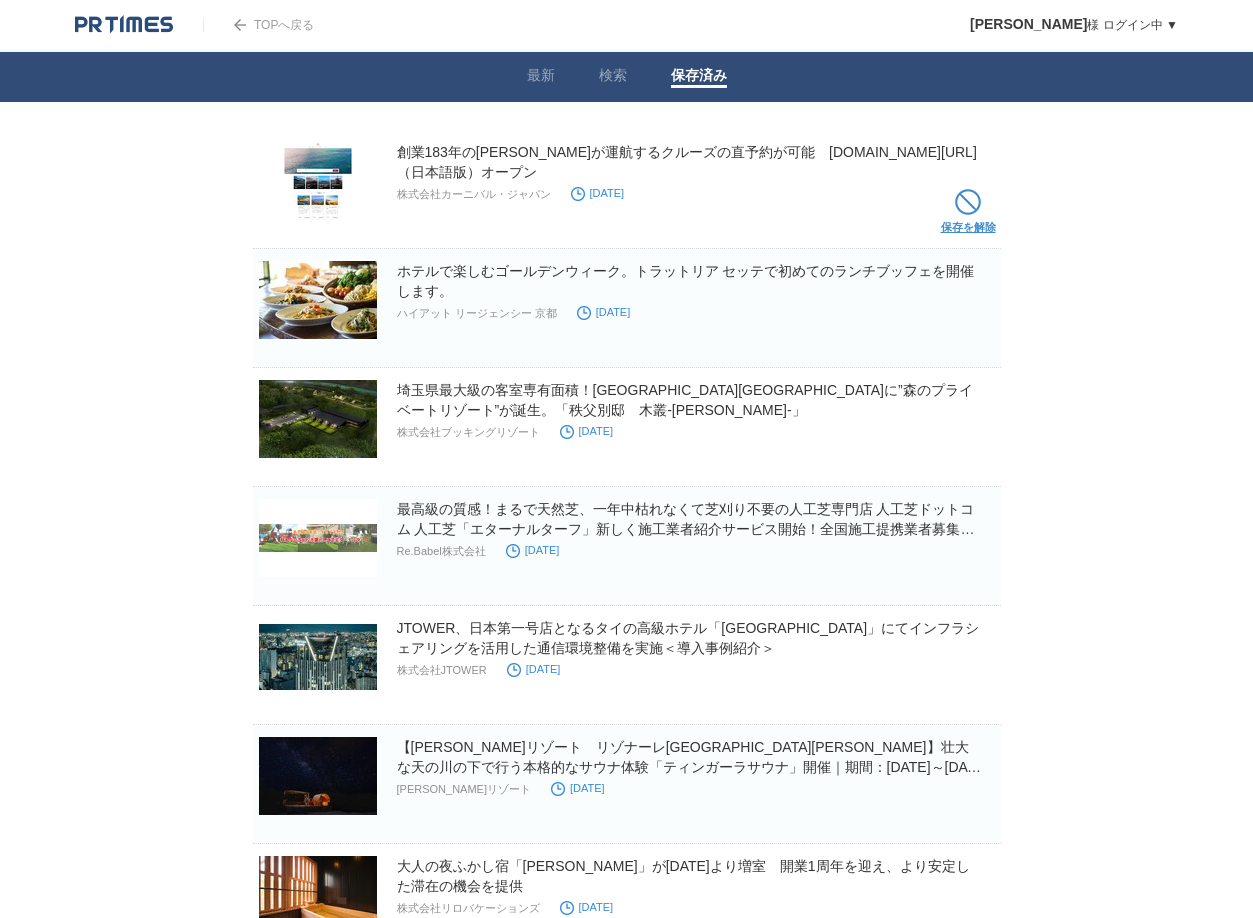 click at bounding box center (968, 202) 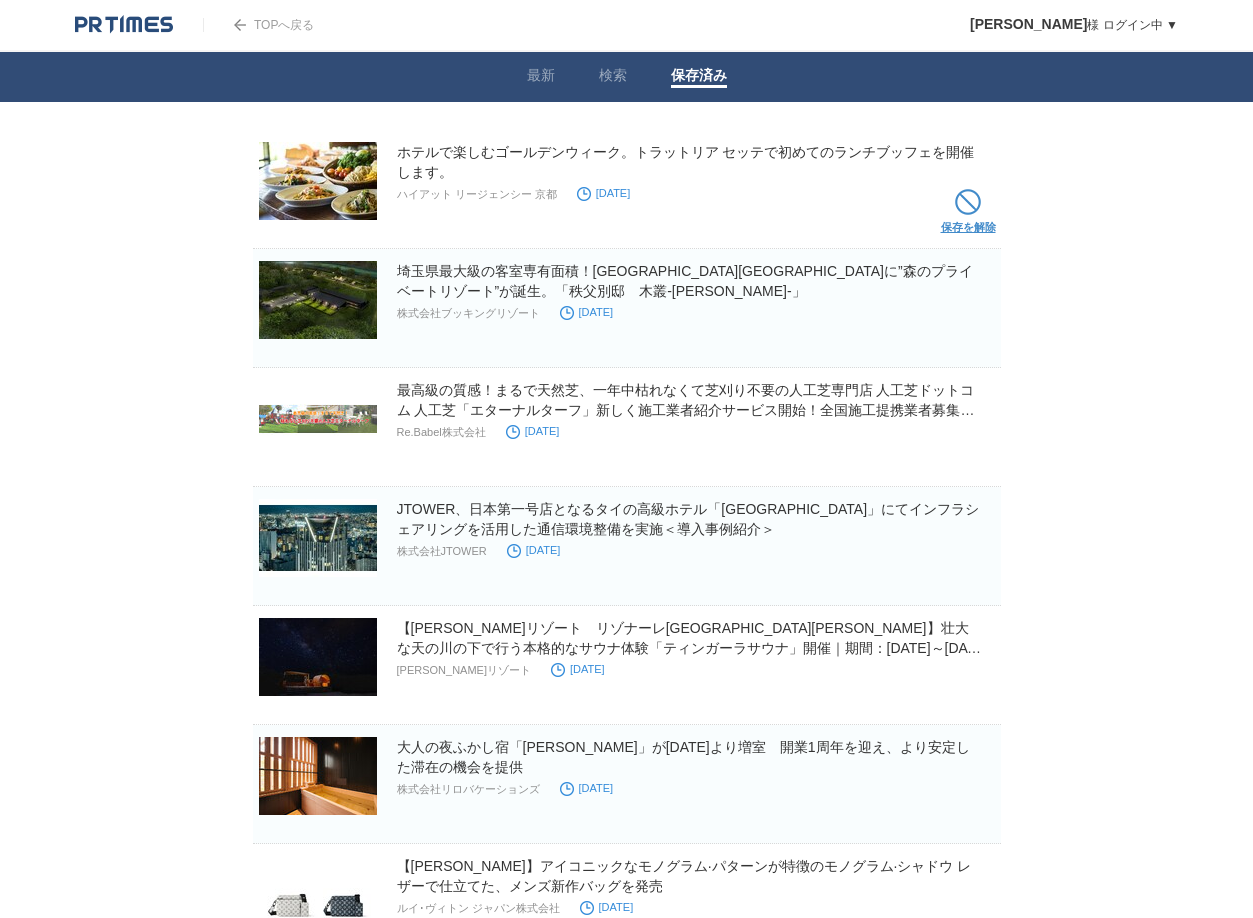 click at bounding box center (968, 202) 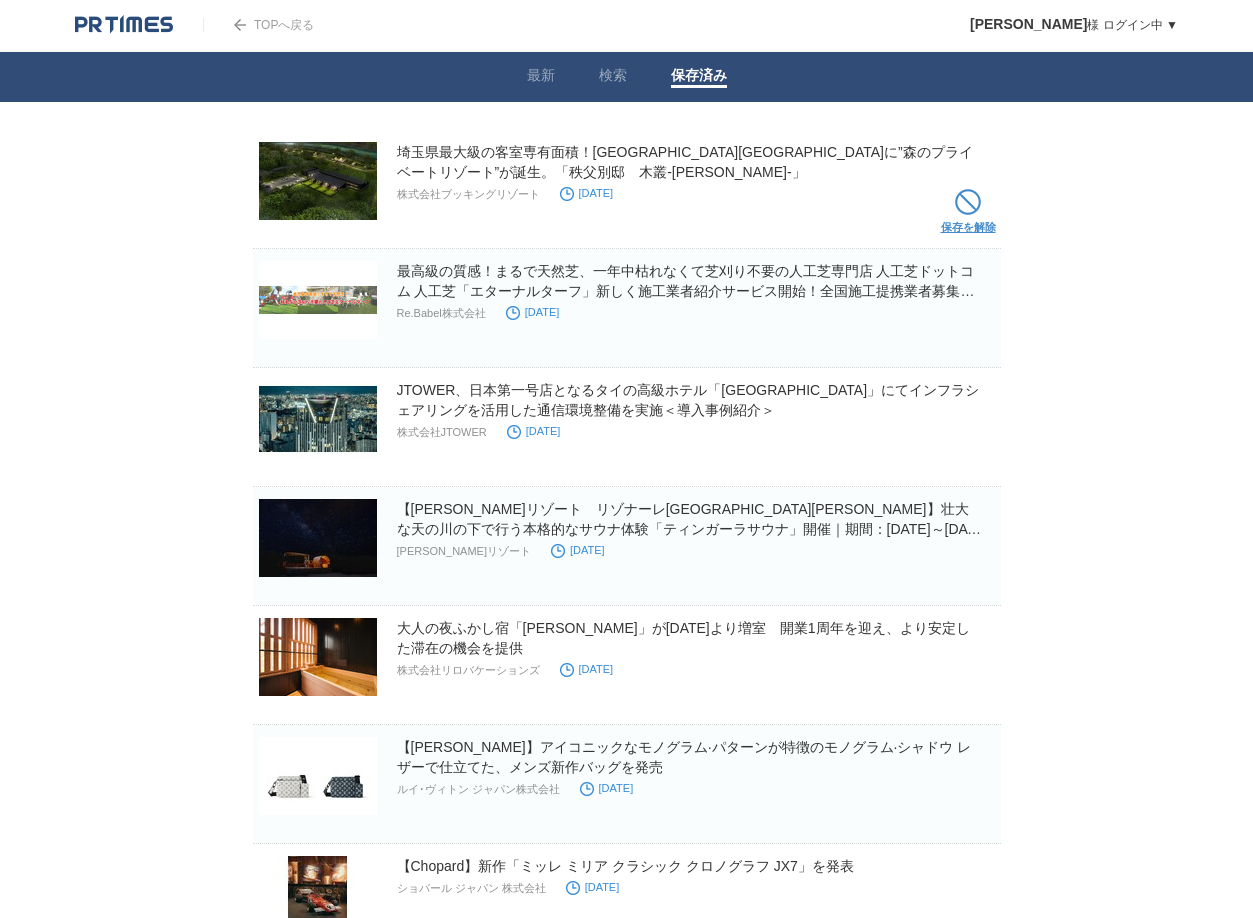 click at bounding box center [968, 202] 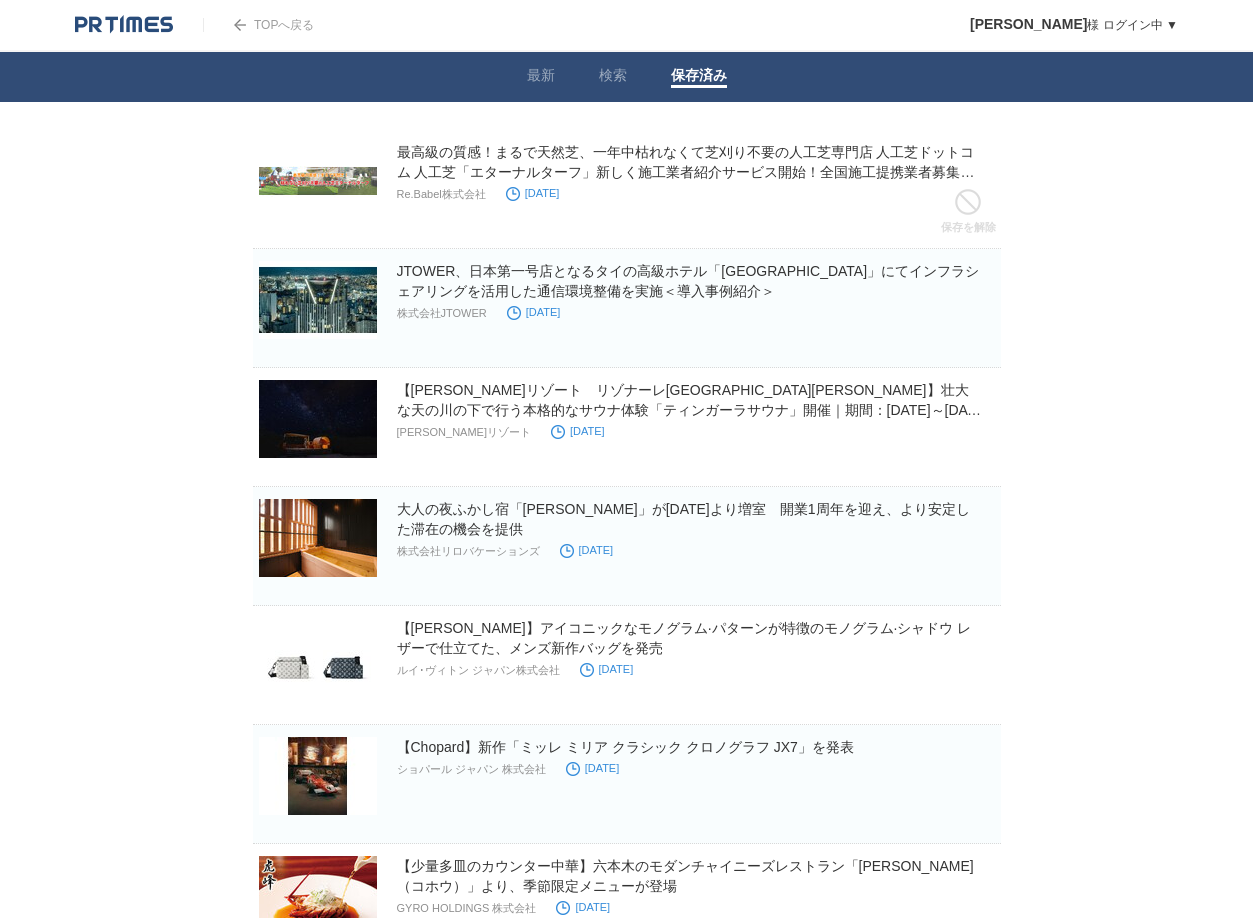 click at bounding box center [968, 202] 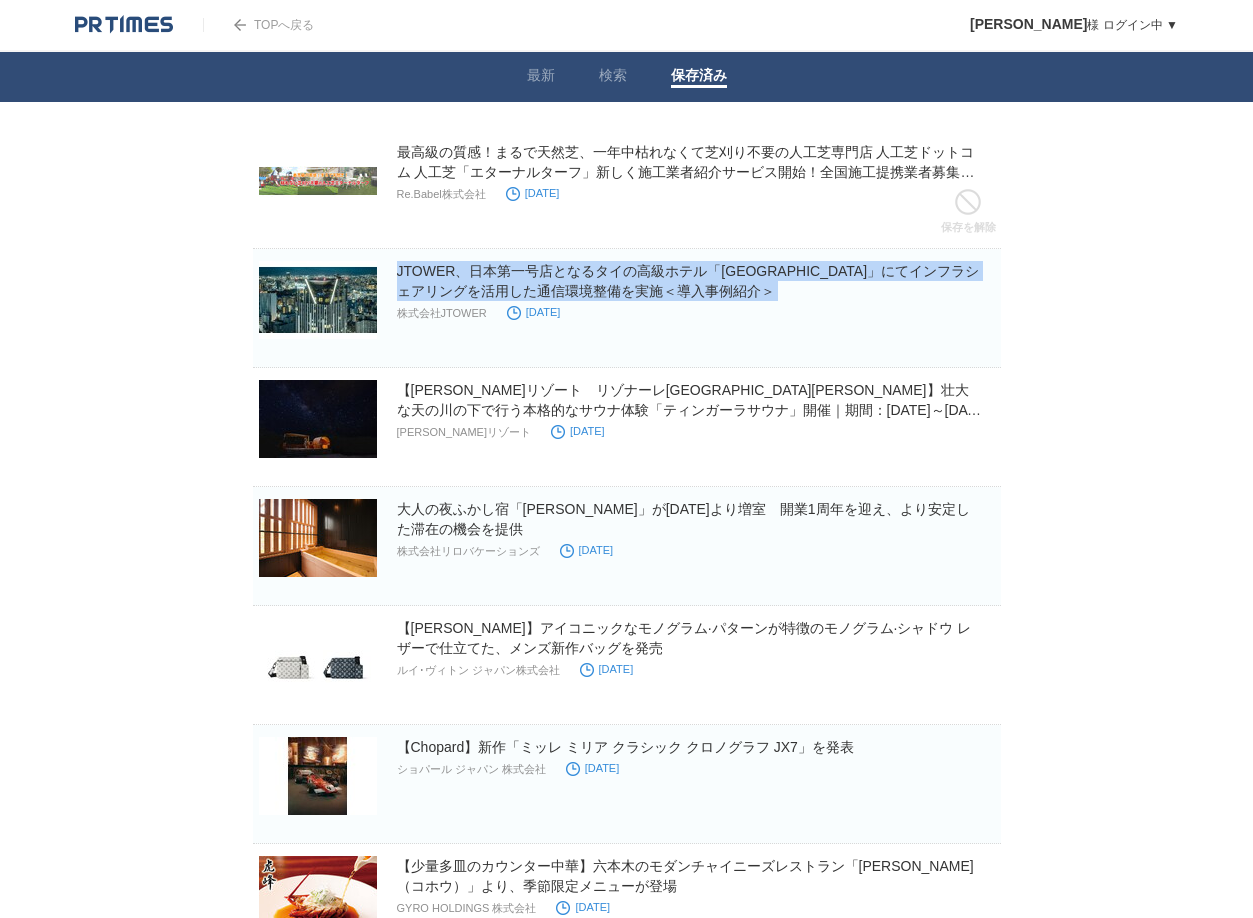 click on "JTOWER、日本第一号店となるタイの高級ホテル「[GEOGRAPHIC_DATA]」にてインフラシェアリングを活用した通信環境整備を実施＜導入事例紹介＞ 株式会社JTOWER [DATE] 保存を解除" at bounding box center [627, 308] 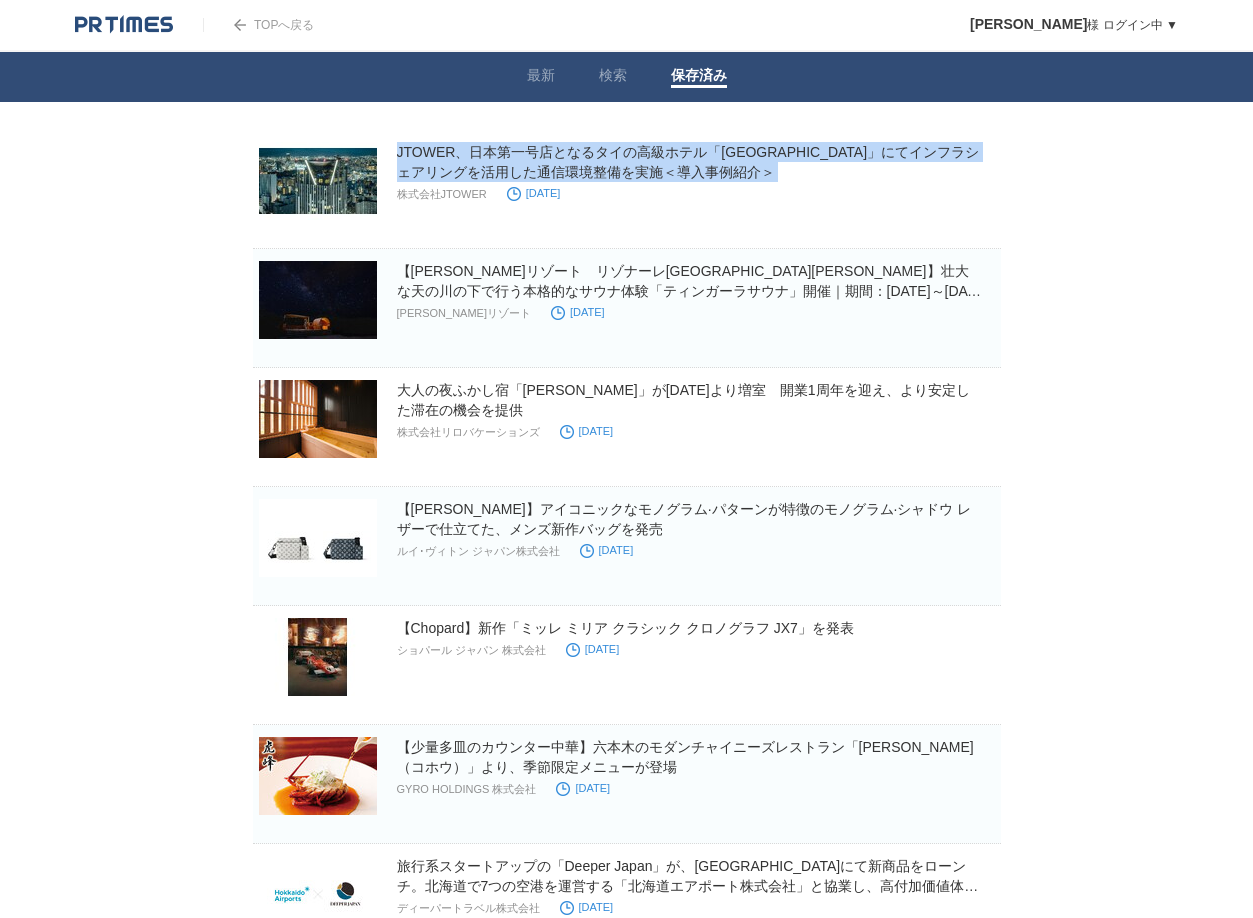 click at bounding box center [956, 181] 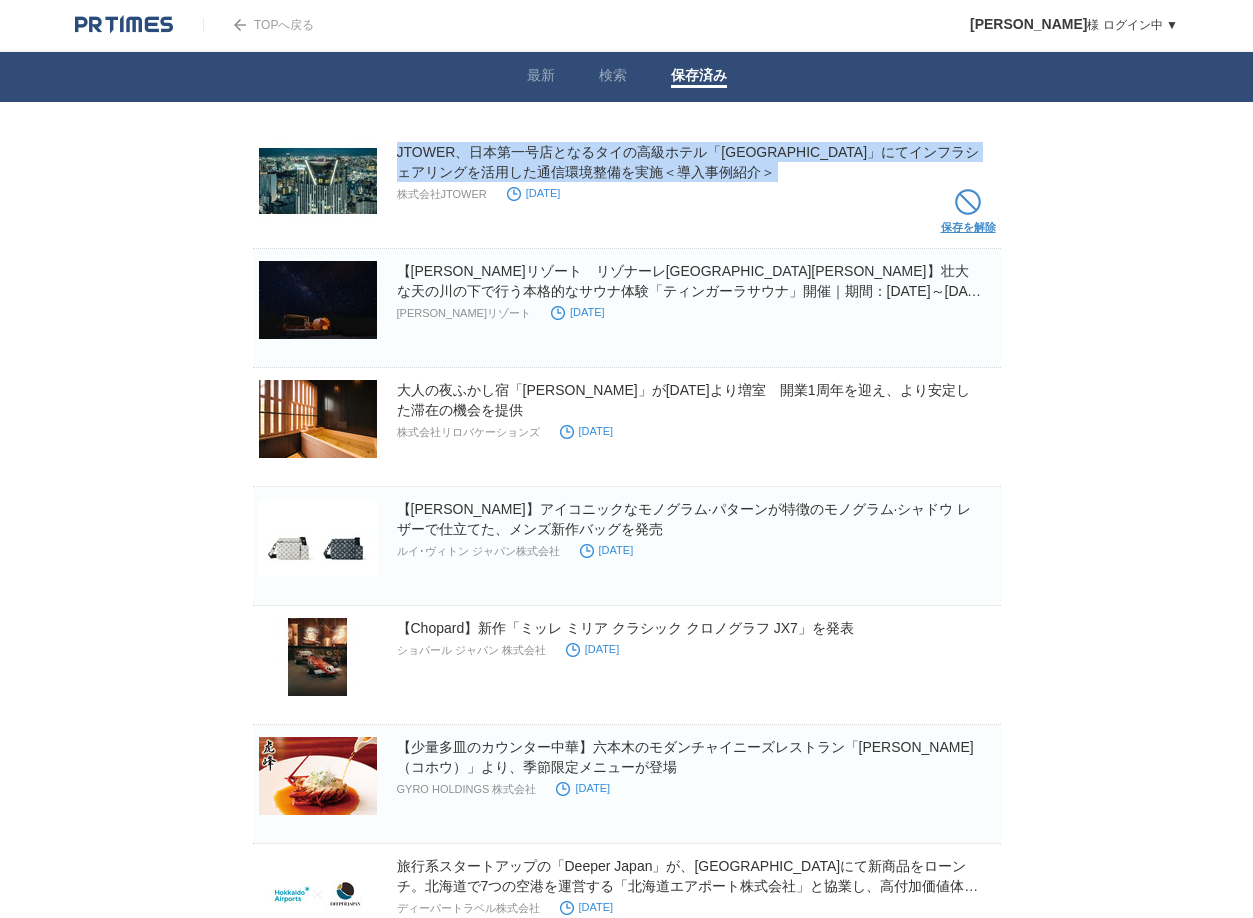 click at bounding box center [968, 202] 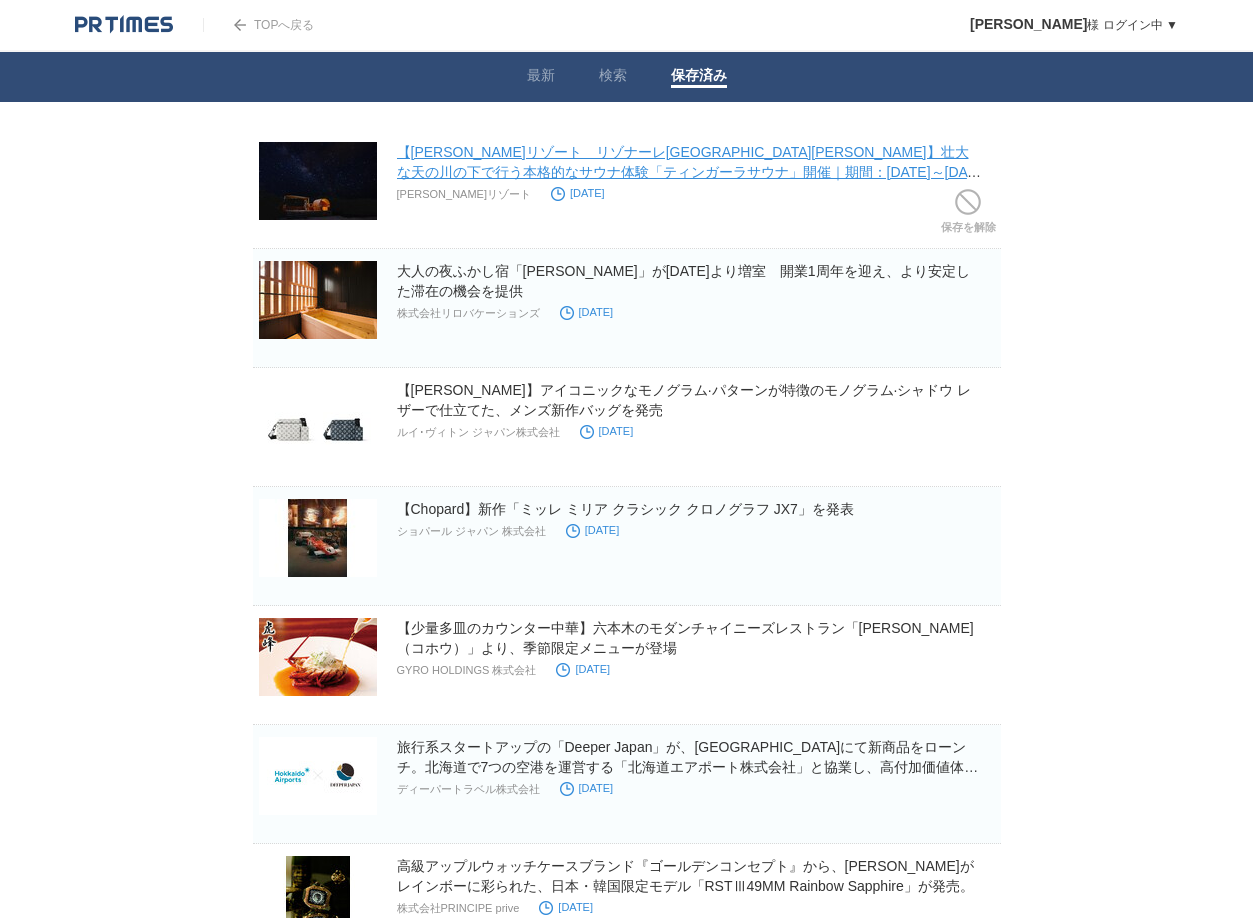 click on "【[PERSON_NAME]リゾート　リゾナーレ[GEOGRAPHIC_DATA][PERSON_NAME]】壮大な天の川の下で行う本格的なサウナ体験「ティンガーラサウナ」開催｜期間：[DATE]～[DATE]" at bounding box center (689, 172) 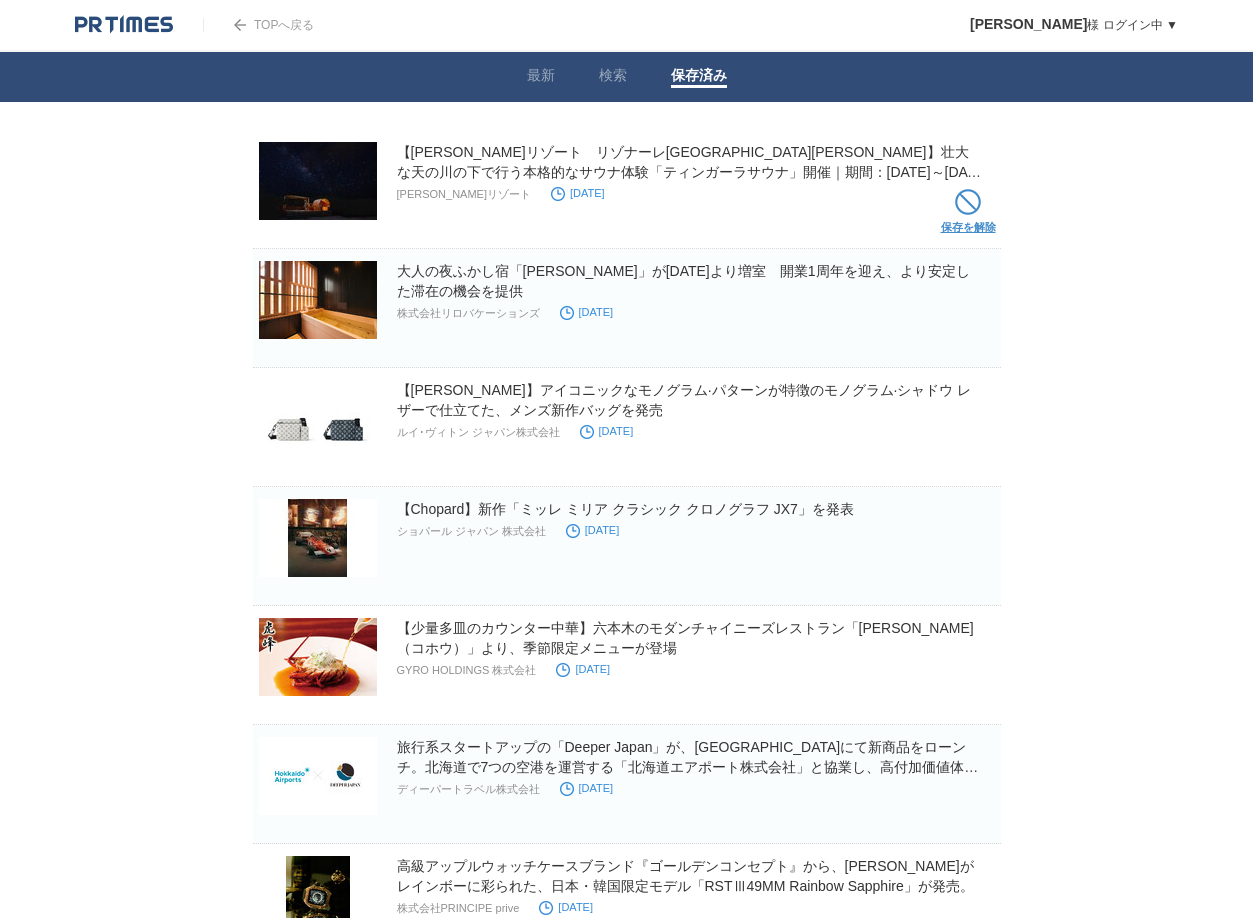 click at bounding box center (968, 202) 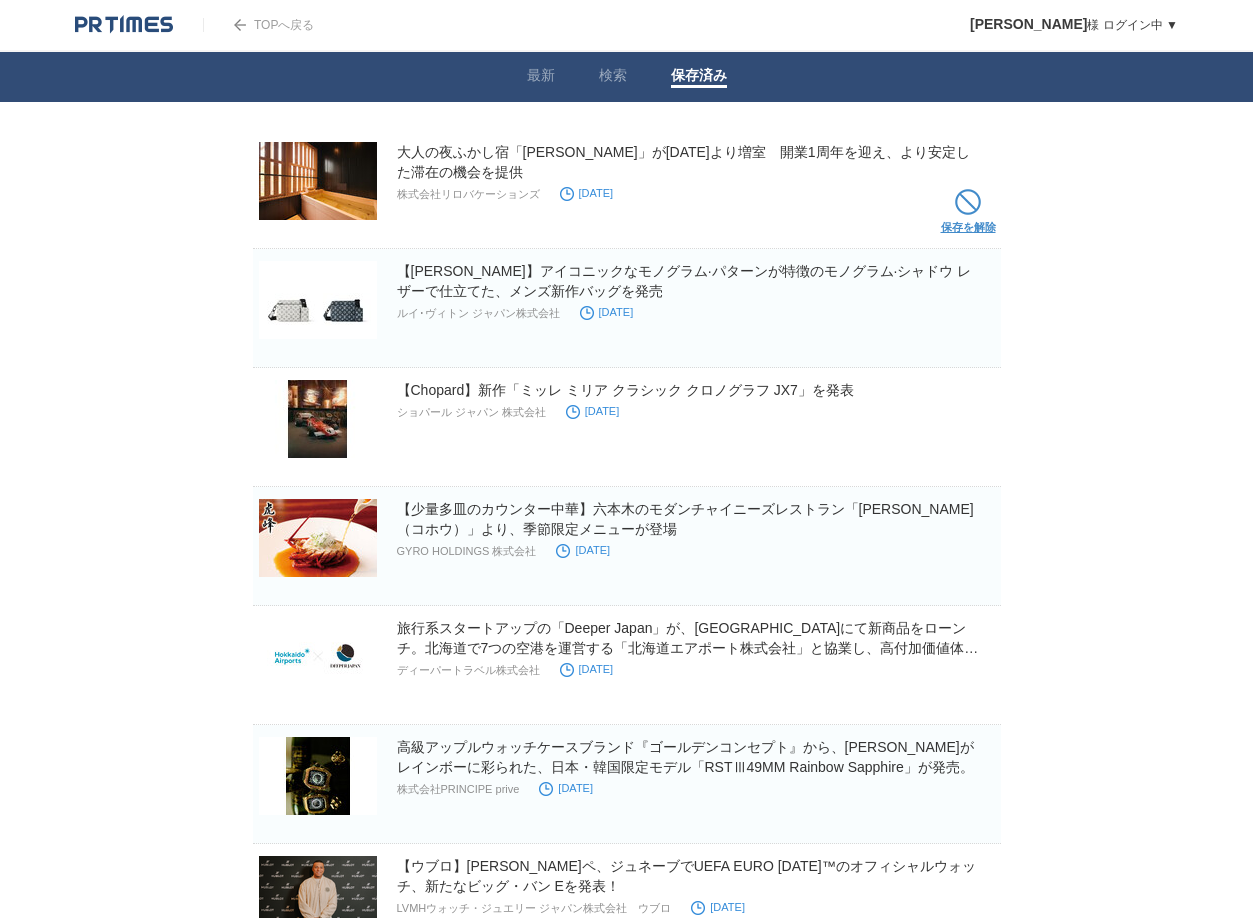 click on "保存を解除" at bounding box center [968, 216] 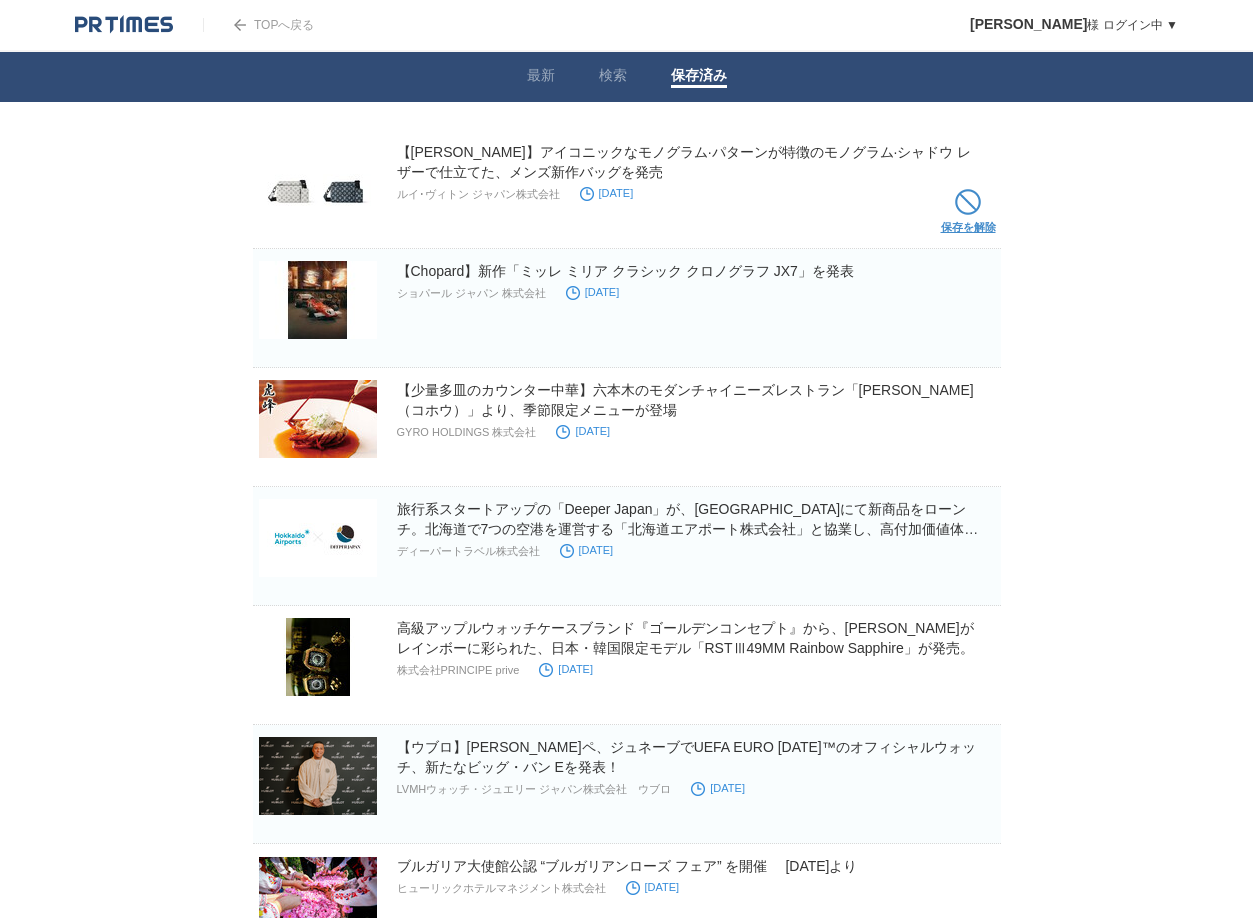 click at bounding box center [968, 202] 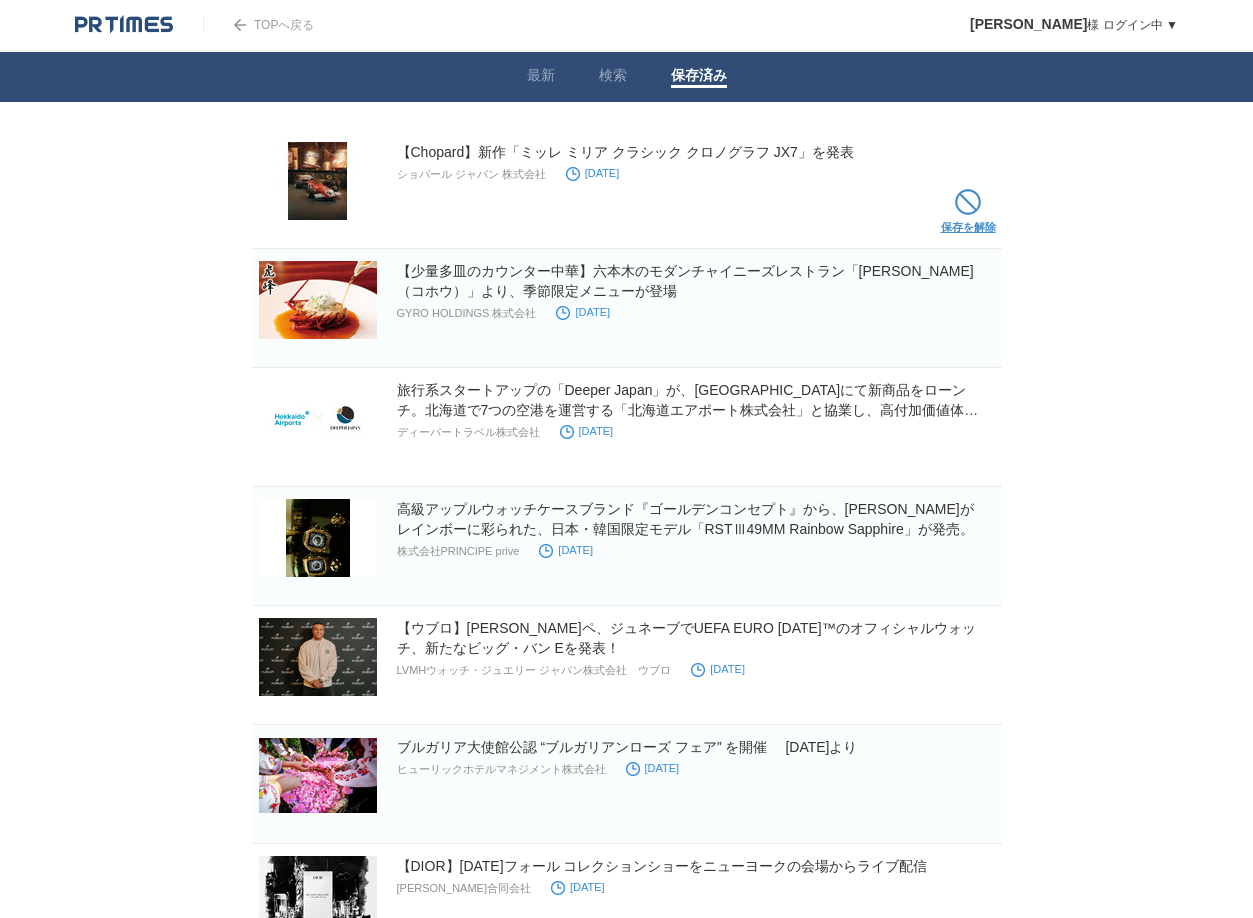 click at bounding box center (968, 202) 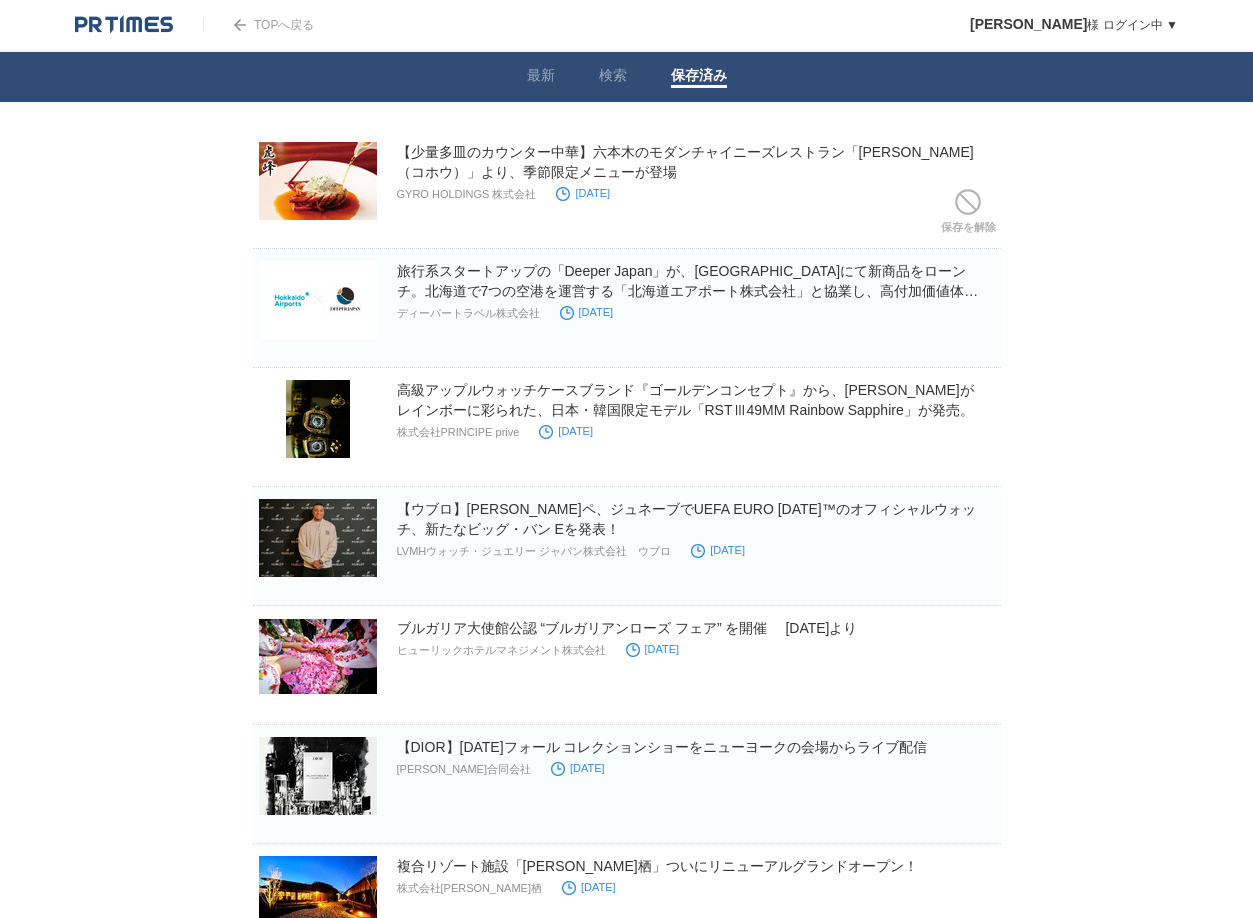 click at bounding box center (968, 202) 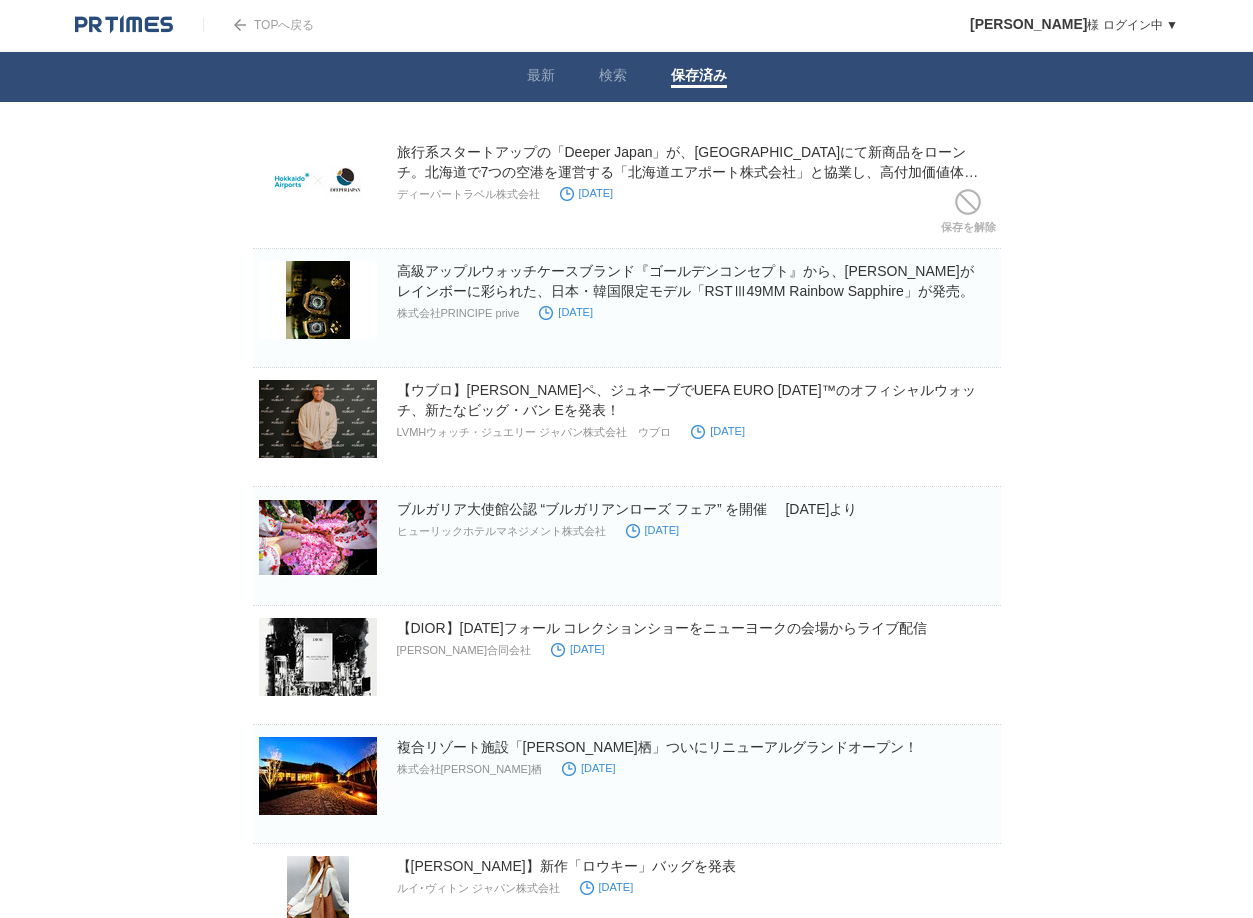 click at bounding box center [968, 202] 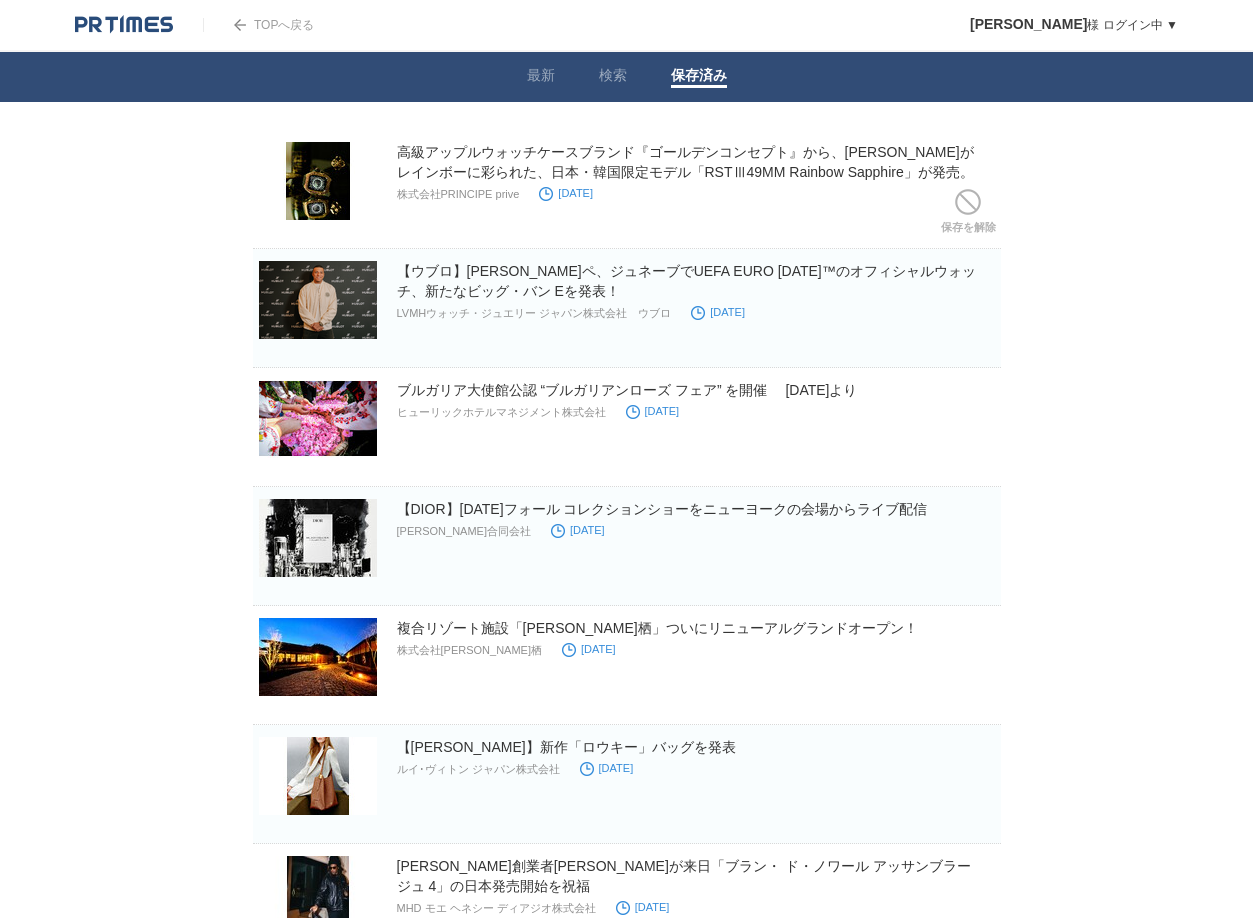 click at bounding box center (968, 202) 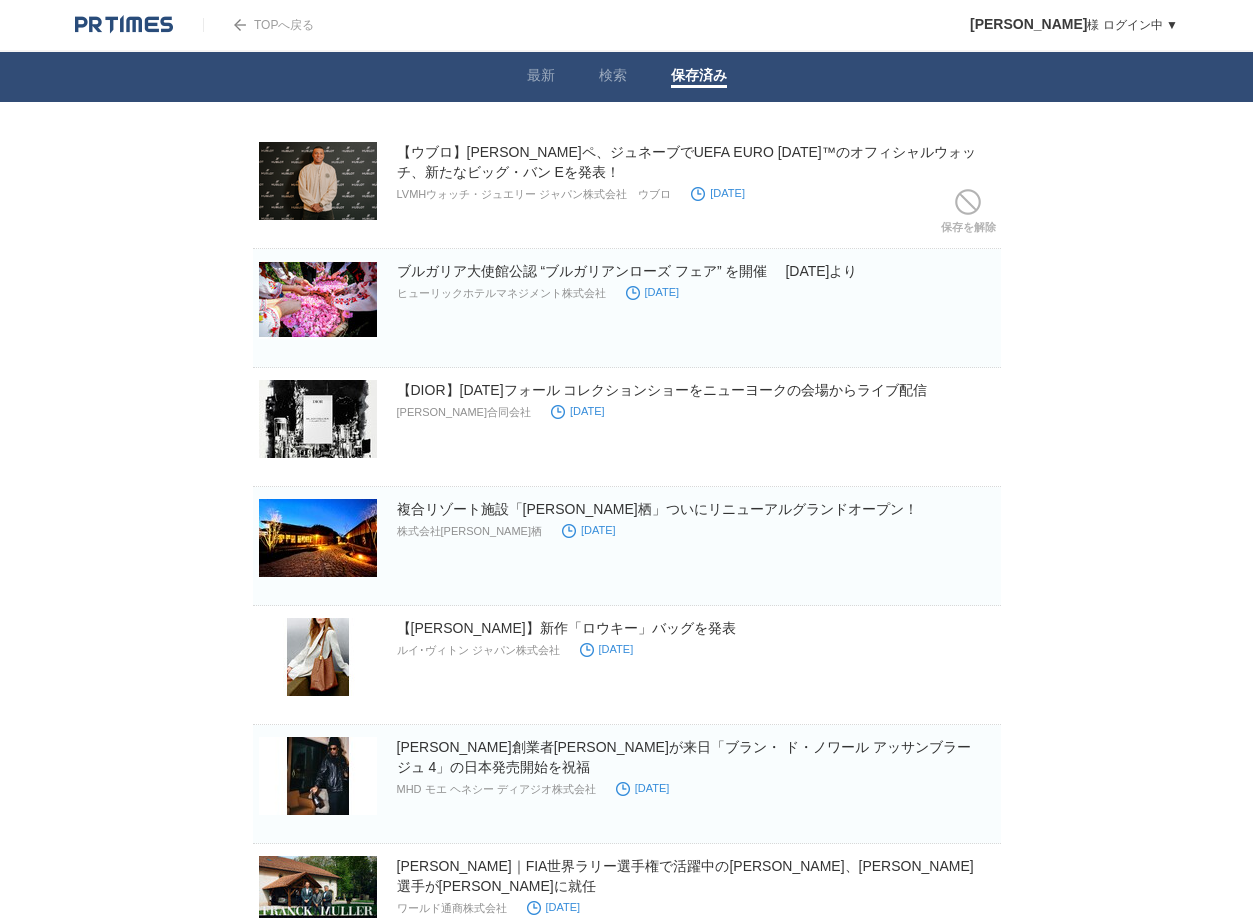 click at bounding box center [968, 202] 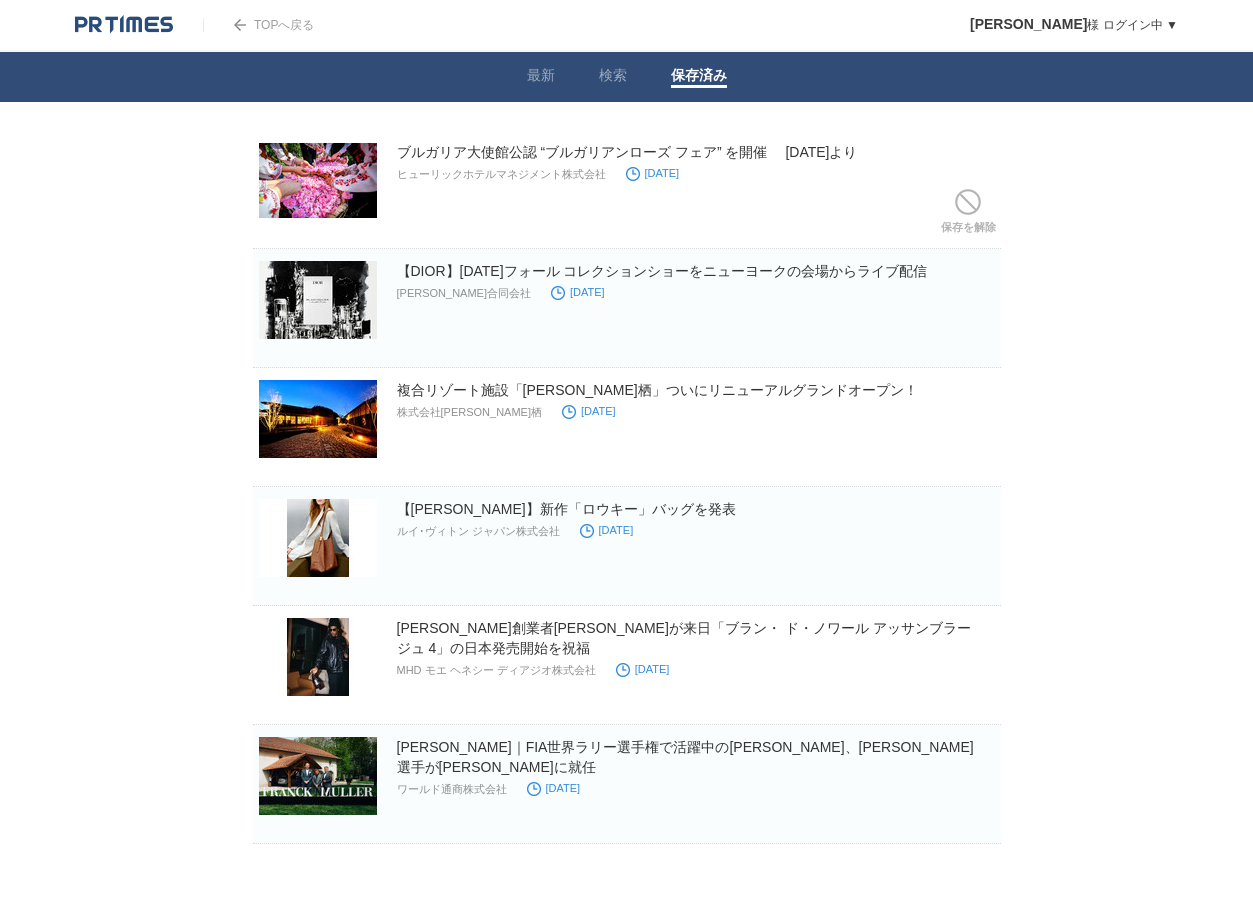 click at bounding box center [968, 202] 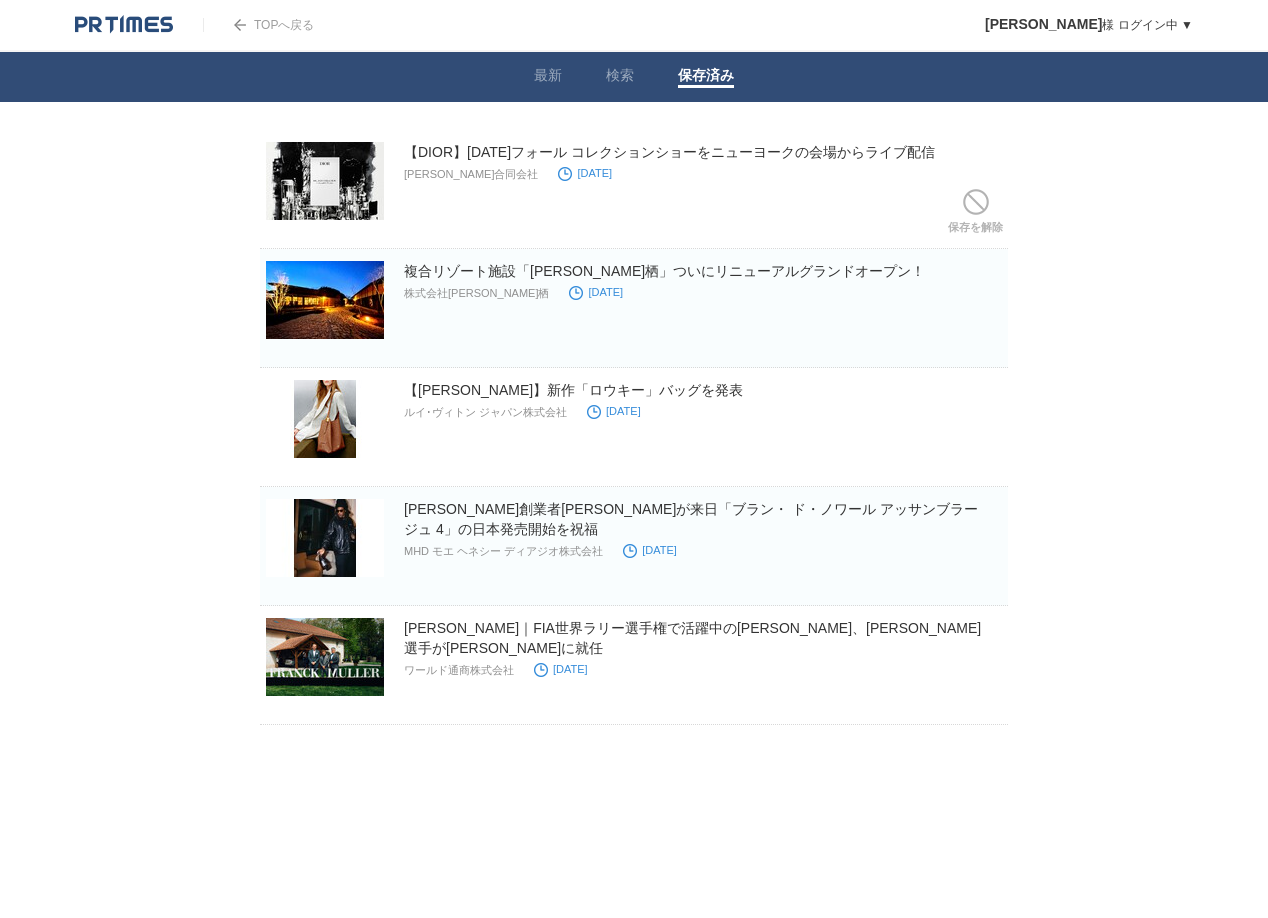 click at bounding box center [976, 202] 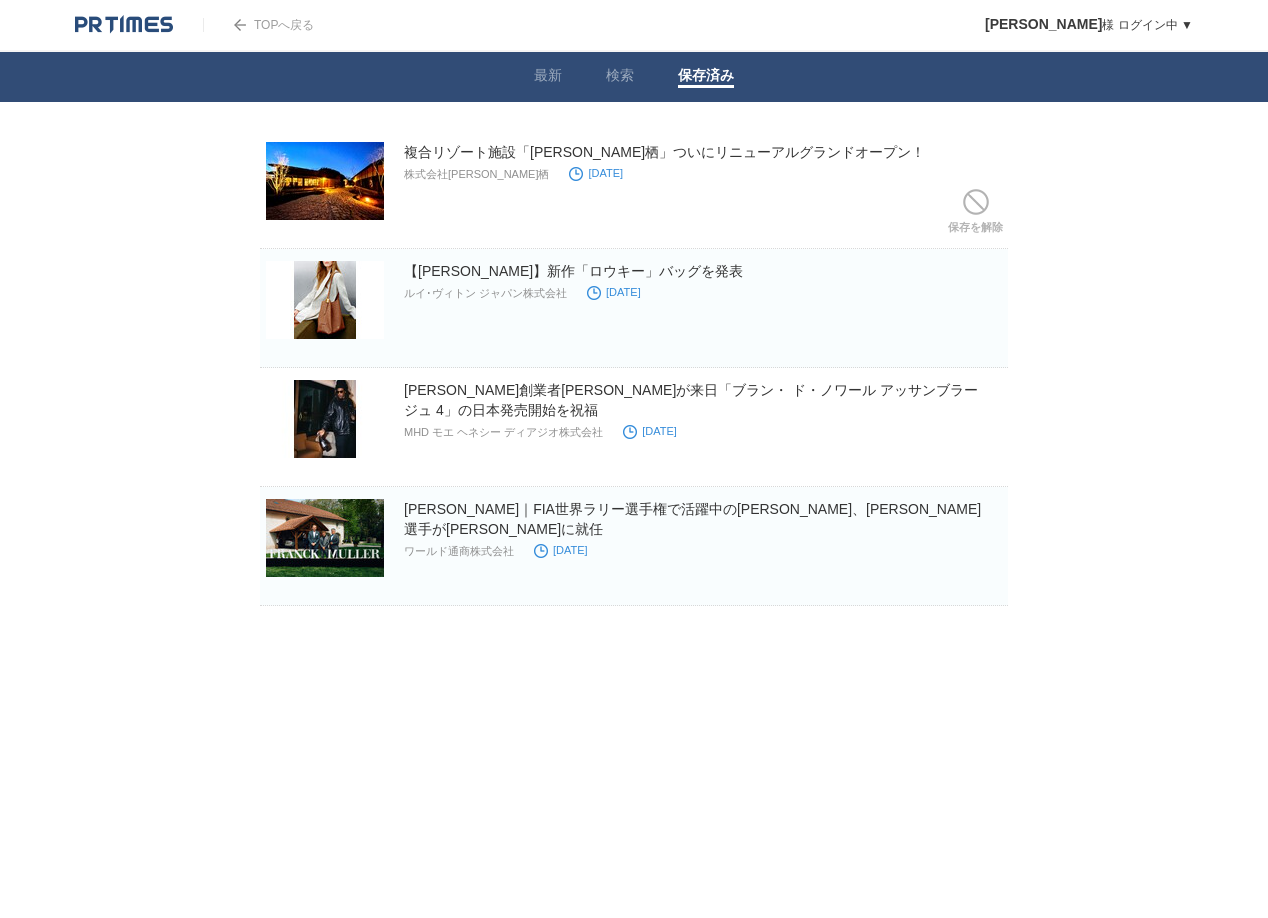 click at bounding box center [976, 202] 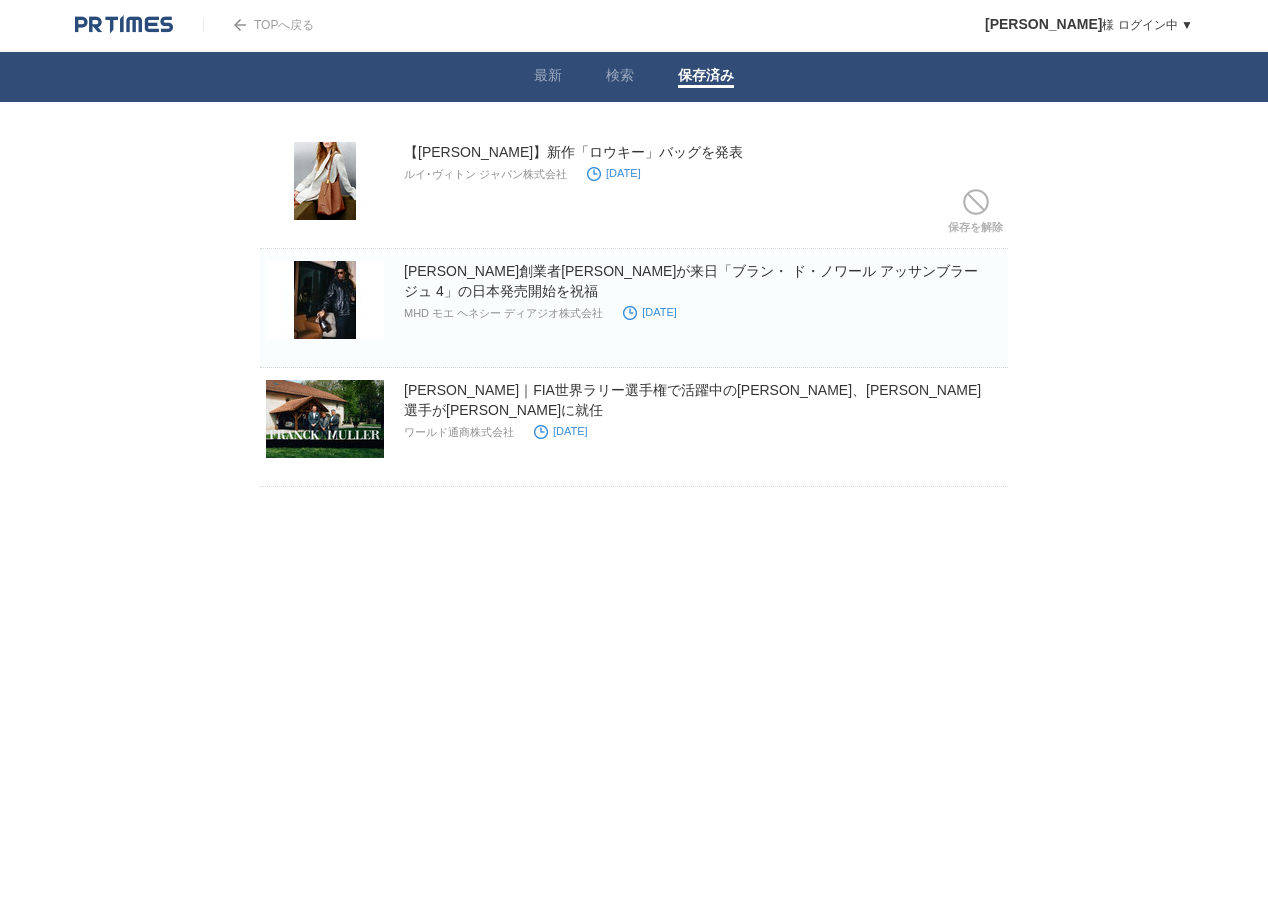 click at bounding box center [976, 202] 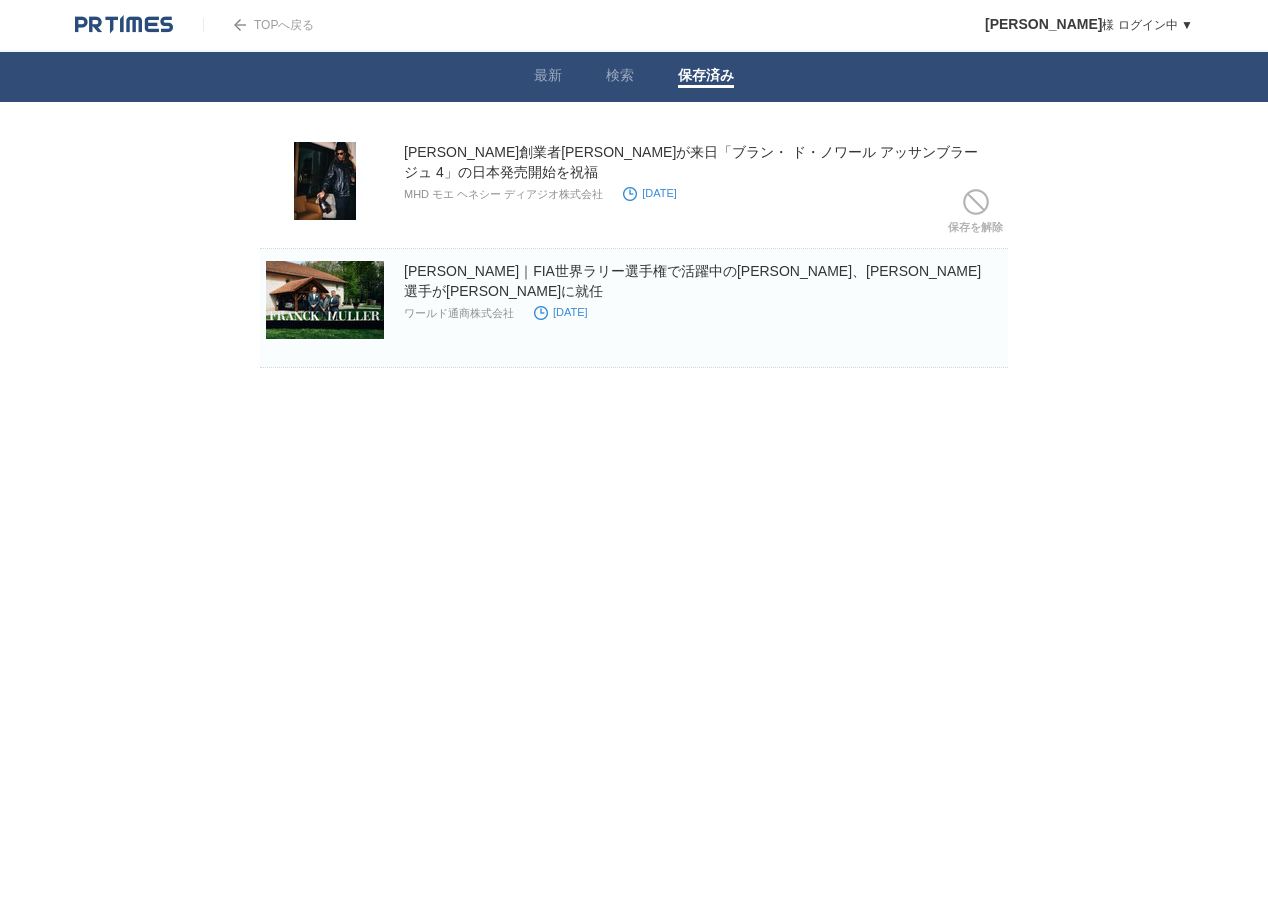 click at bounding box center (976, 202) 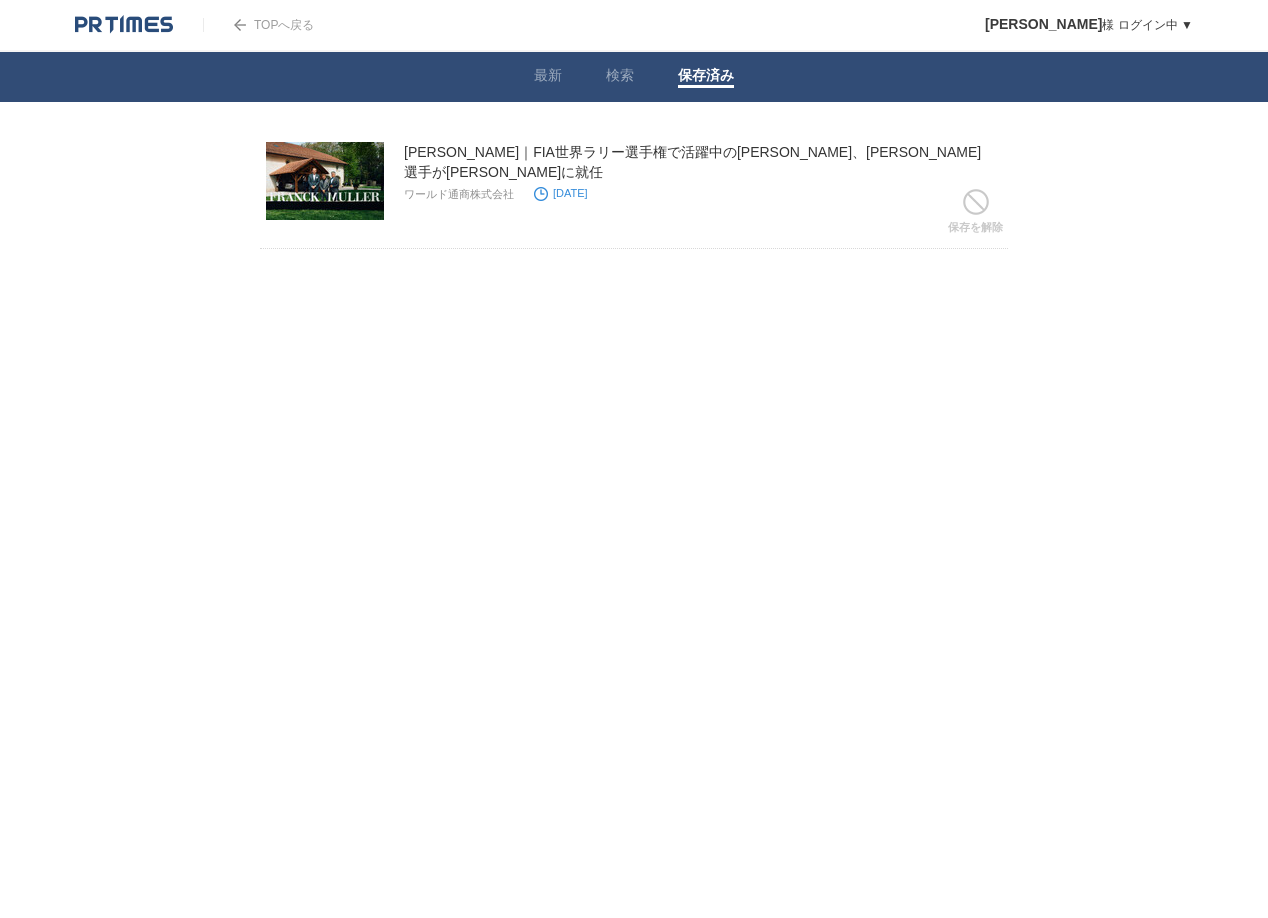 click at bounding box center [976, 202] 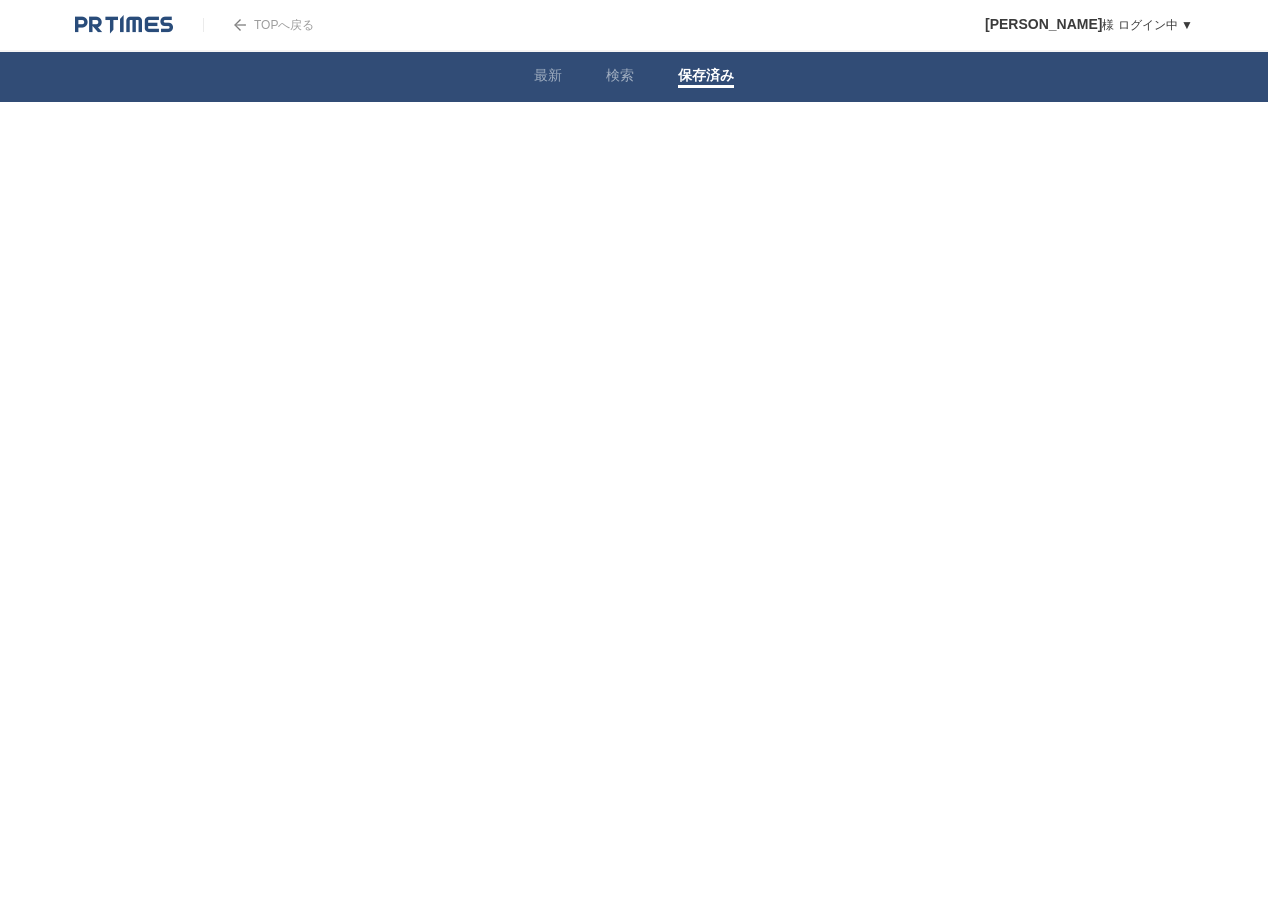 click on "検索" at bounding box center [620, 77] 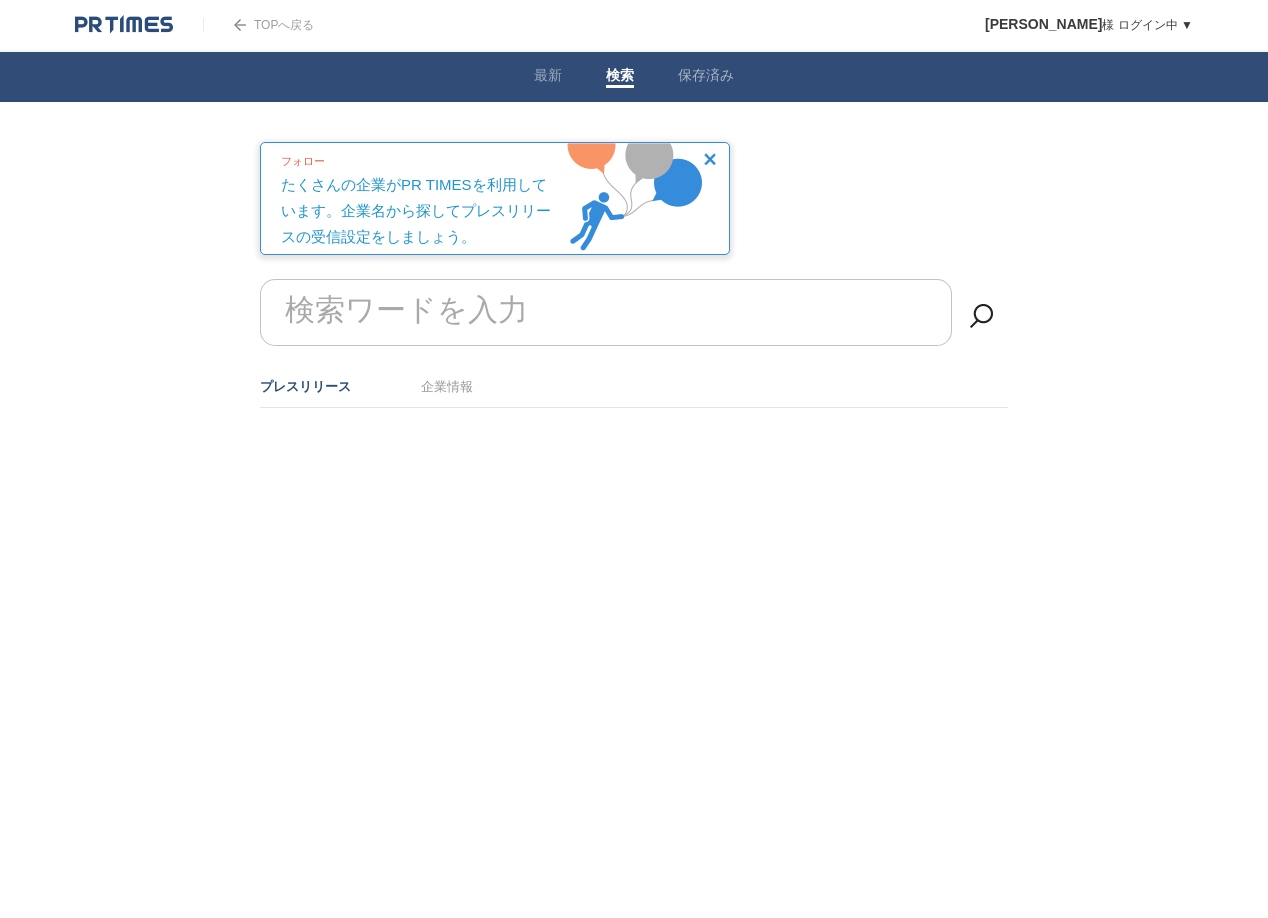 click on "保存済み" at bounding box center [706, 77] 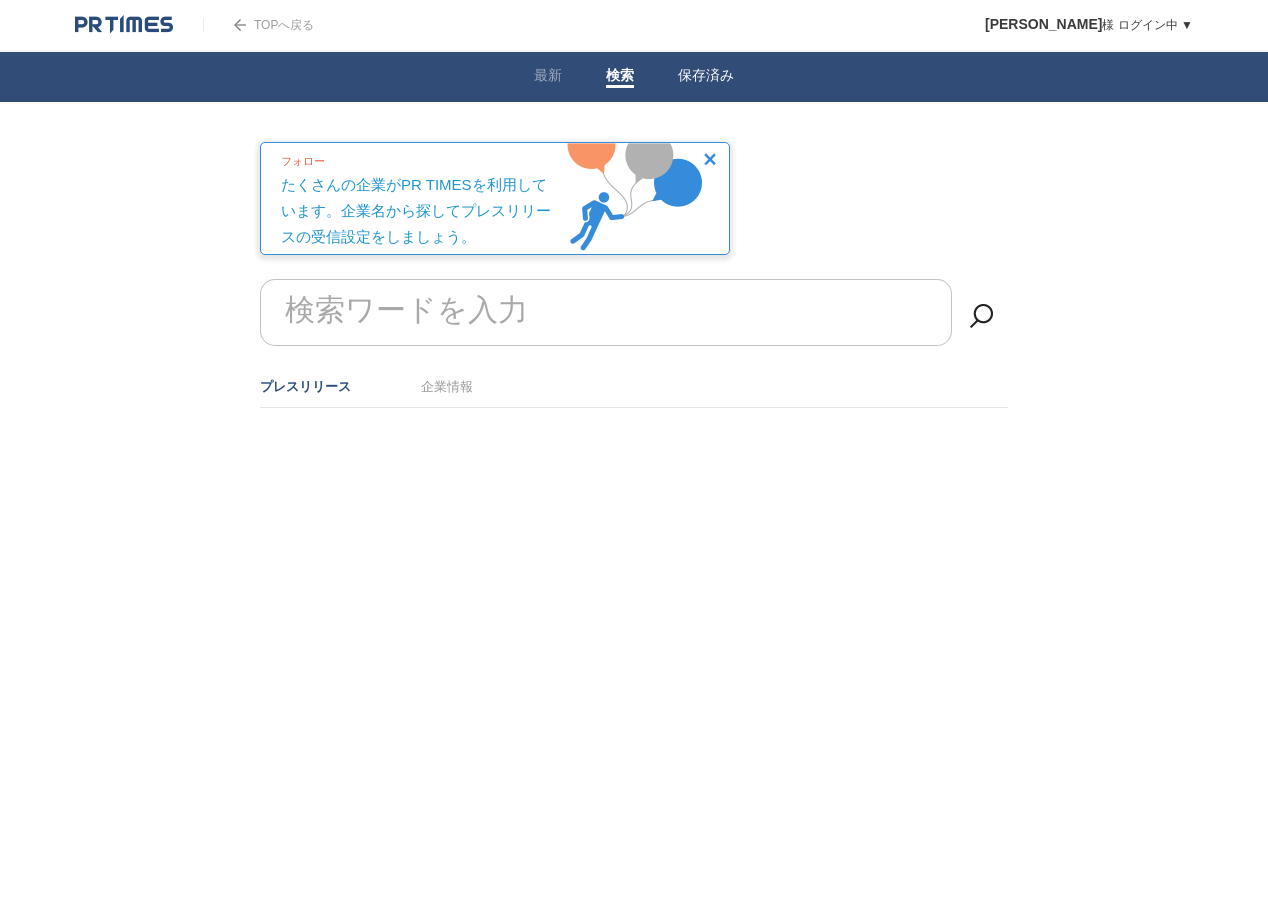 click on "保存済み" at bounding box center [706, 77] 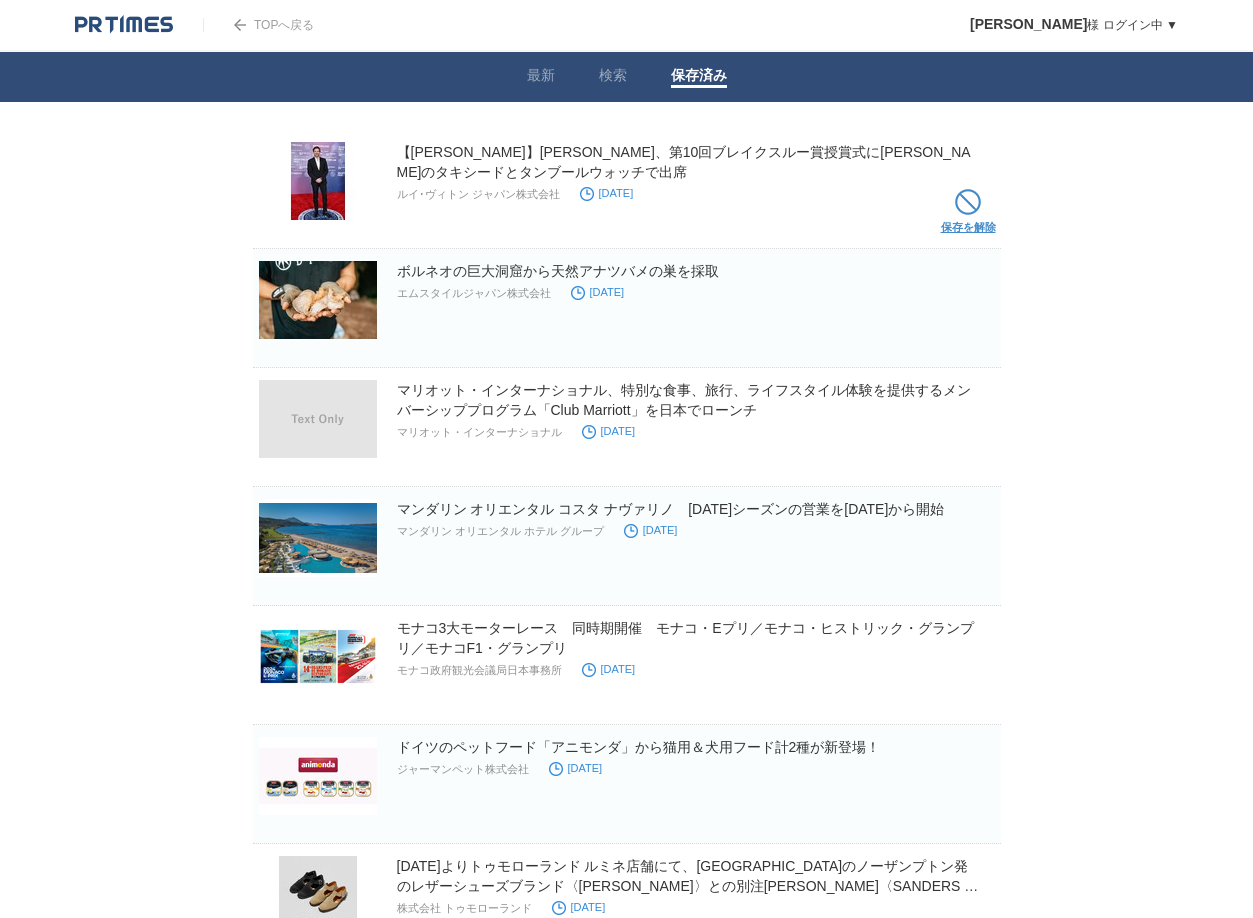 click on "保存を解除" at bounding box center [968, 216] 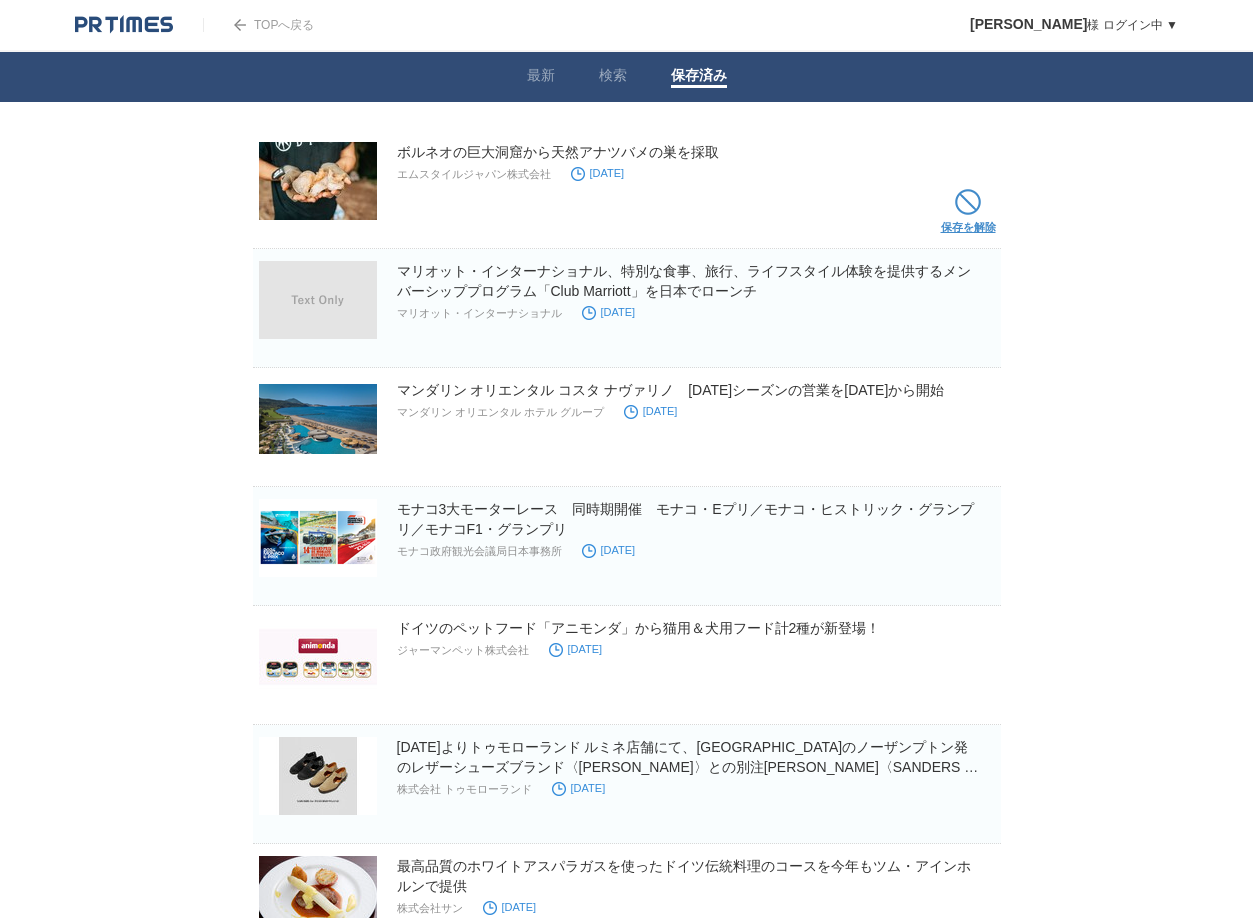 click on "保存を解除" at bounding box center (968, 216) 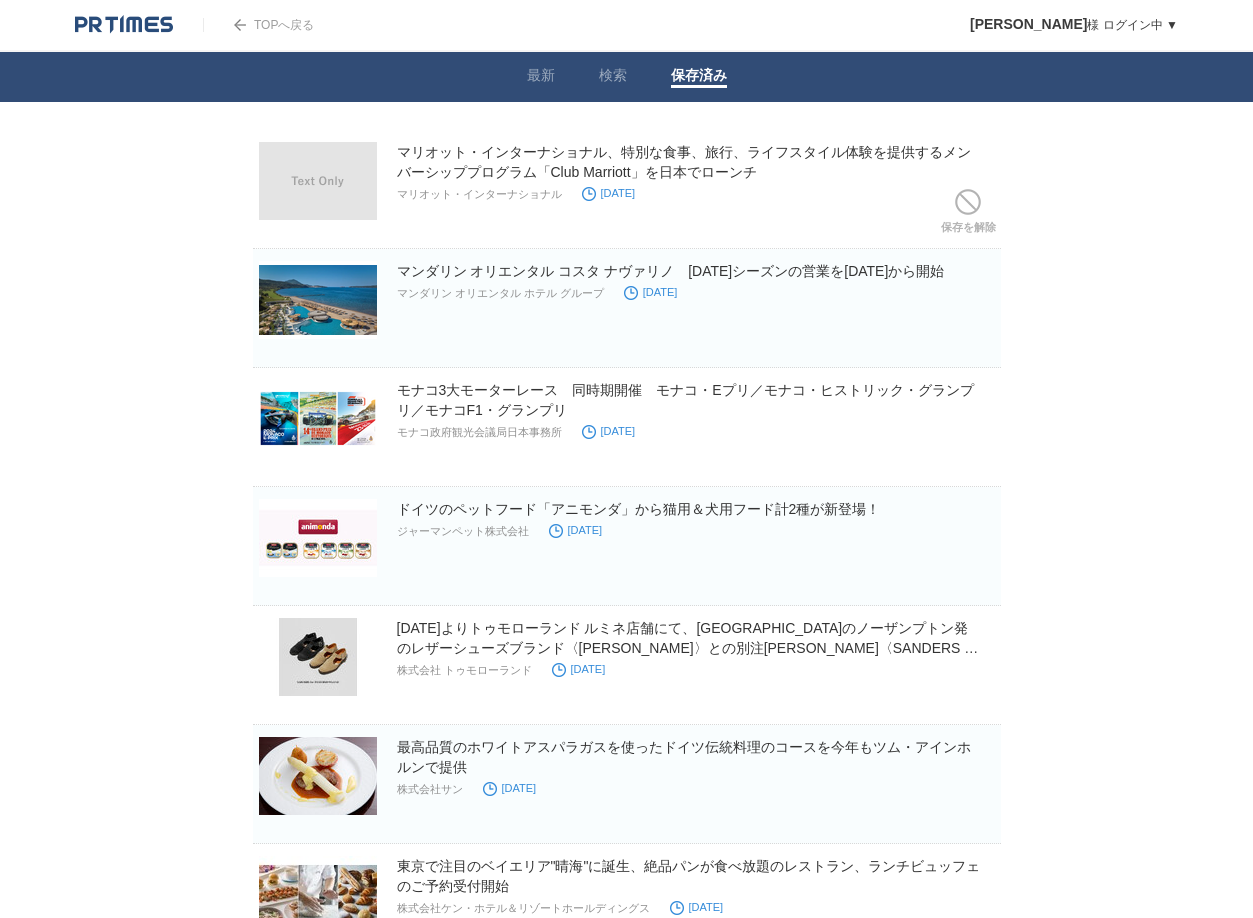 click on "保存を解除" at bounding box center (968, 216) 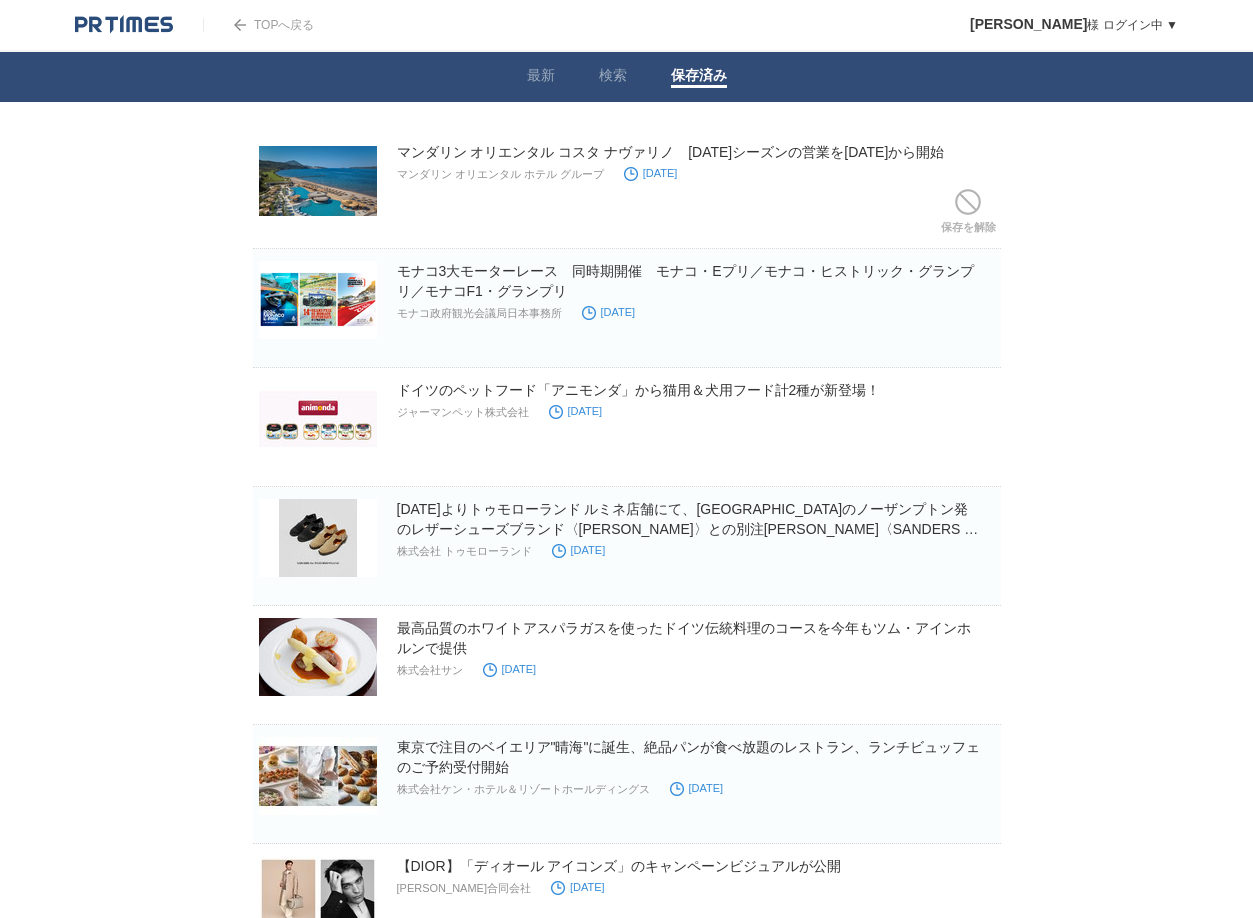 click on "保存を解除" at bounding box center (968, 216) 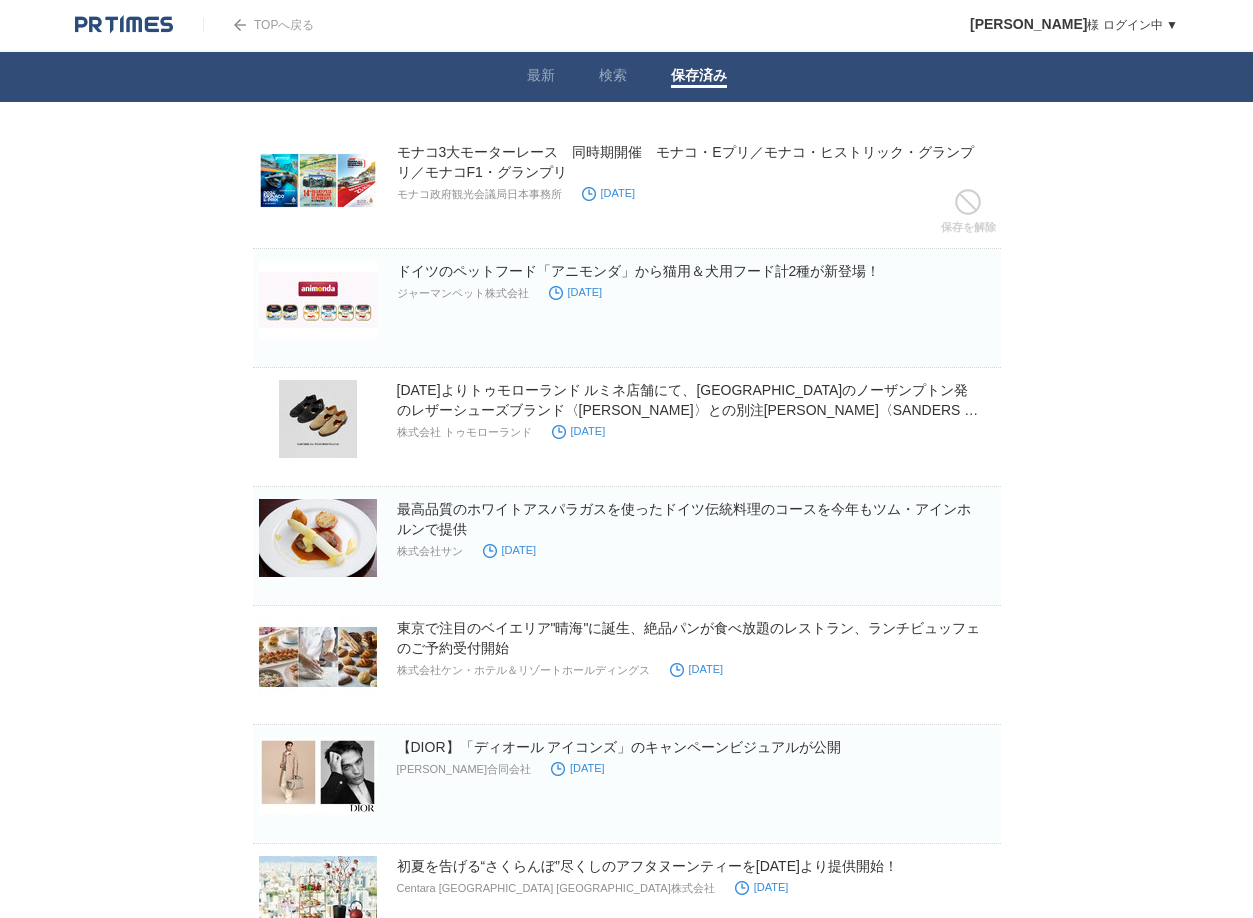 click on "保存を解除" at bounding box center [968, 216] 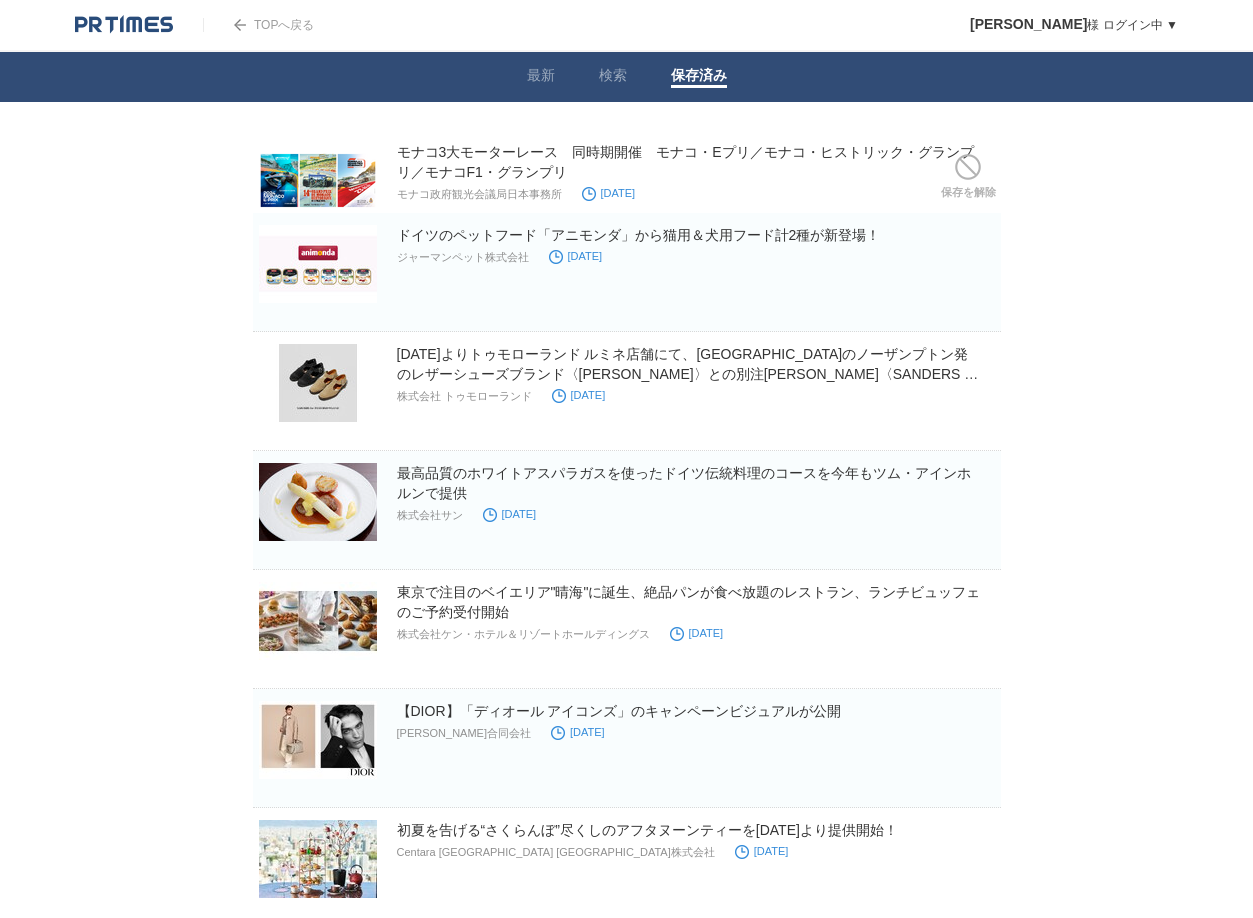 click on "保存を解除" at bounding box center [0, 0] 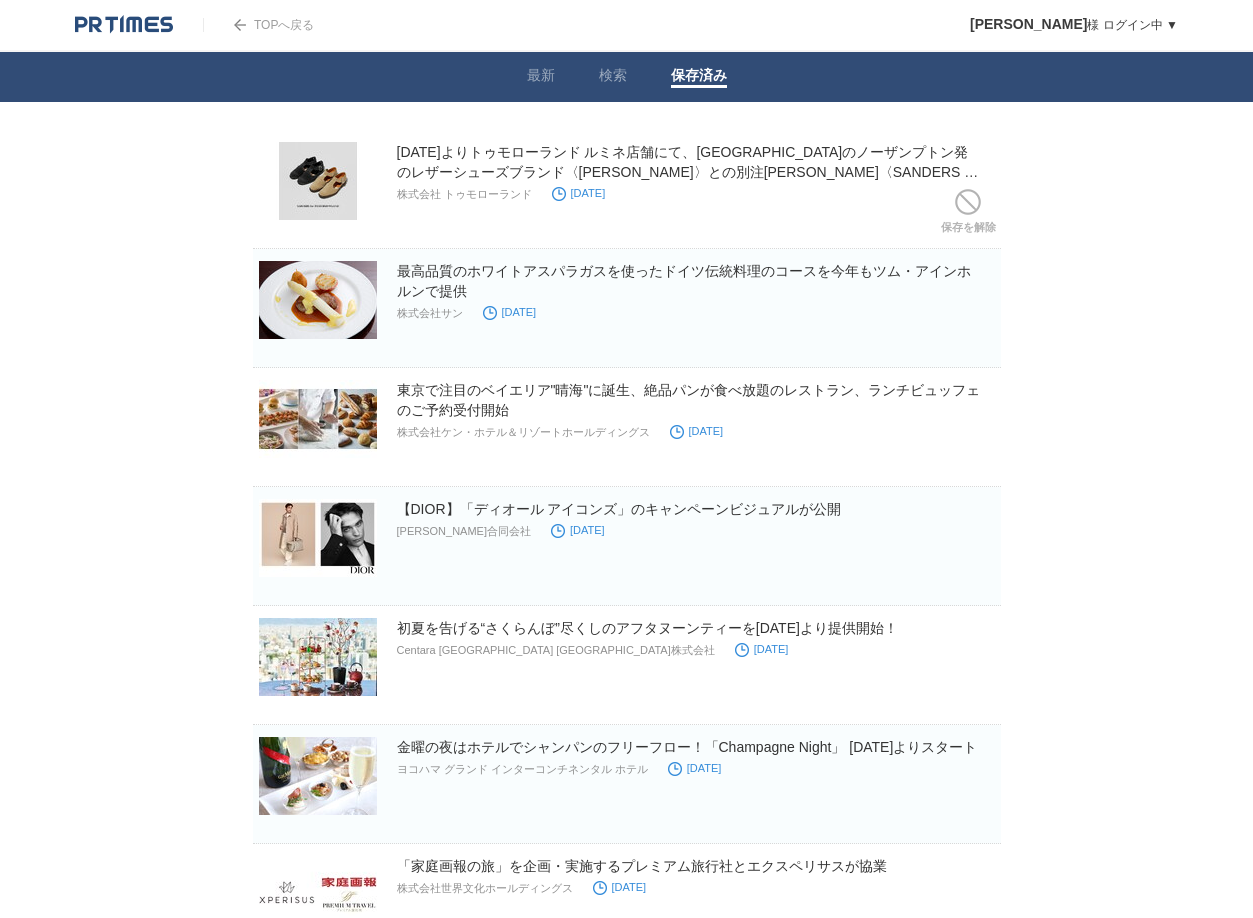 click on "保存を解除" at bounding box center [968, 216] 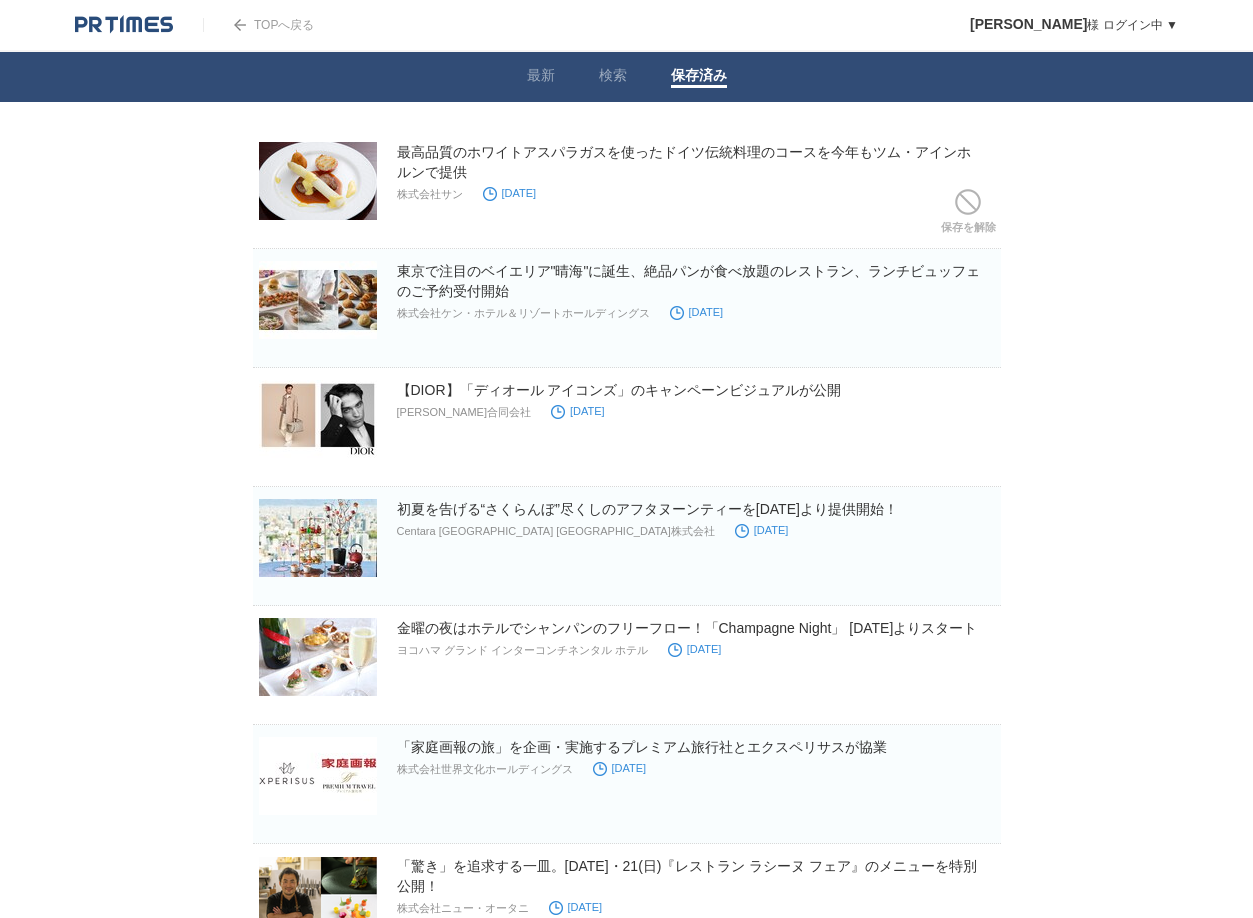 click on "保存を解除" at bounding box center [968, 216] 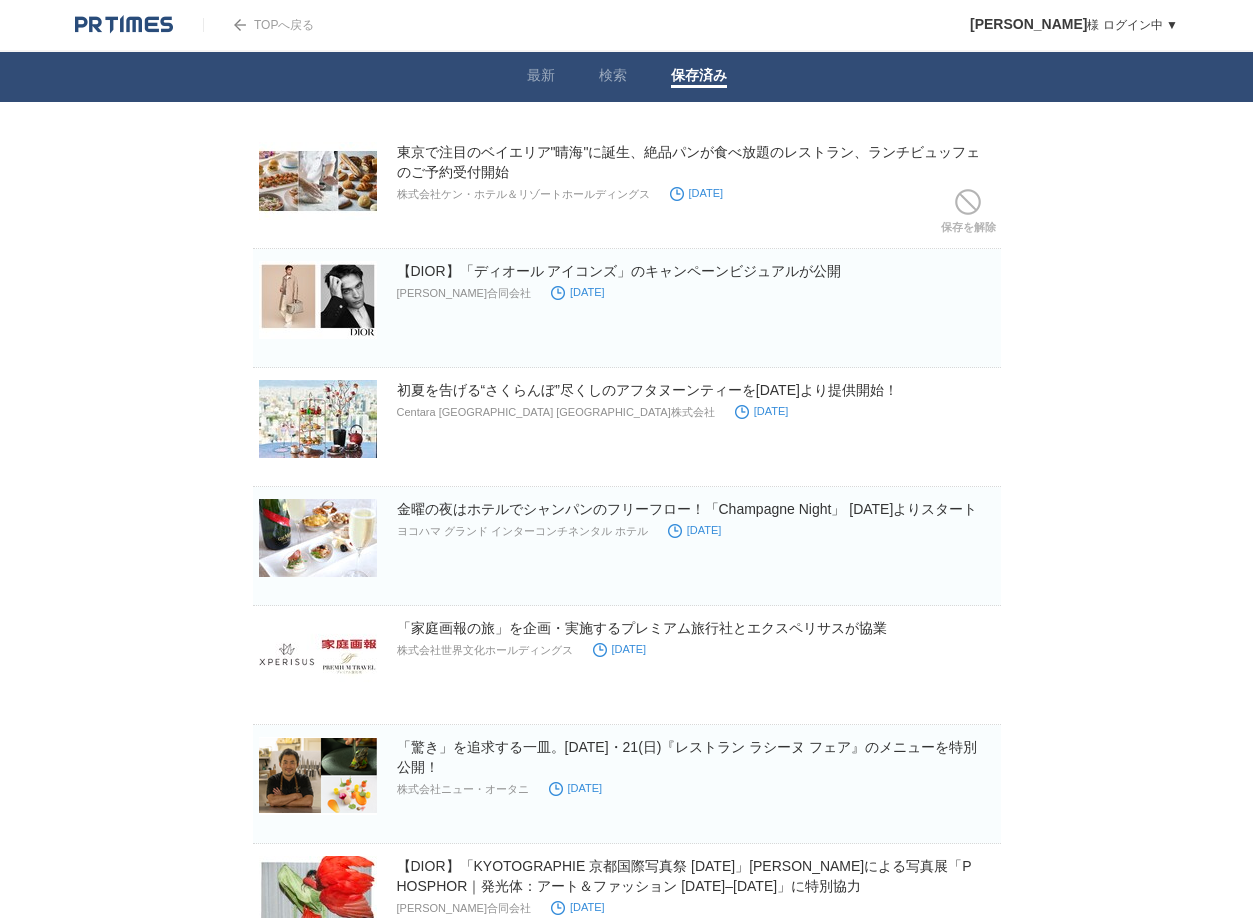 click on "保存を解除" at bounding box center (968, 216) 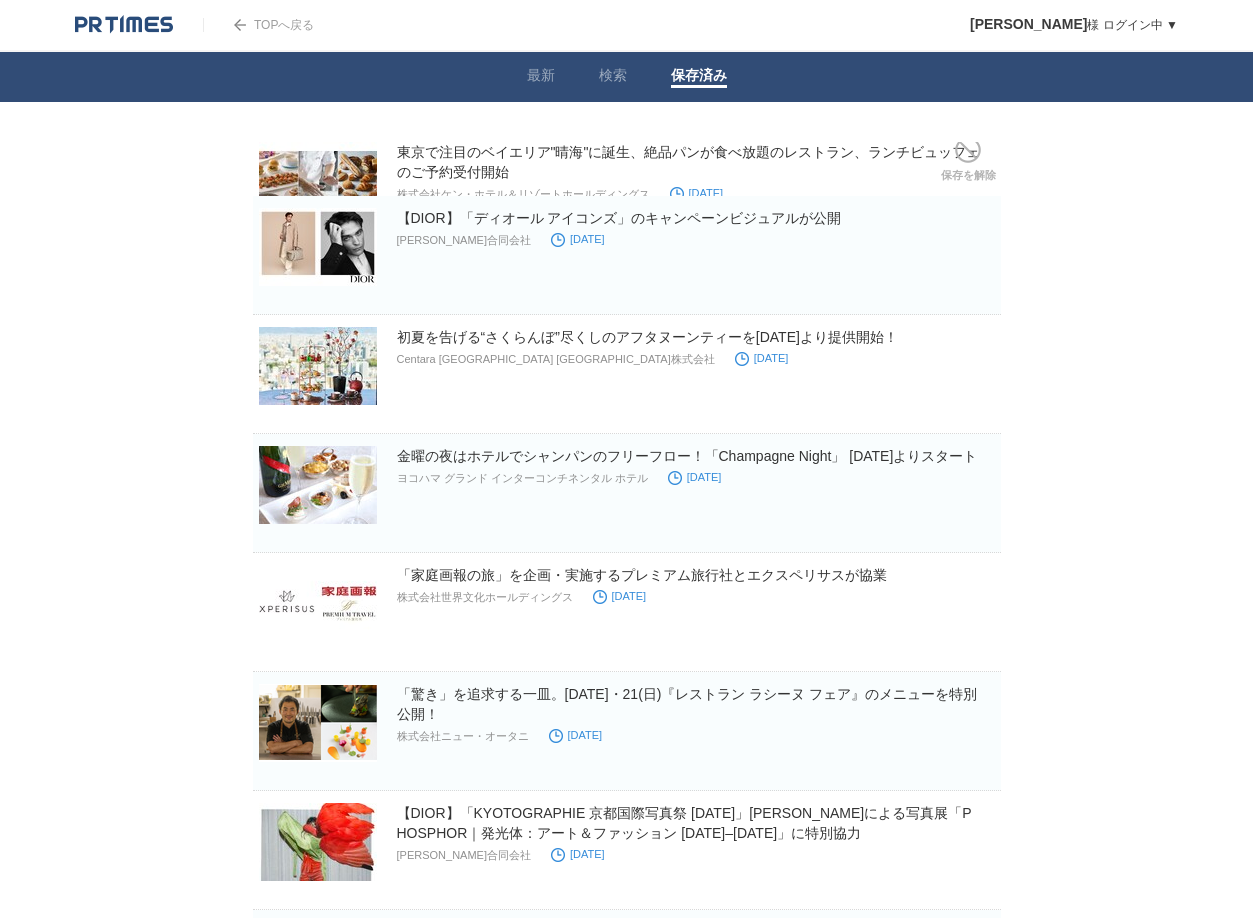 click on "保存を解除" at bounding box center [0, 0] 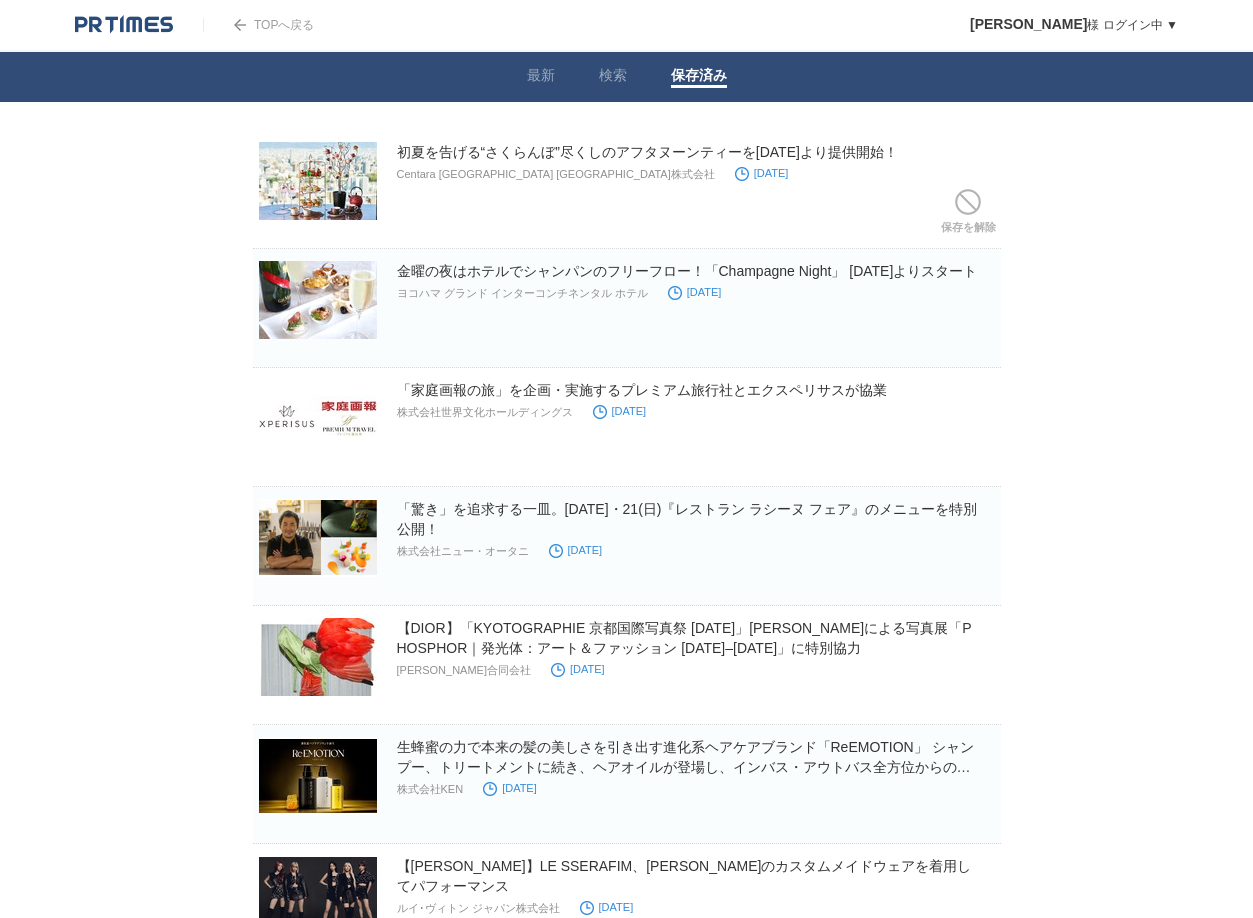 click on "保存を解除" at bounding box center (968, 216) 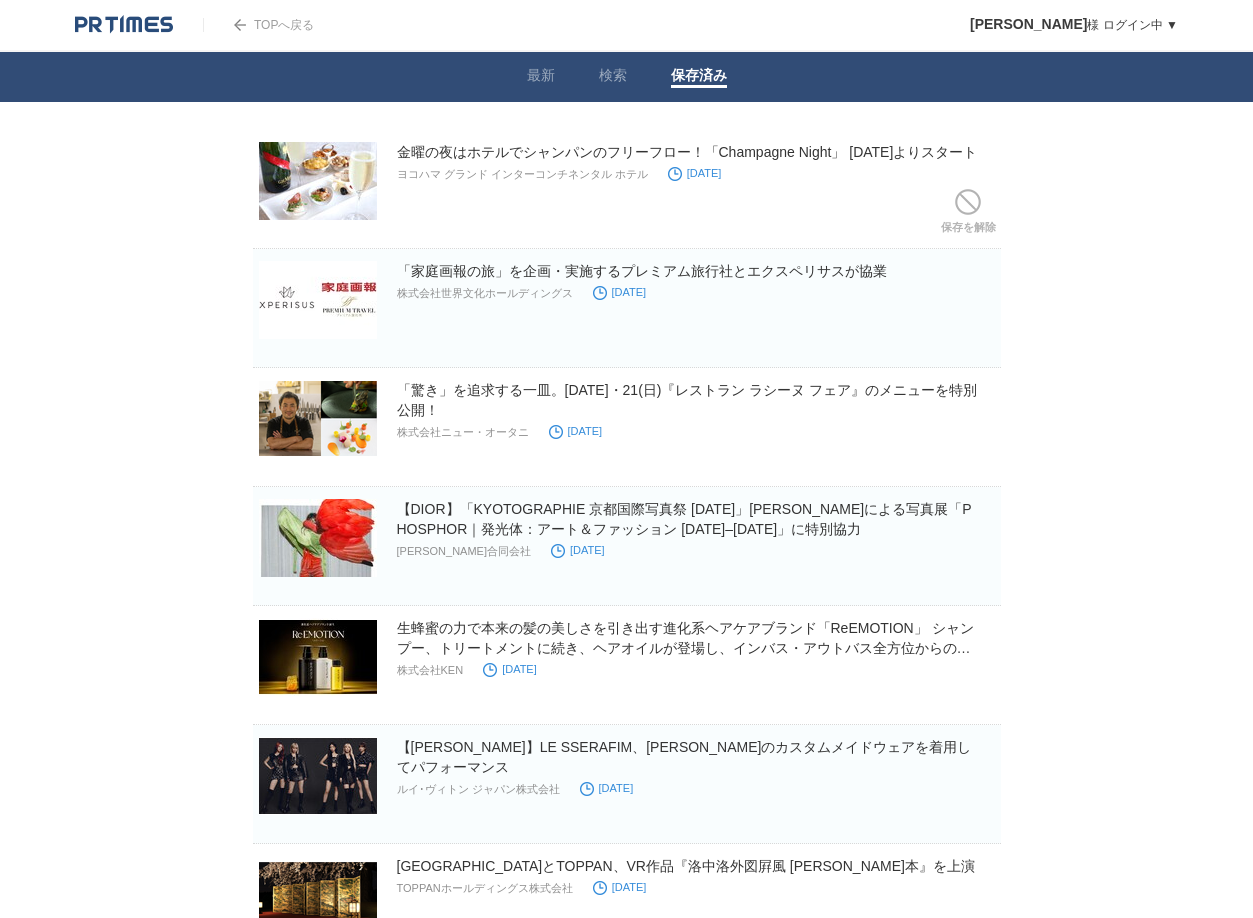 click on "保存を解除" at bounding box center [968, 216] 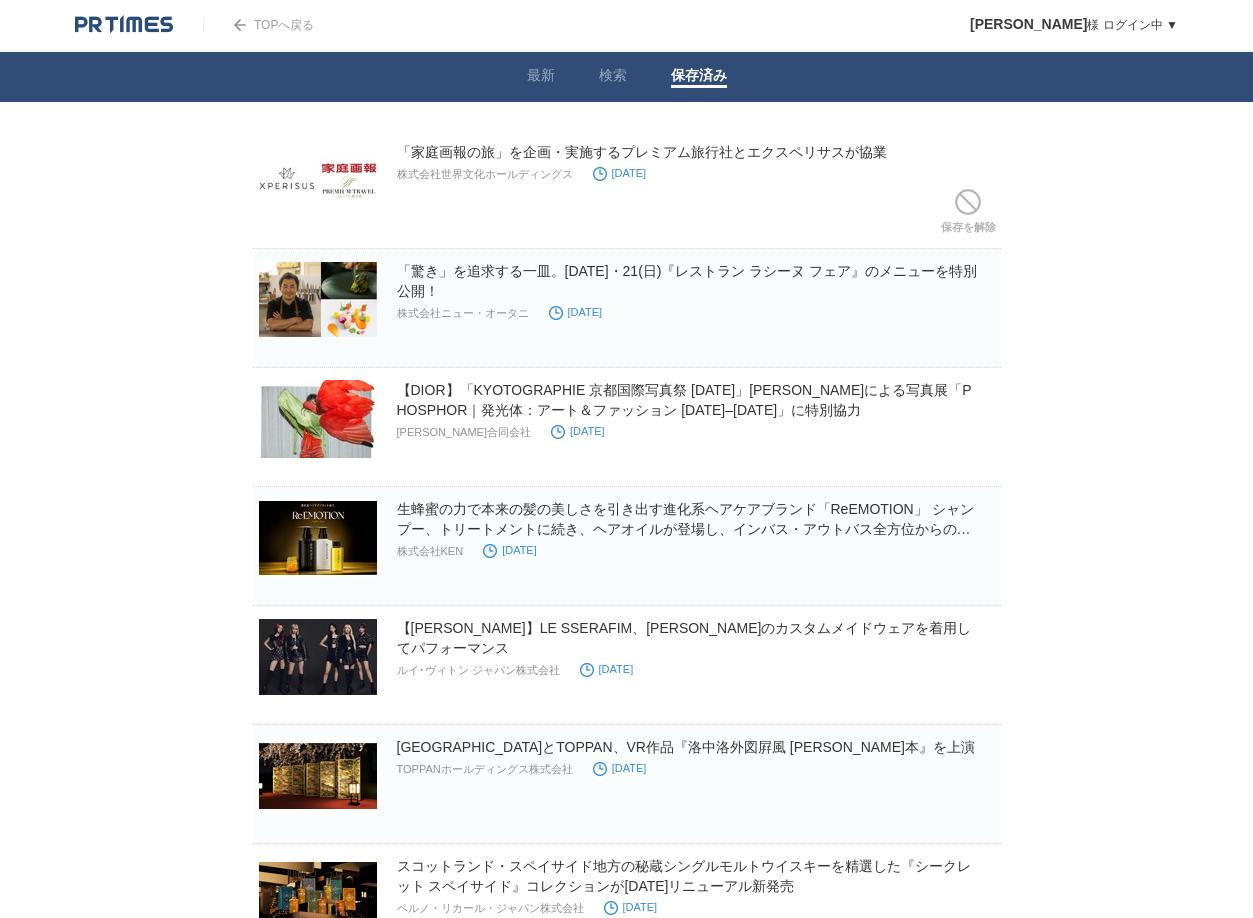 click on "保存を解除" at bounding box center (968, 216) 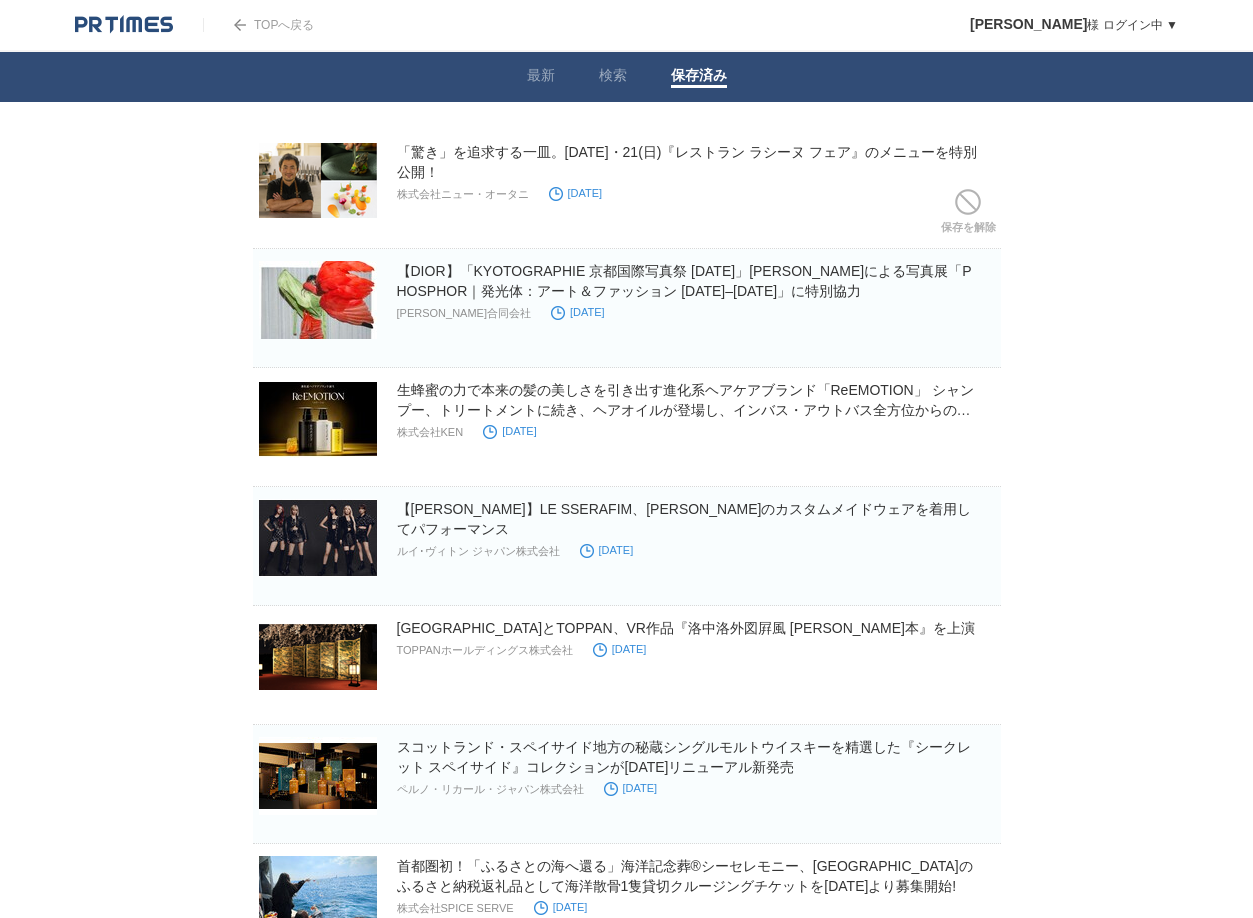 click on "保存を解除" at bounding box center [968, 216] 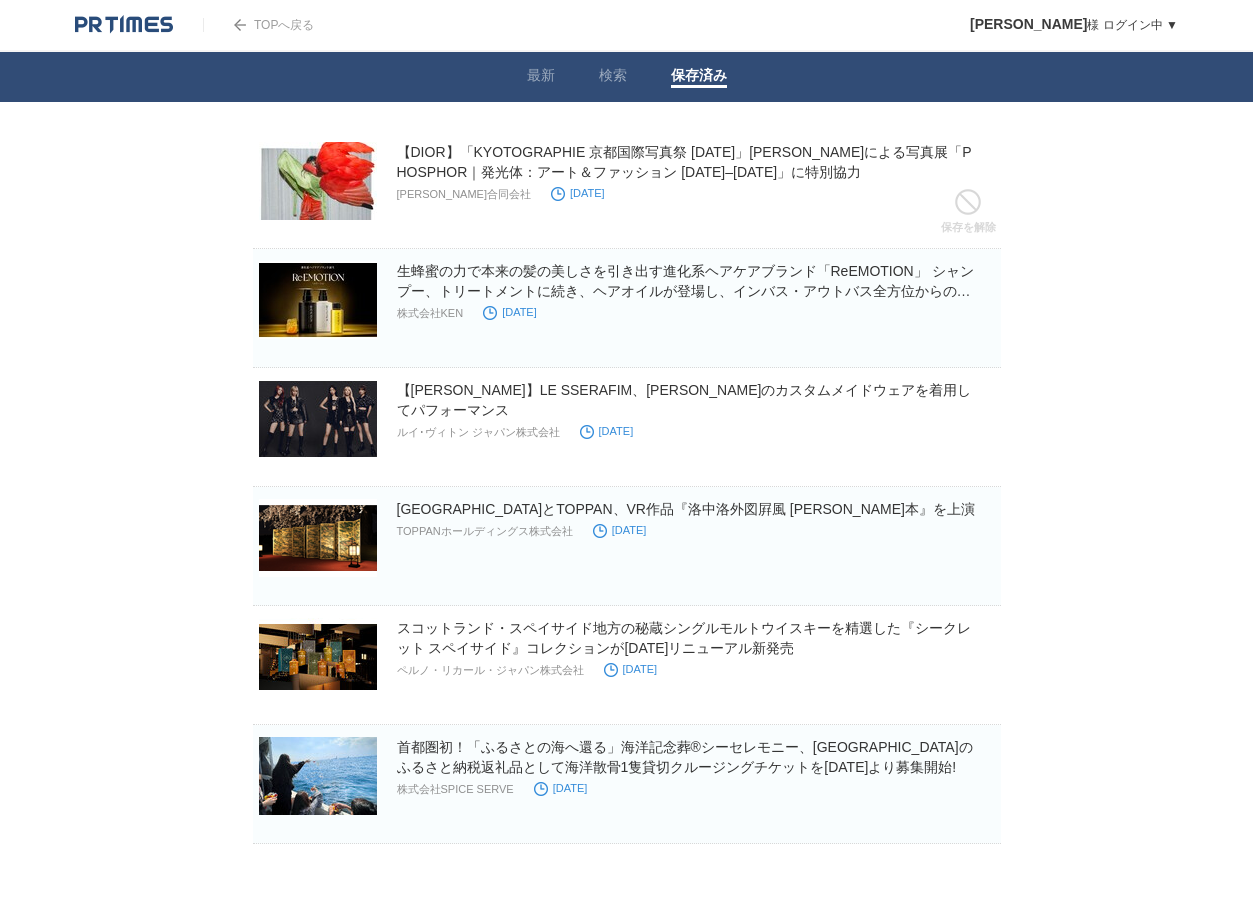 click on "保存を解除" at bounding box center (968, 216) 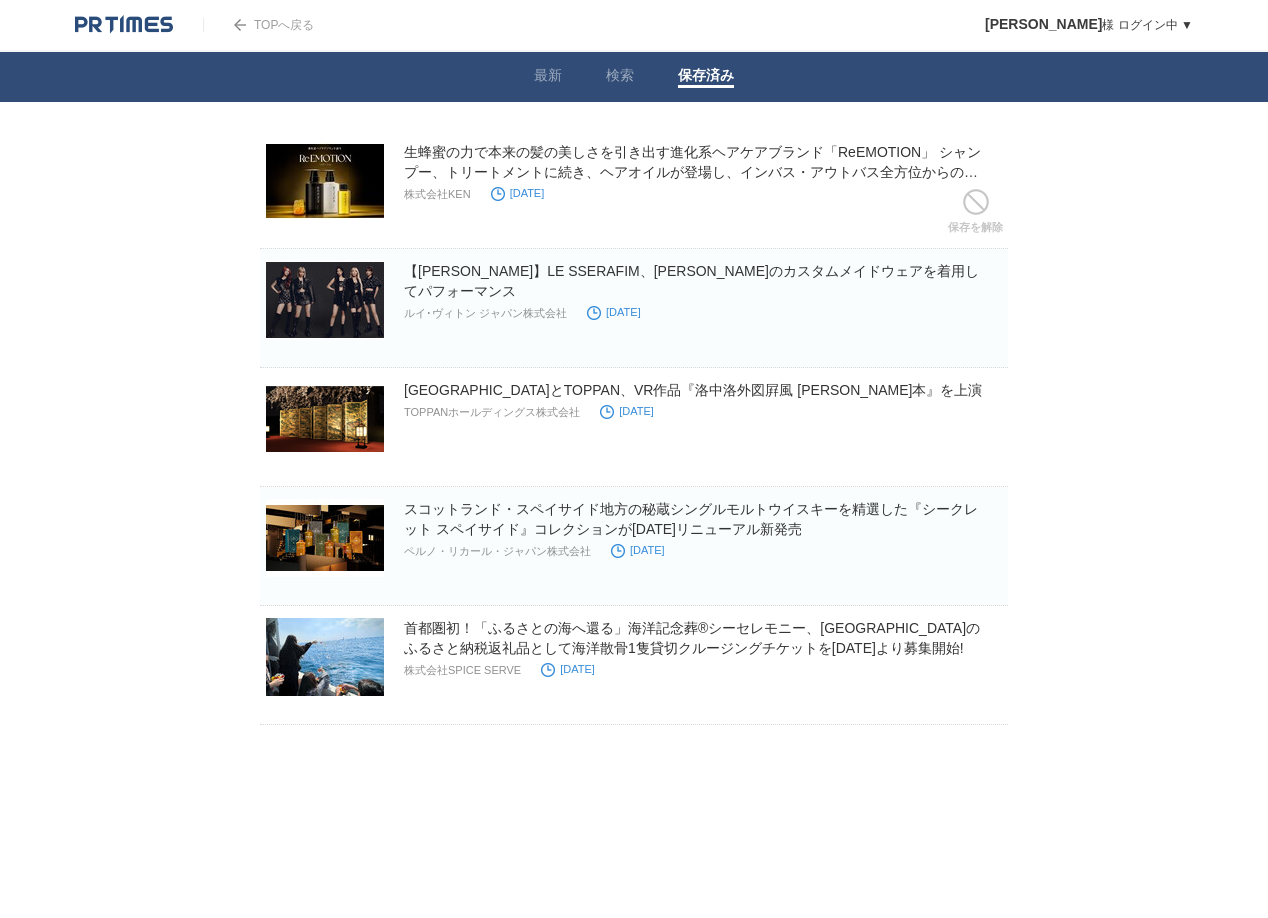 click on "保存を解除" at bounding box center [975, 216] 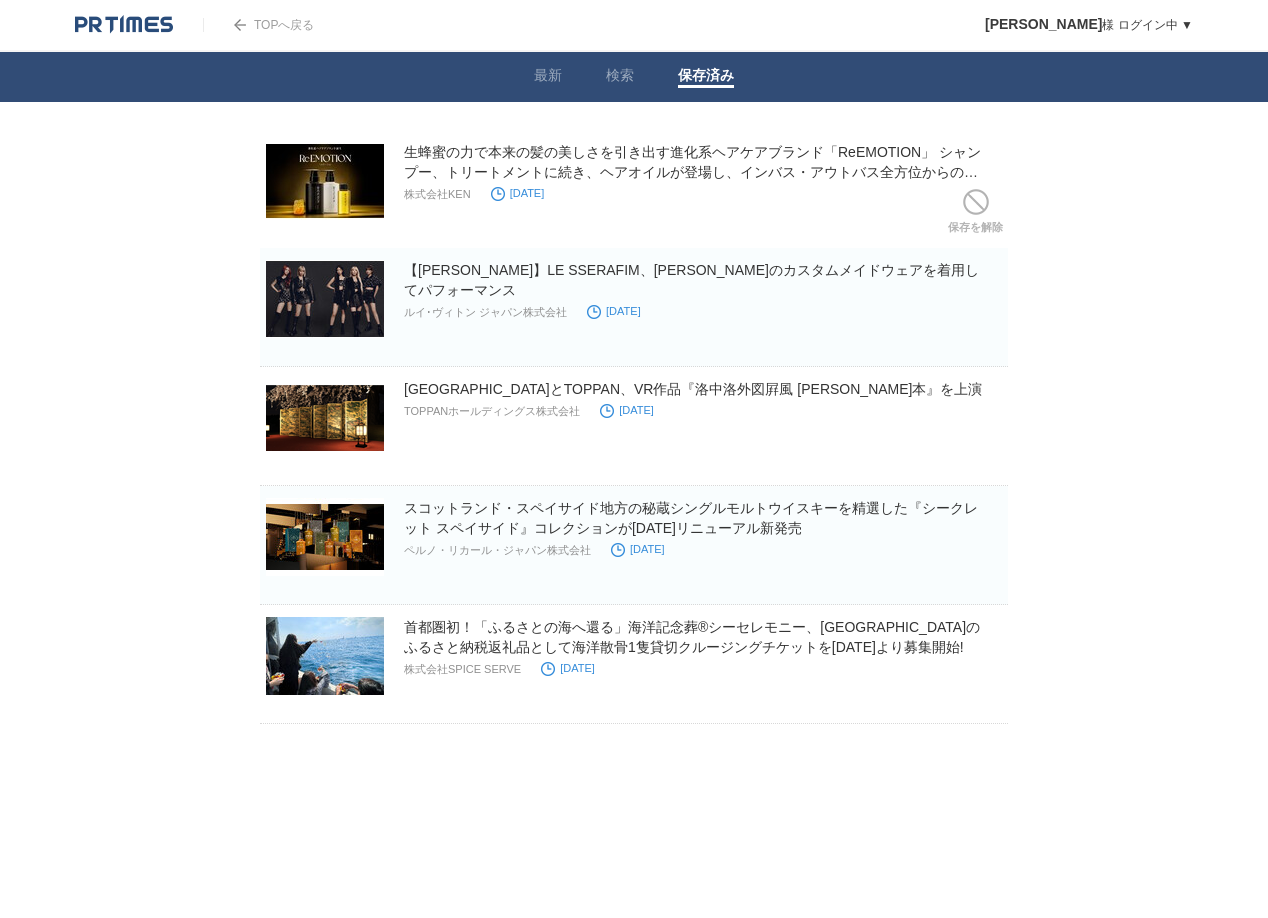 click on "保存を解除" at bounding box center (0, 0) 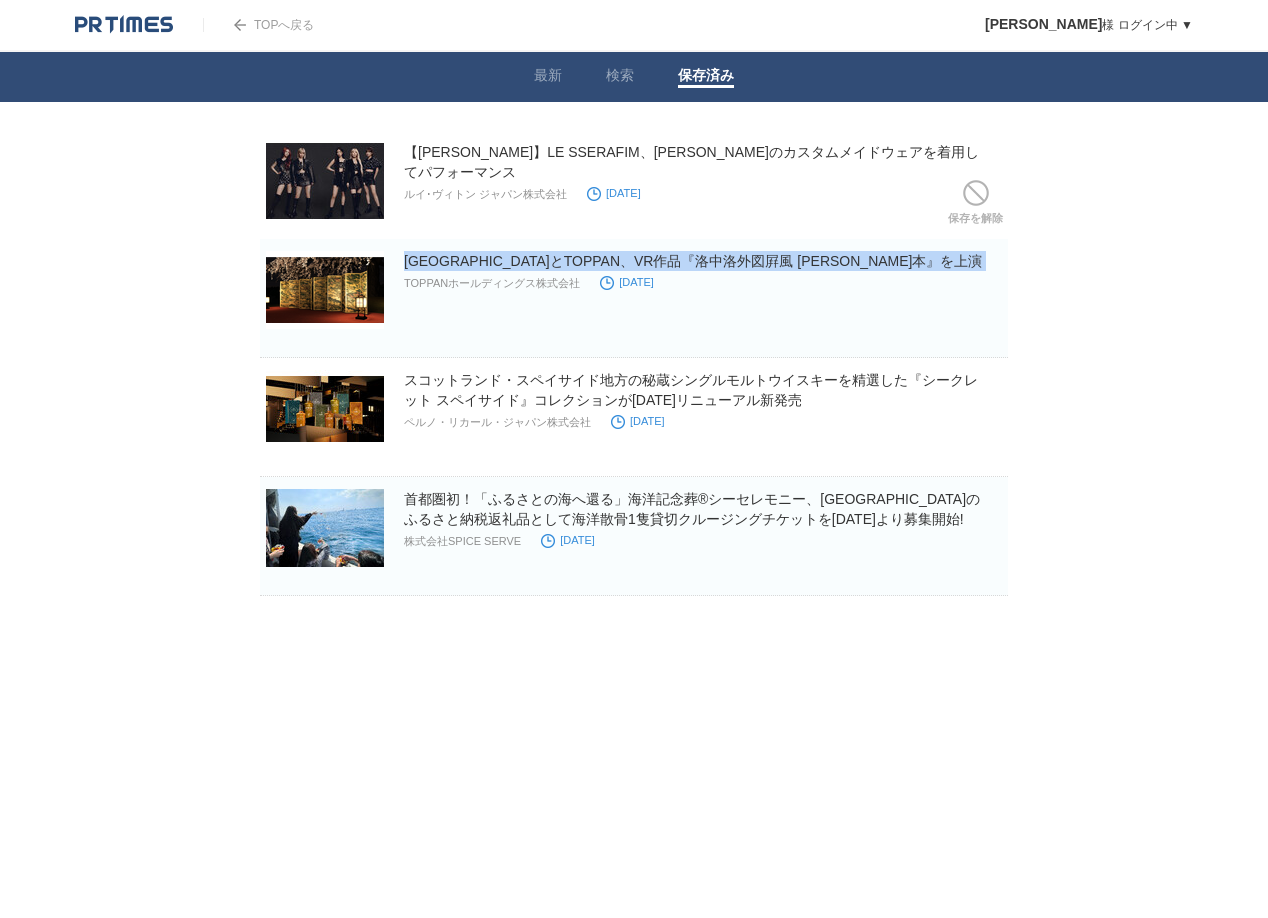 click on "[GEOGRAPHIC_DATA]とTOPPAN、VR作品『洛中洛外図屛風 [PERSON_NAME]本』を上演 TOPPANホールディングス株式会社 [DATE] 保存を解除" at bounding box center [634, 298] 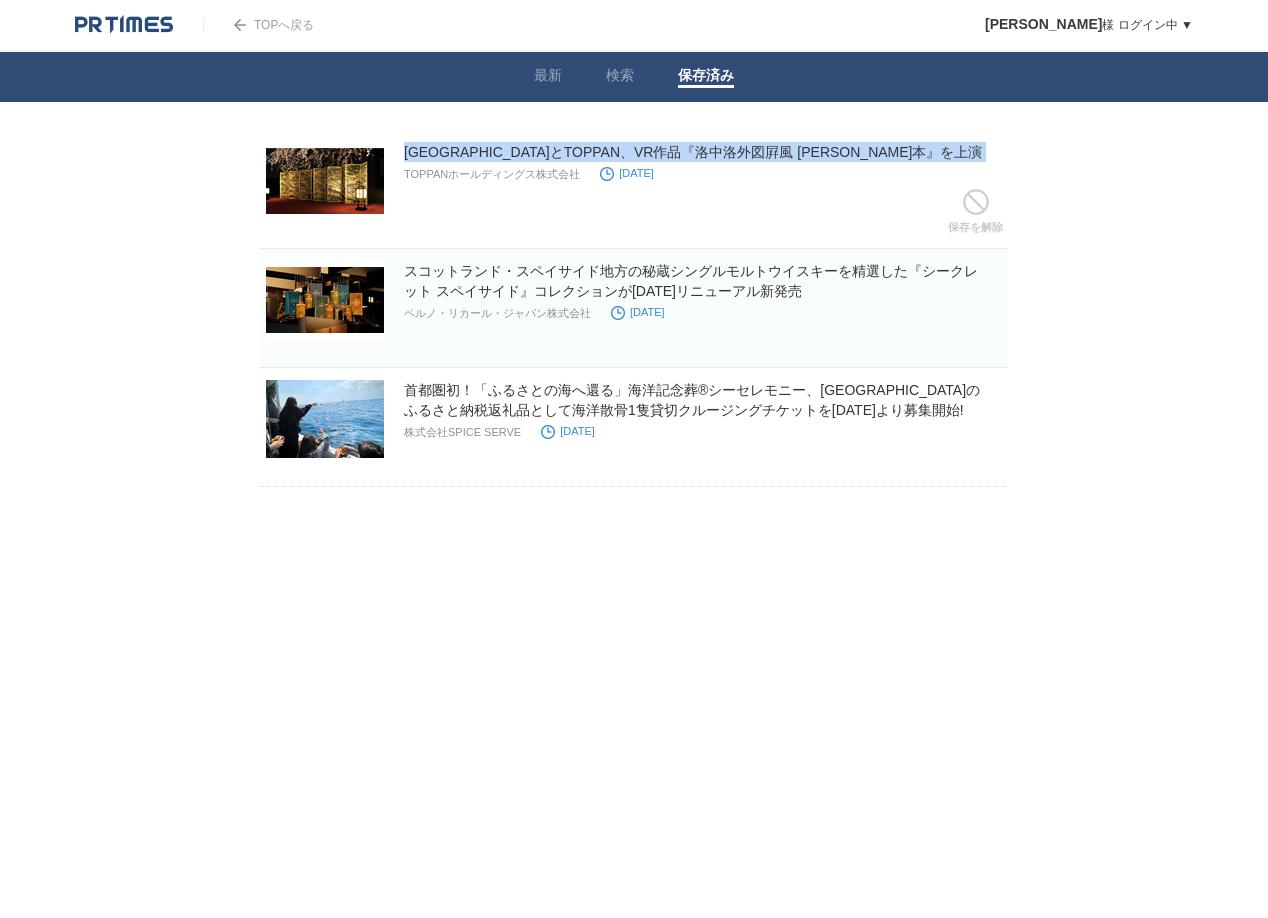 click at bounding box center (957, 161) 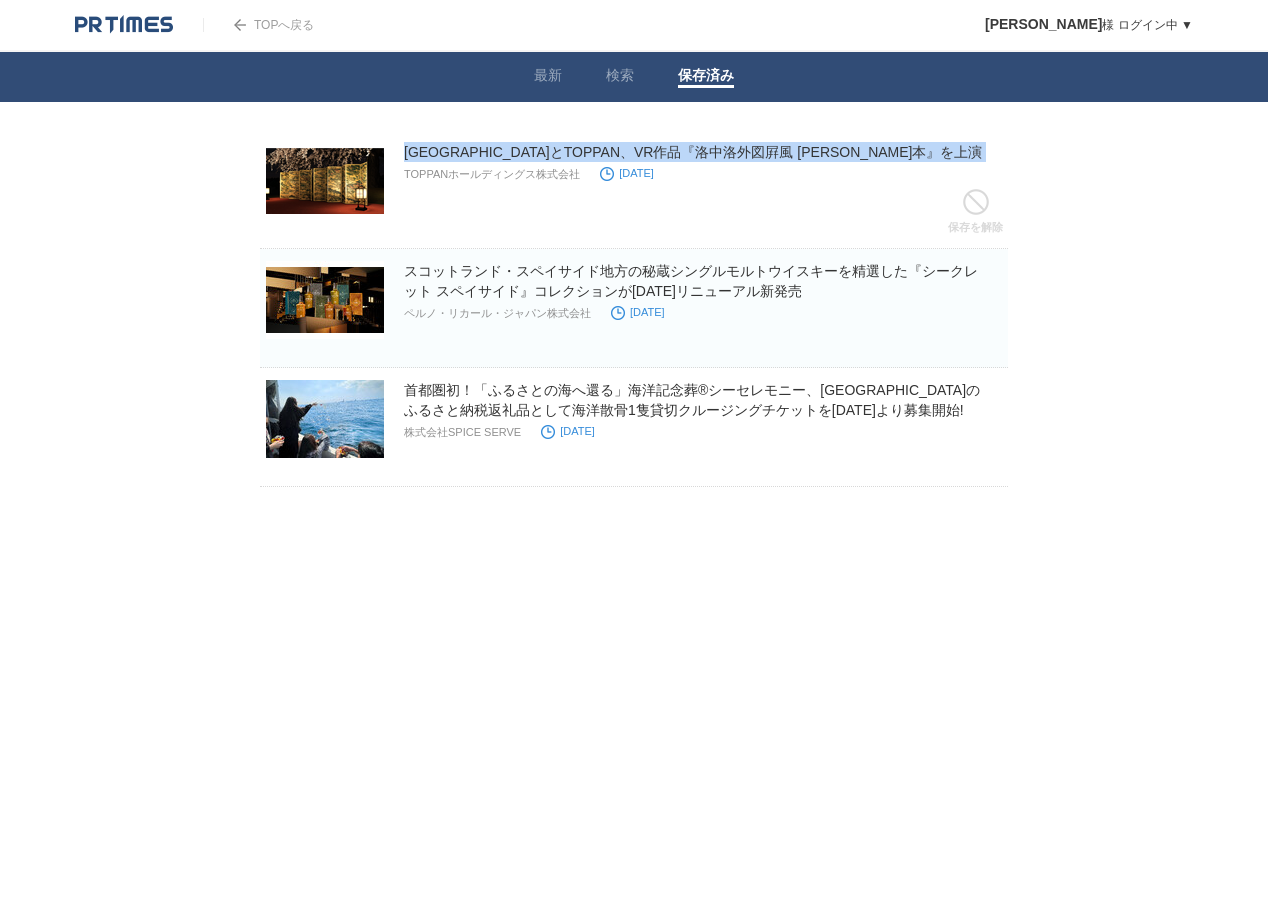 click on "保存を解除" at bounding box center (975, 216) 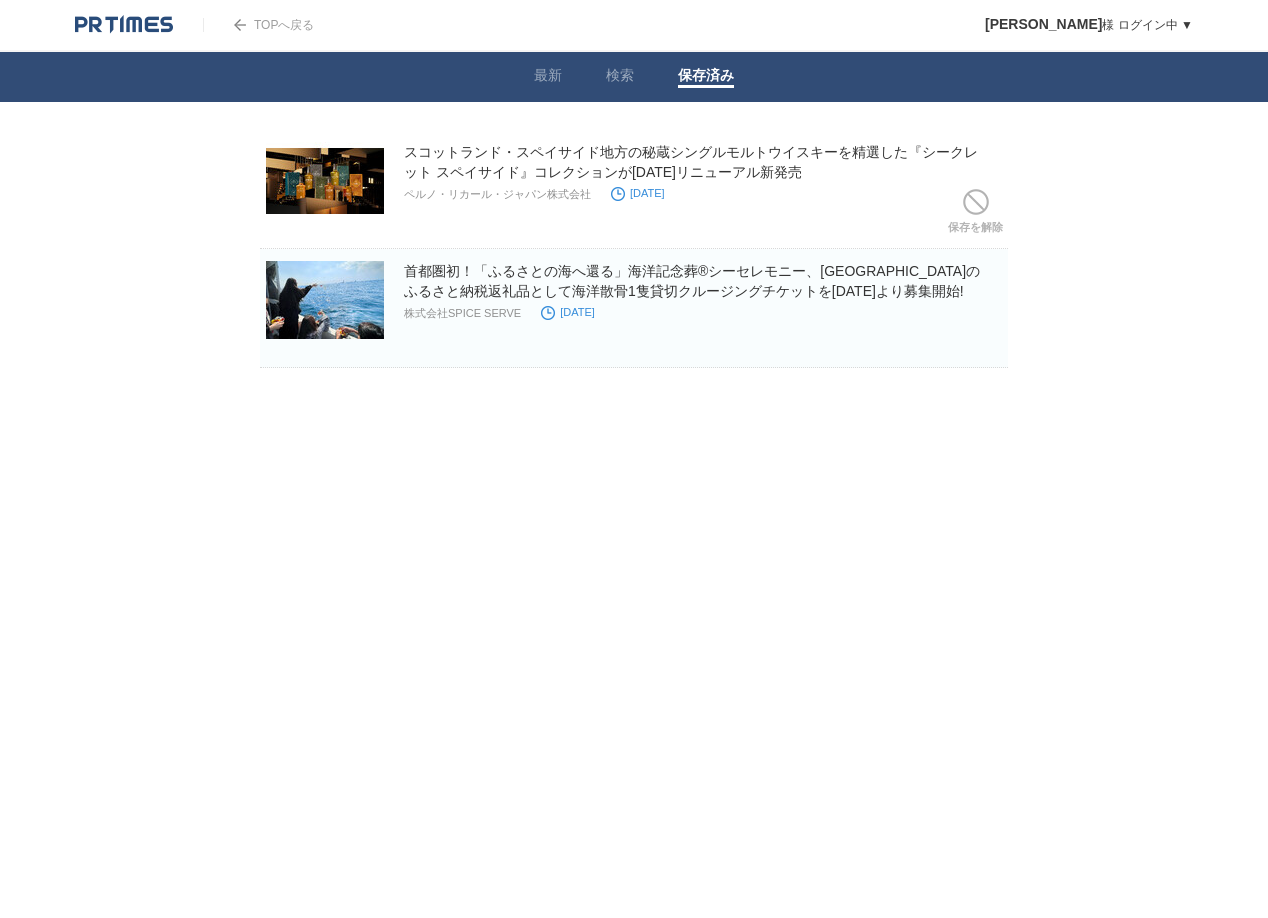 click on "保存を解除" at bounding box center (975, 216) 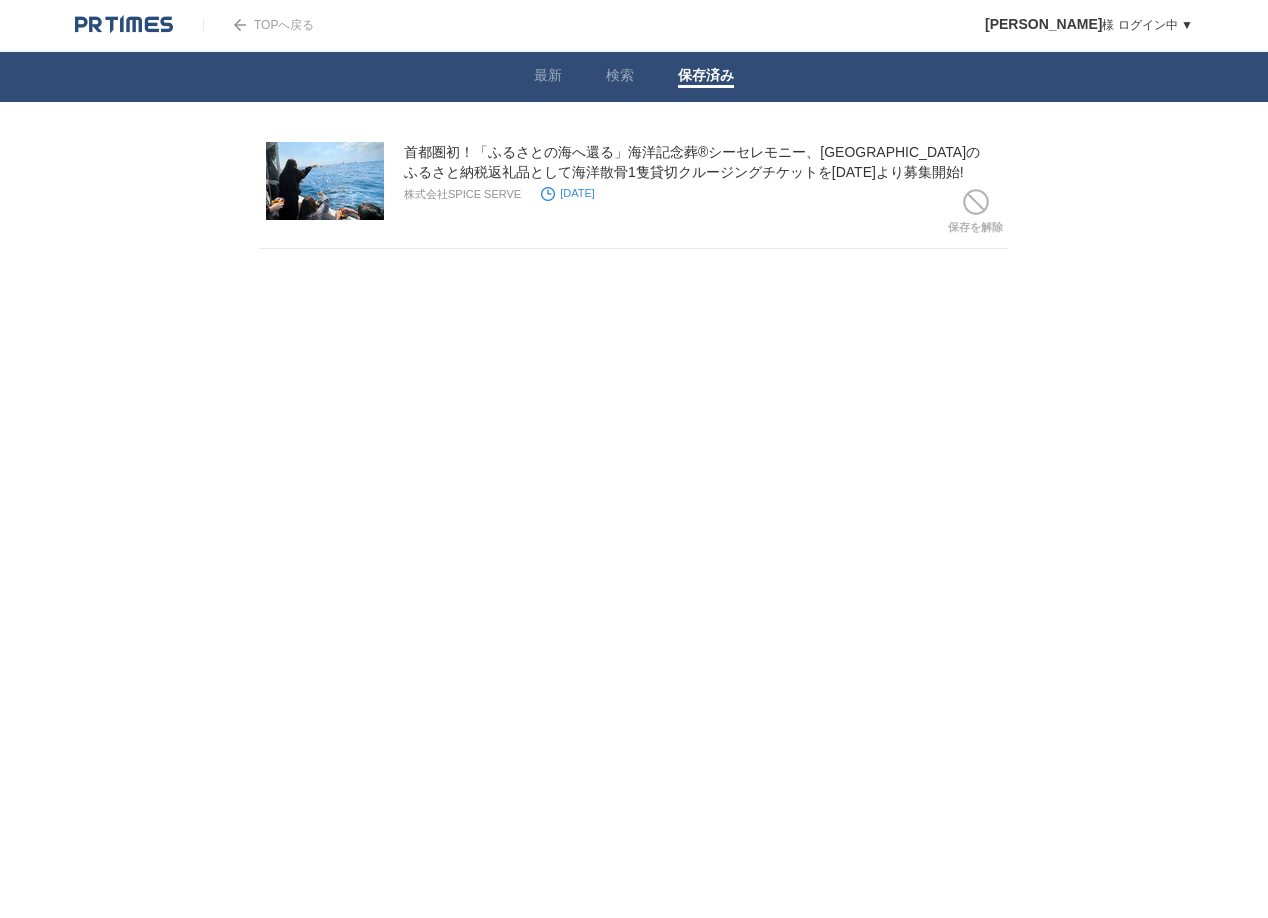 click on "保存を解除" at bounding box center [975, 216] 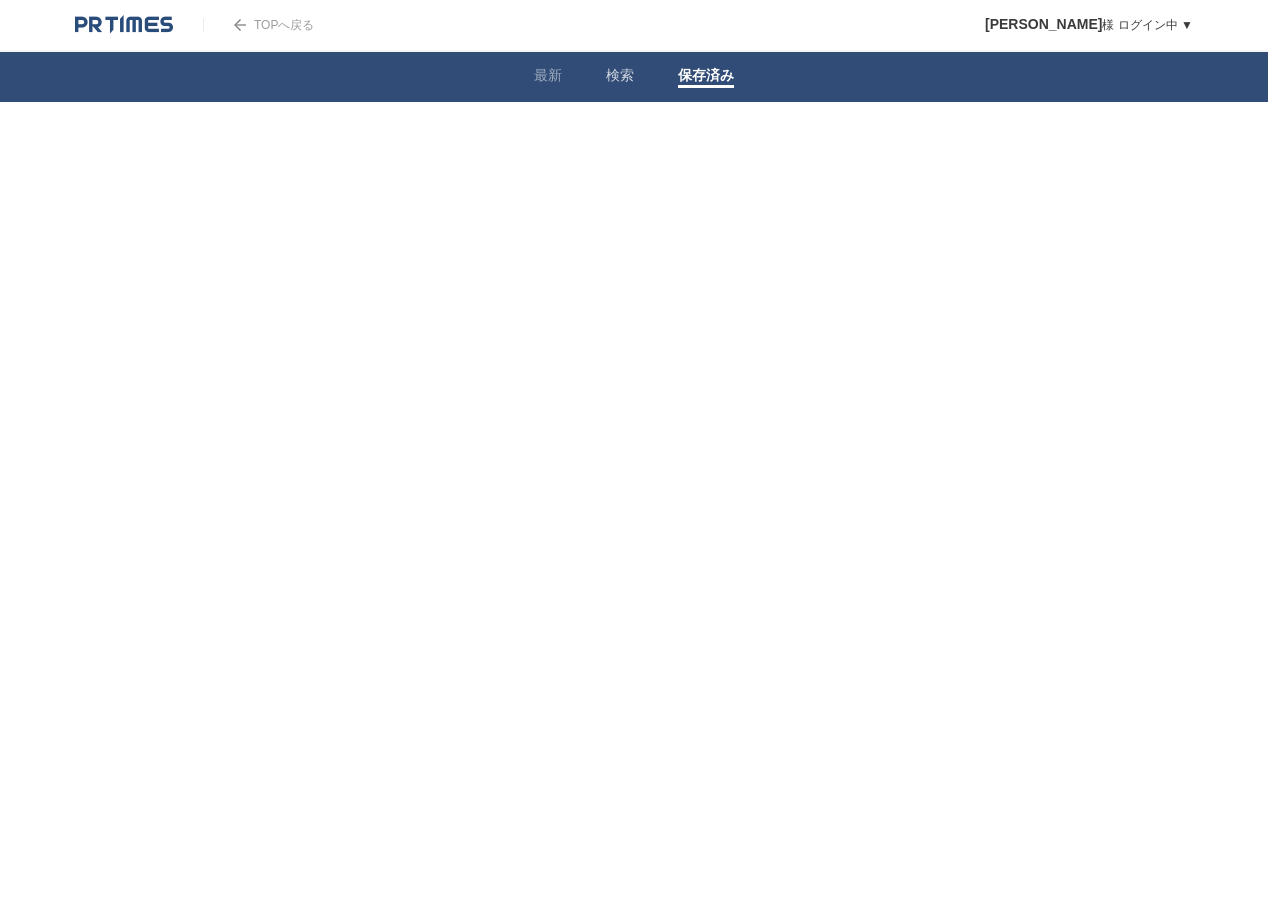 click on "検索" at bounding box center (620, 77) 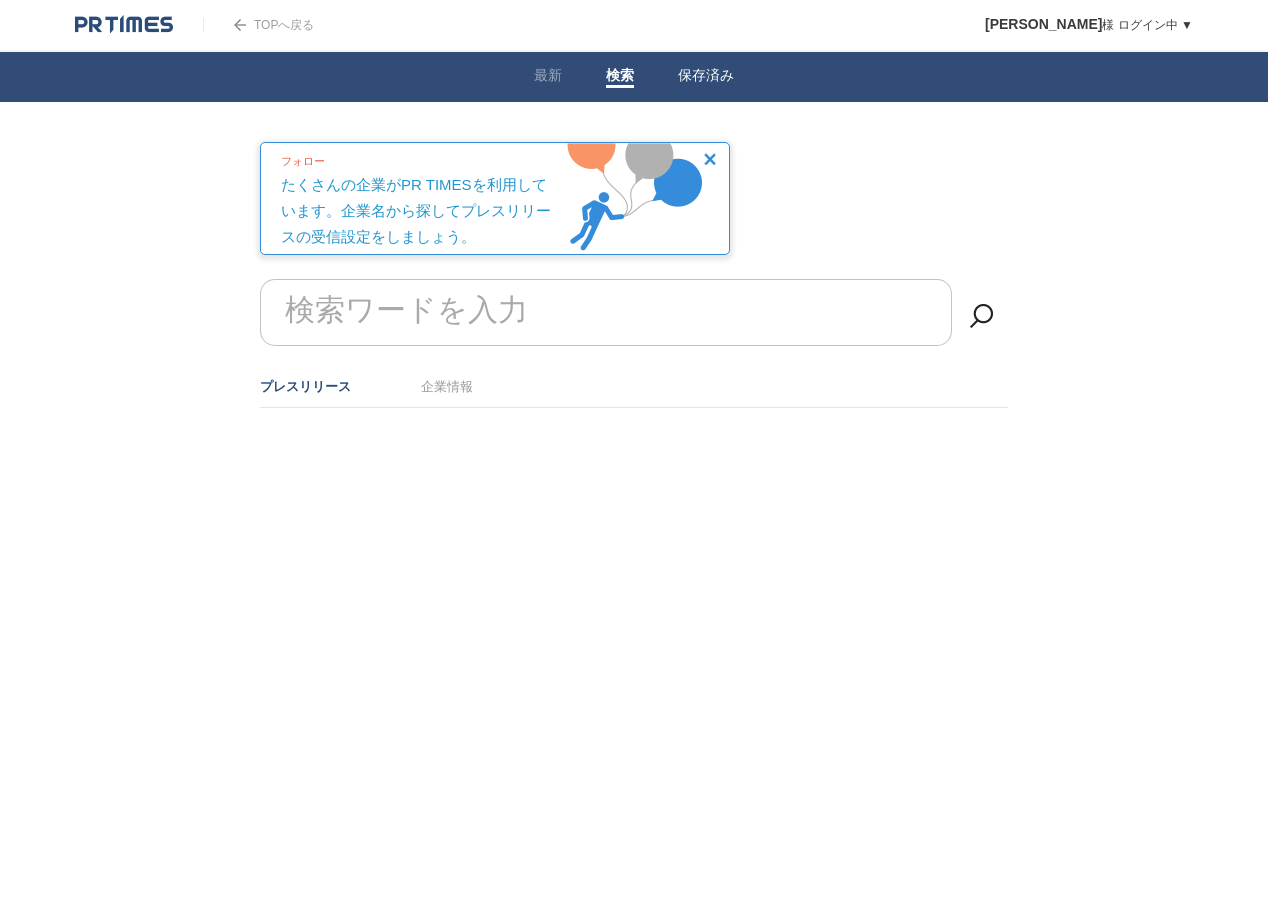 click at bounding box center [706, 86] 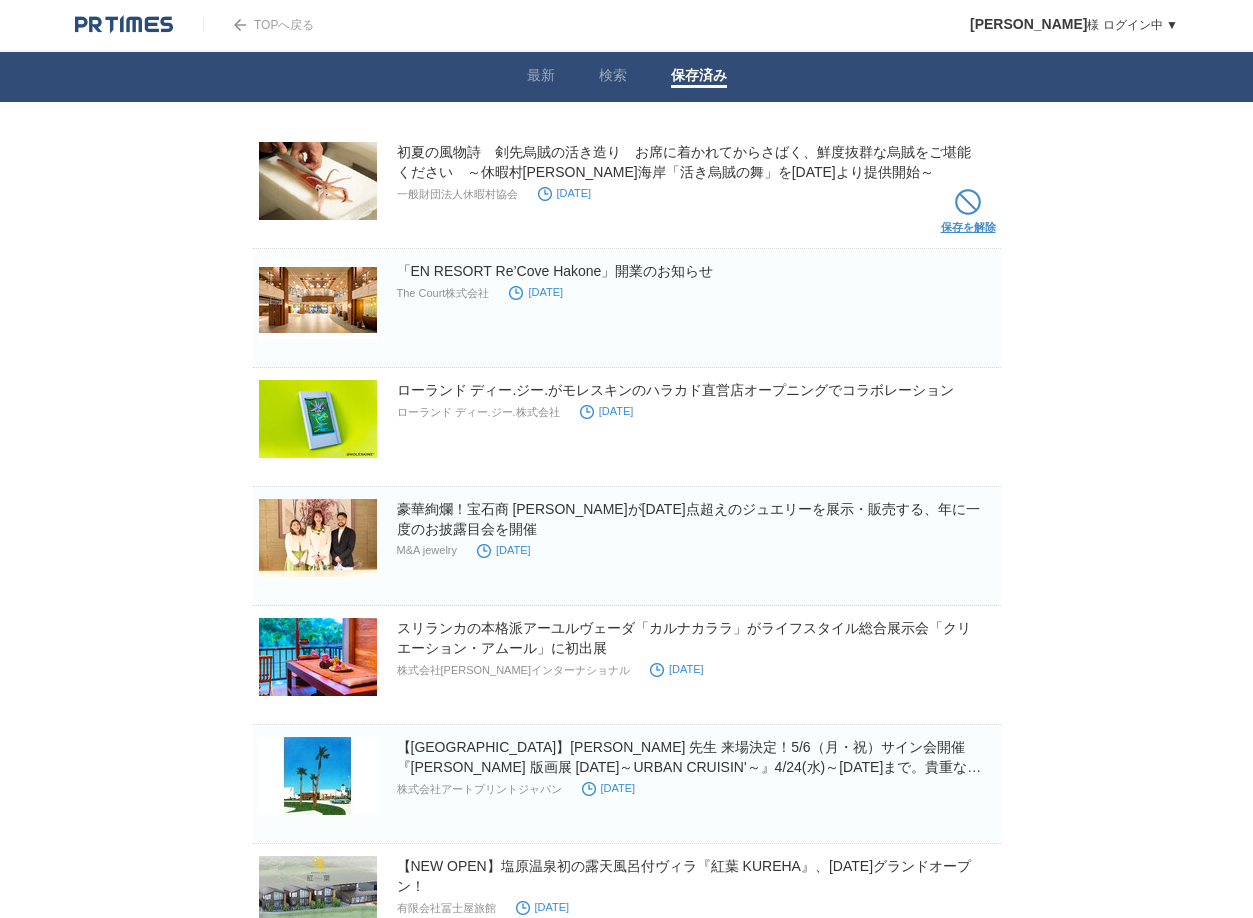 click at bounding box center (968, 202) 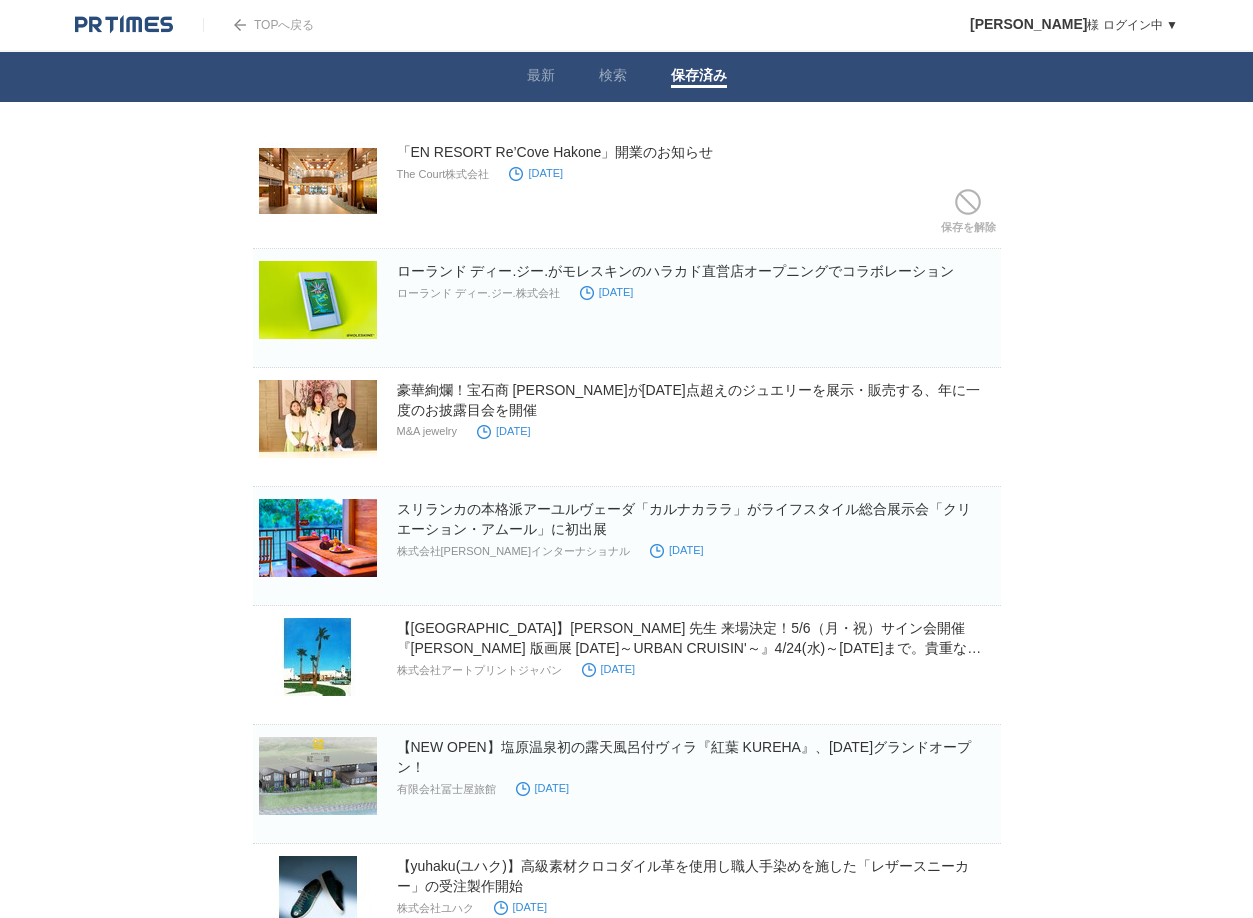 click at bounding box center [968, 202] 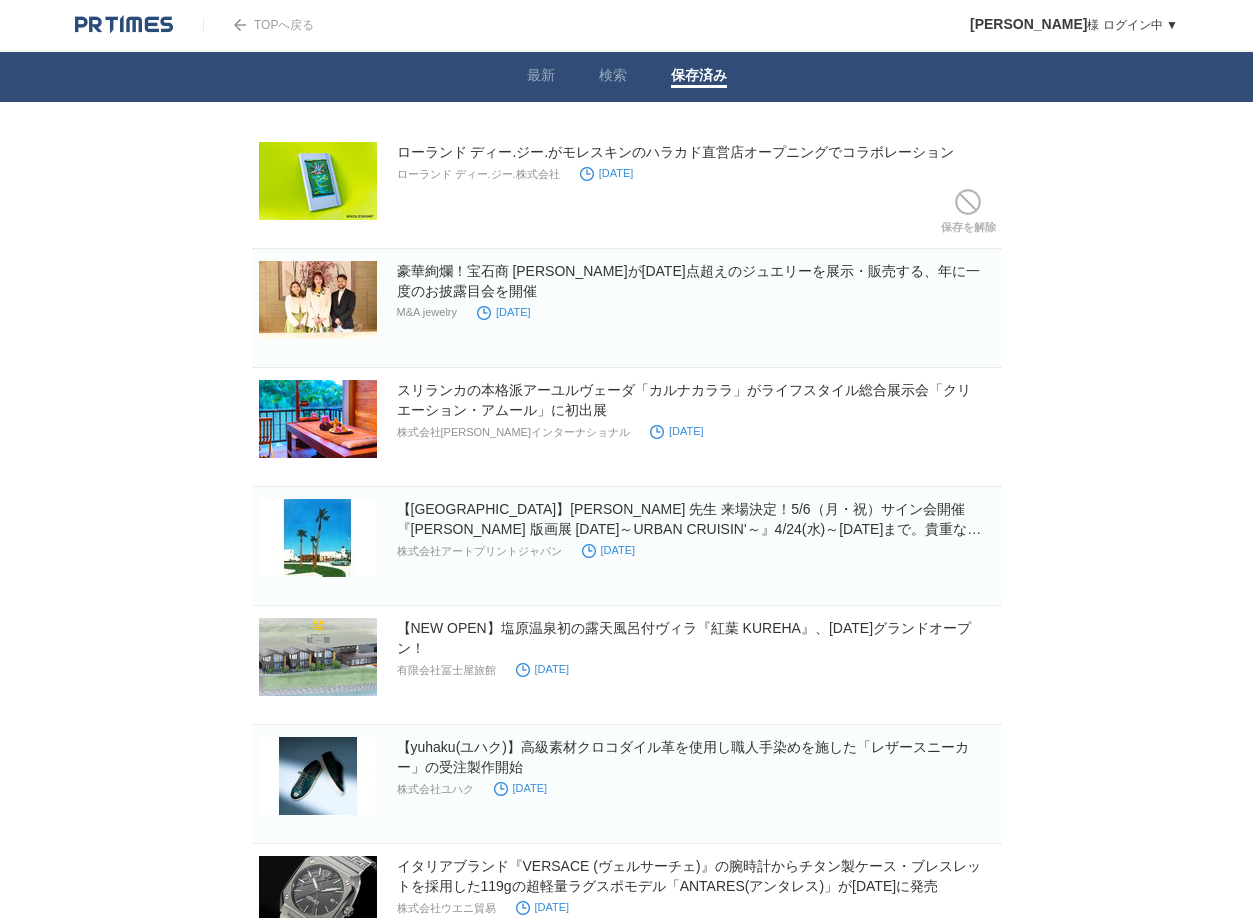 click at bounding box center [968, 202] 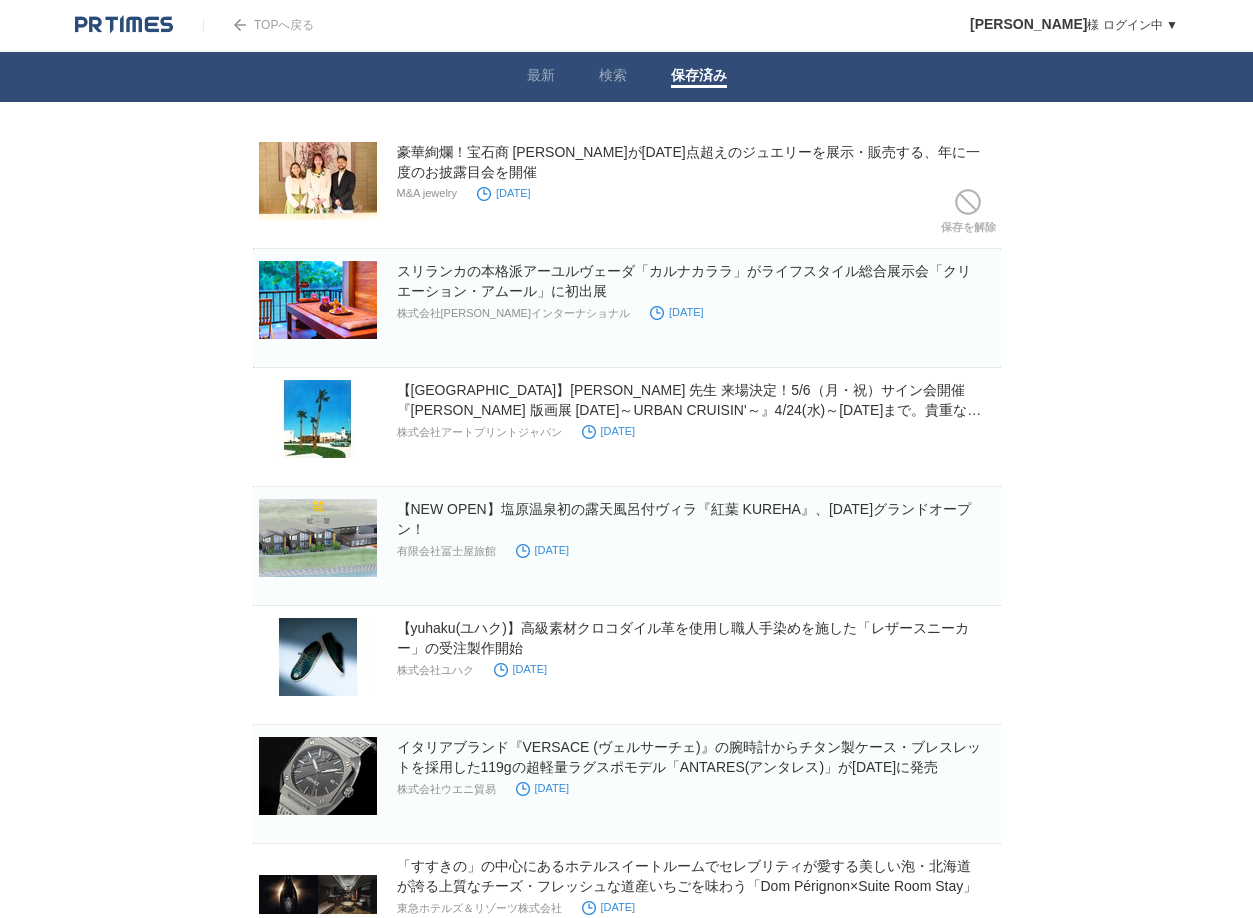 click at bounding box center [968, 202] 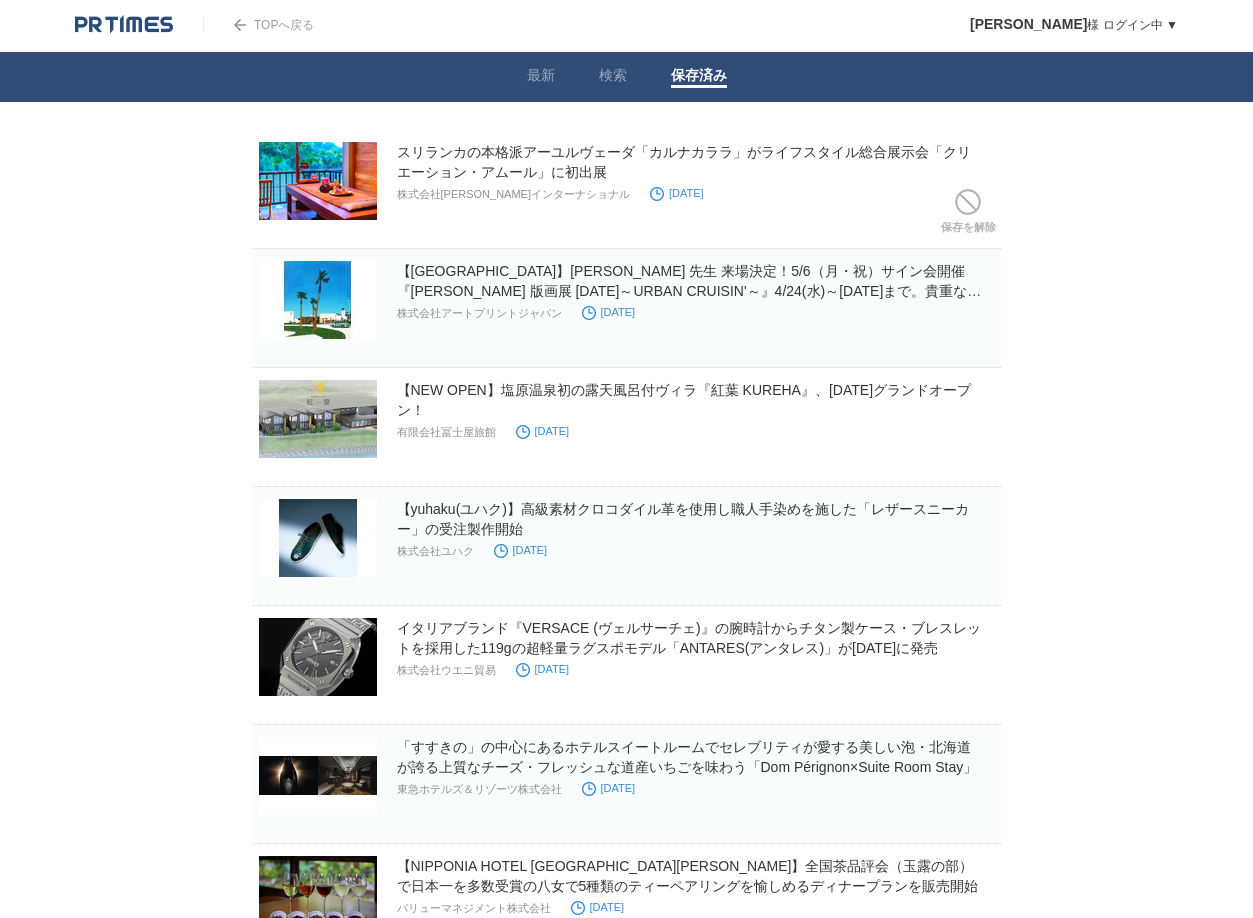 click at bounding box center (968, 202) 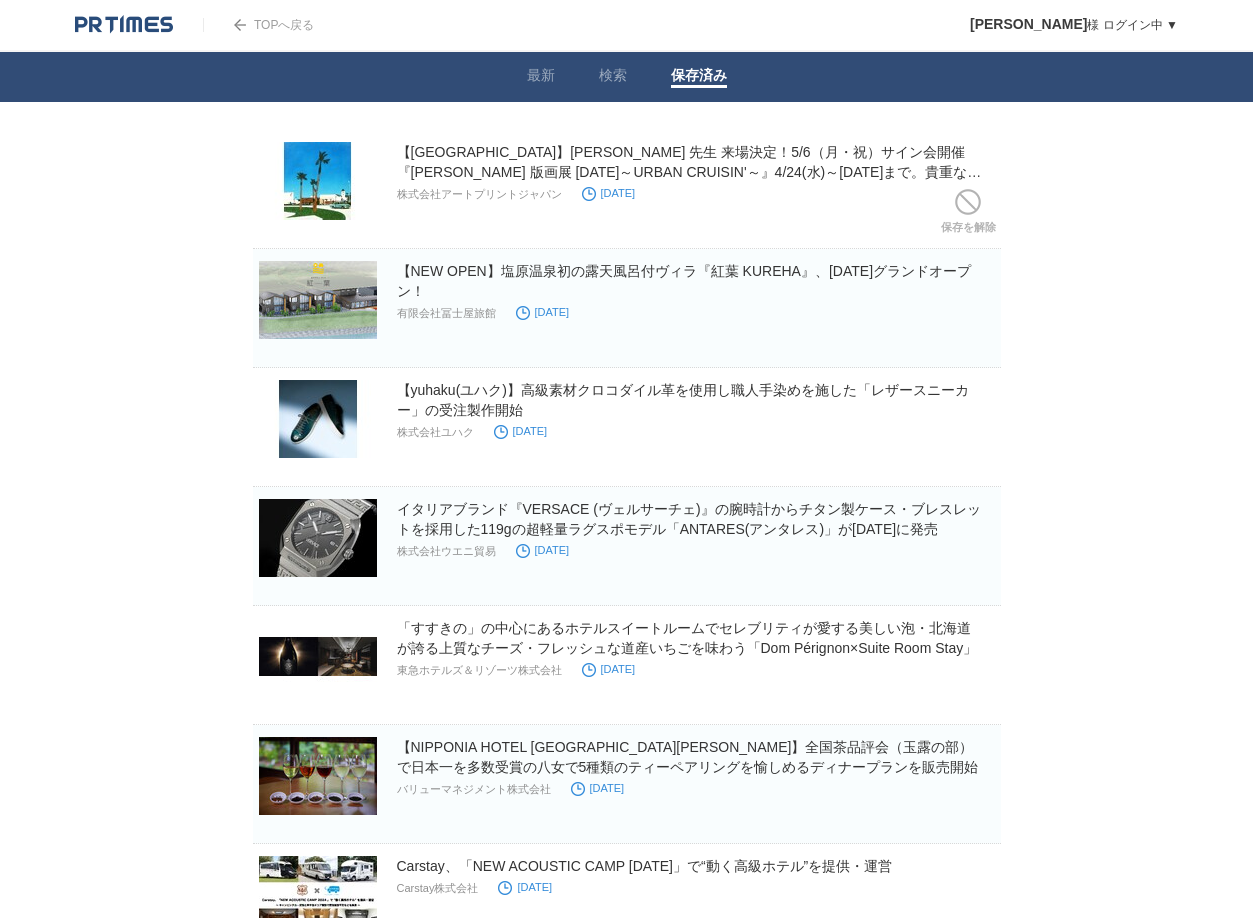 click at bounding box center [968, 202] 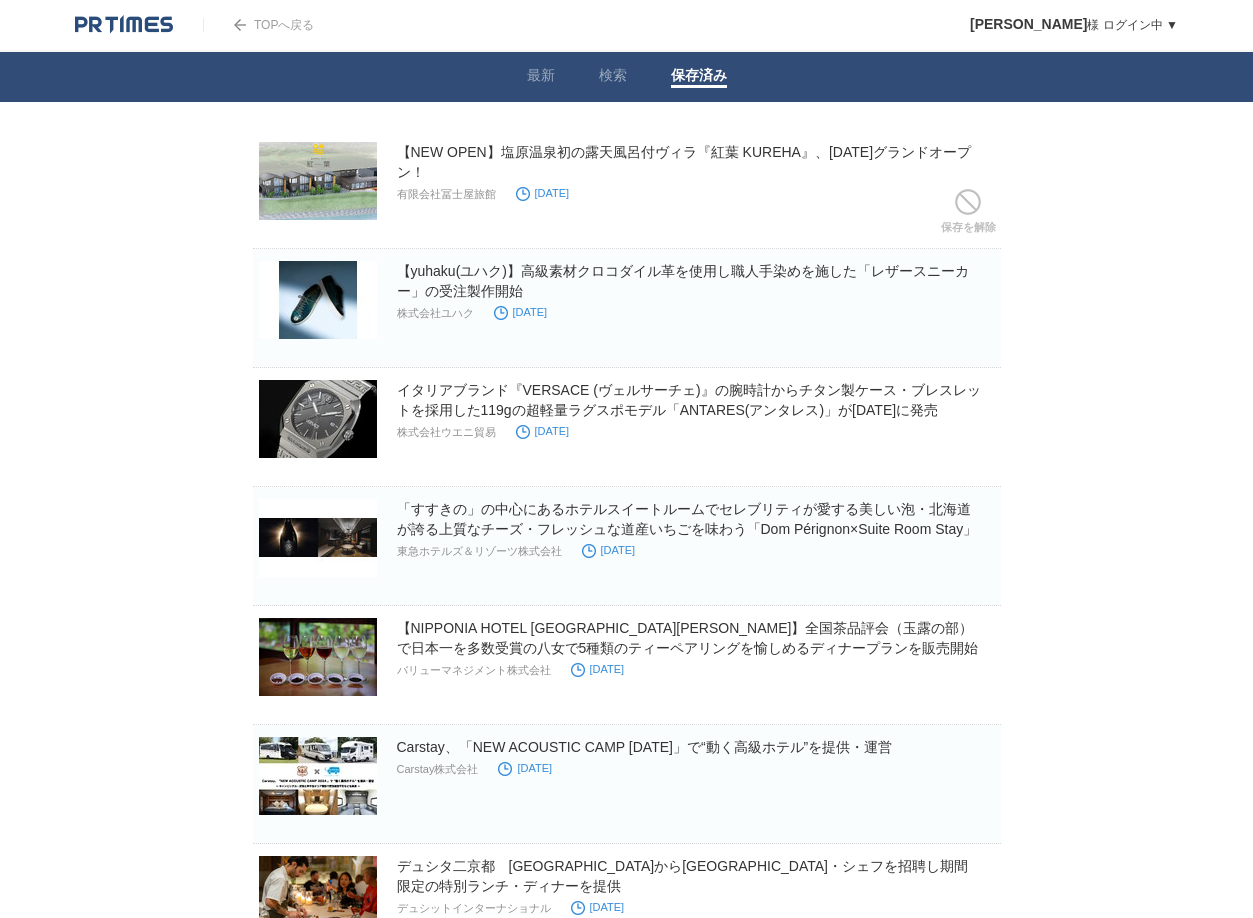 click at bounding box center [968, 202] 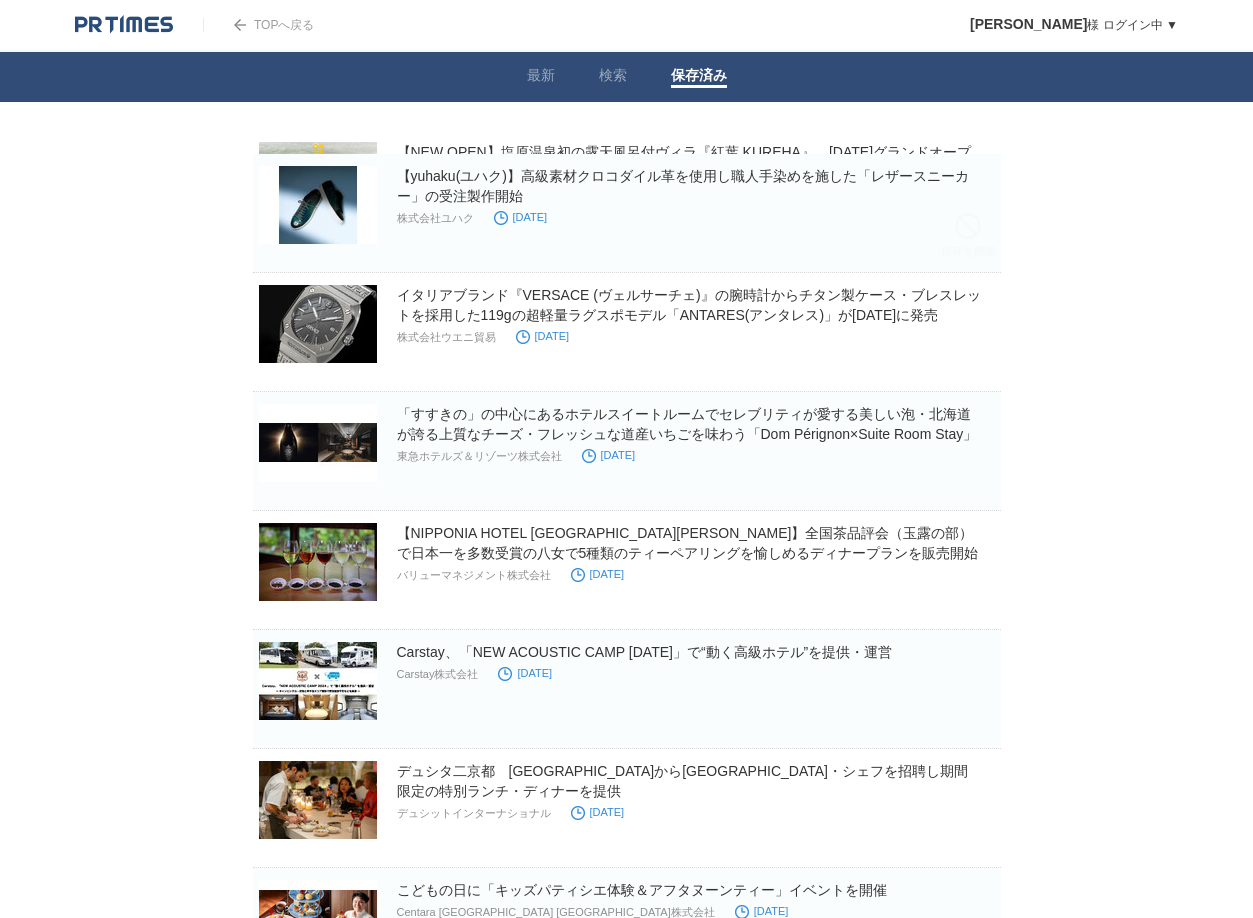 click at bounding box center [968, 226] 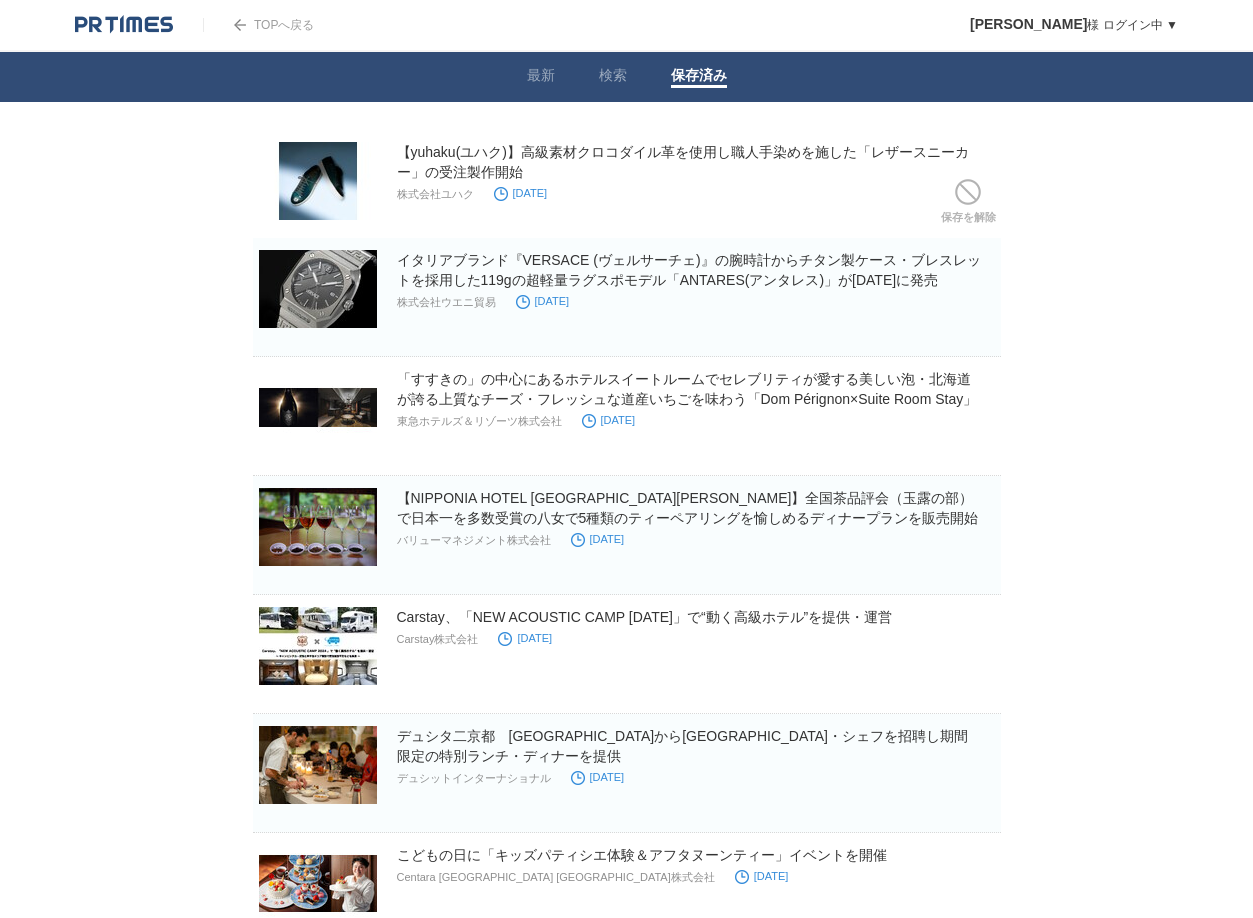 click at bounding box center (0, 0) 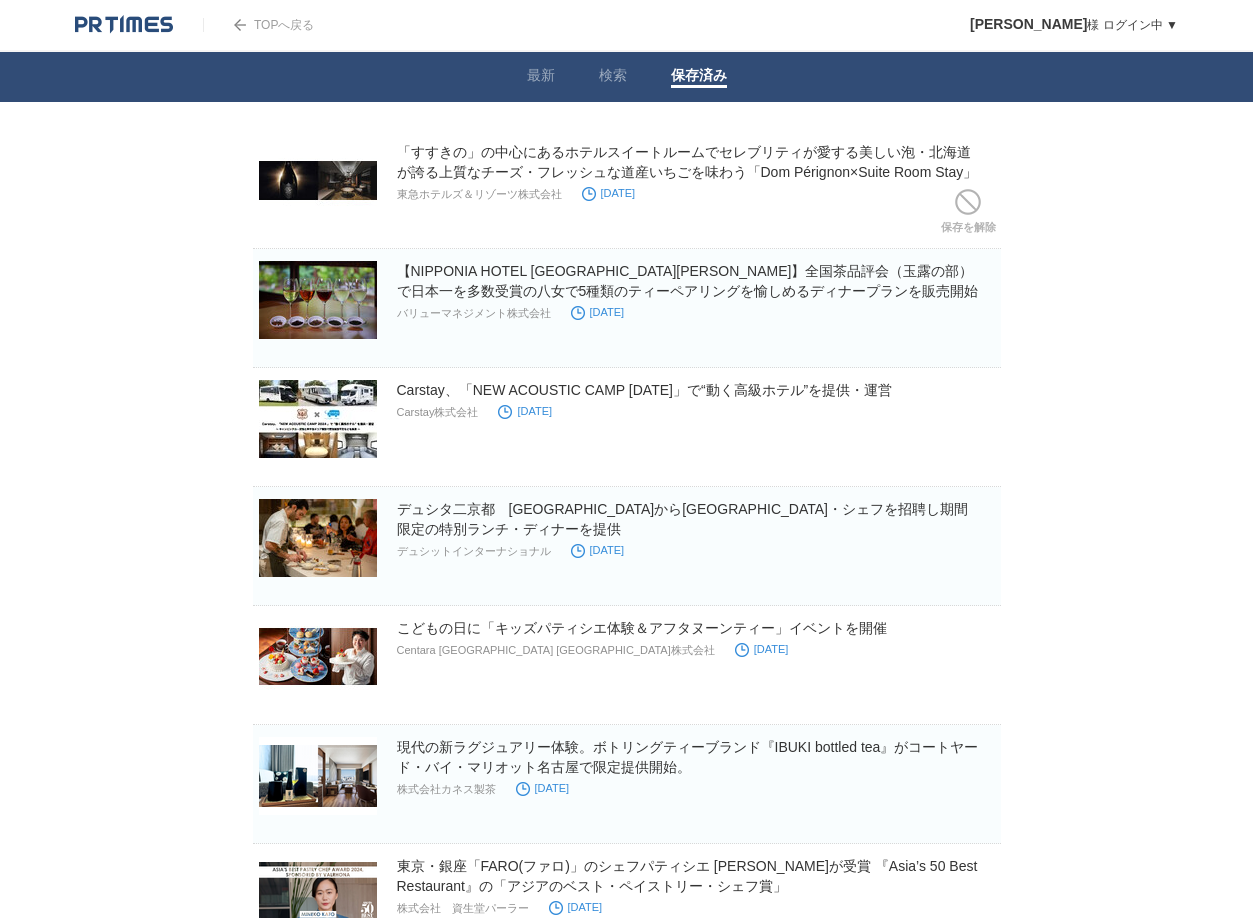 click at bounding box center (968, 202) 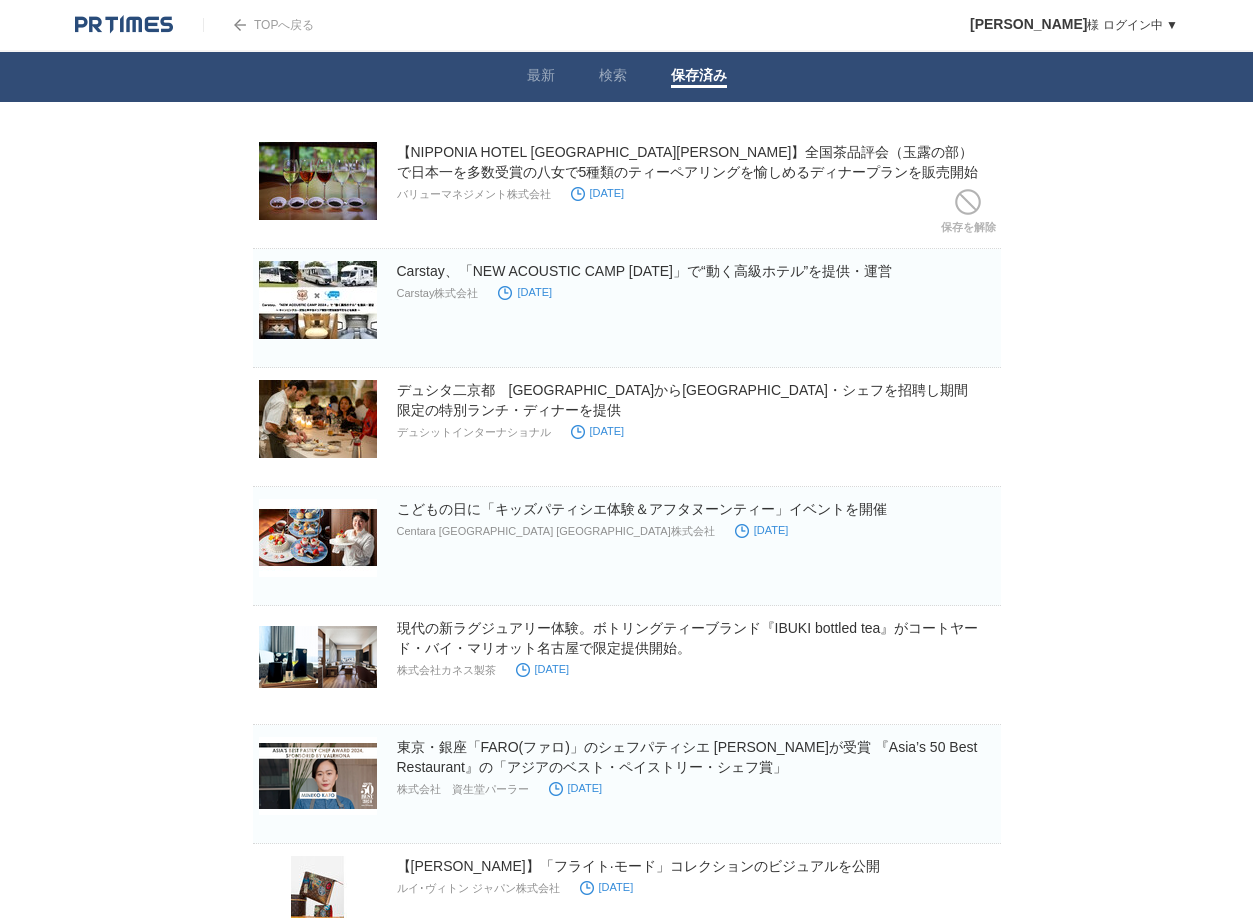 click at bounding box center [968, 202] 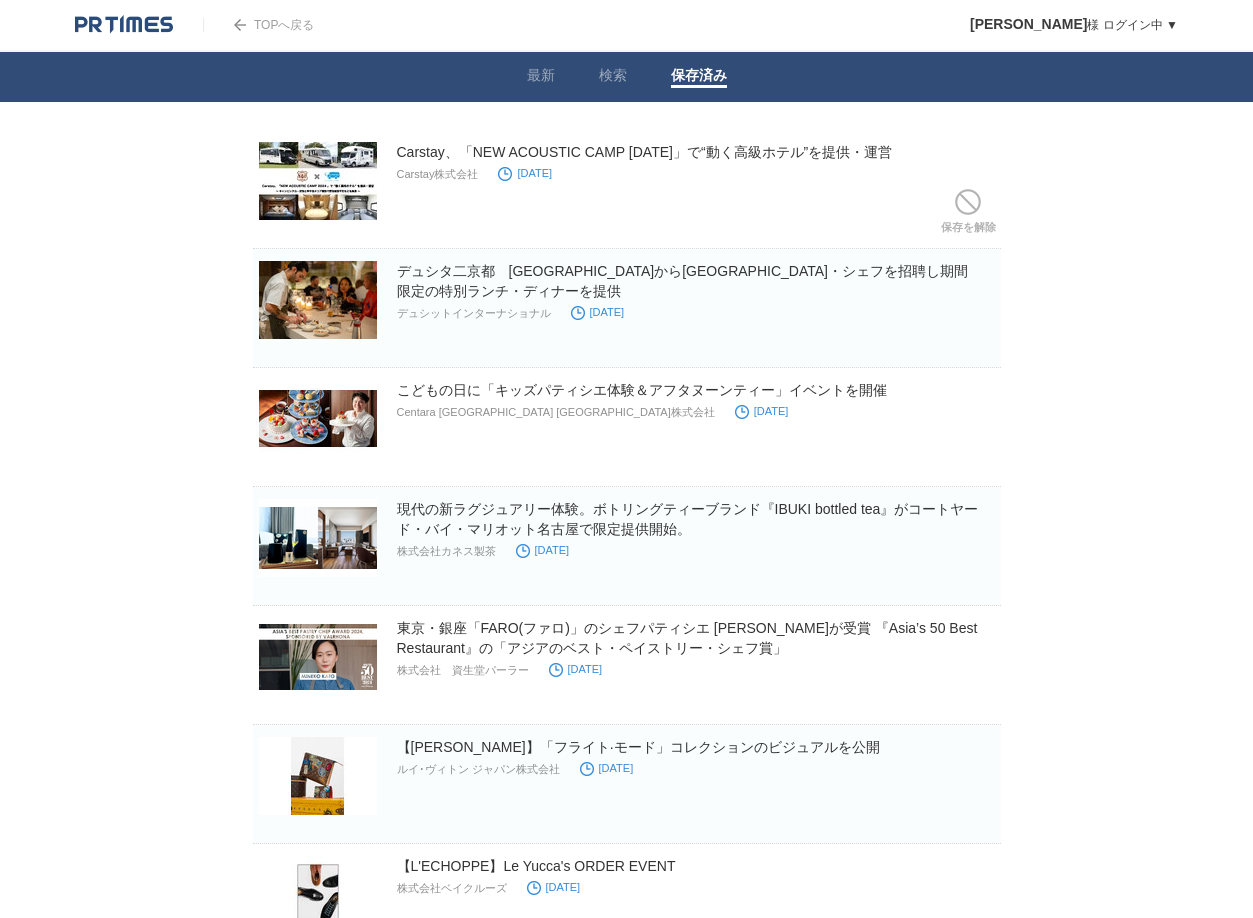 click at bounding box center [968, 202] 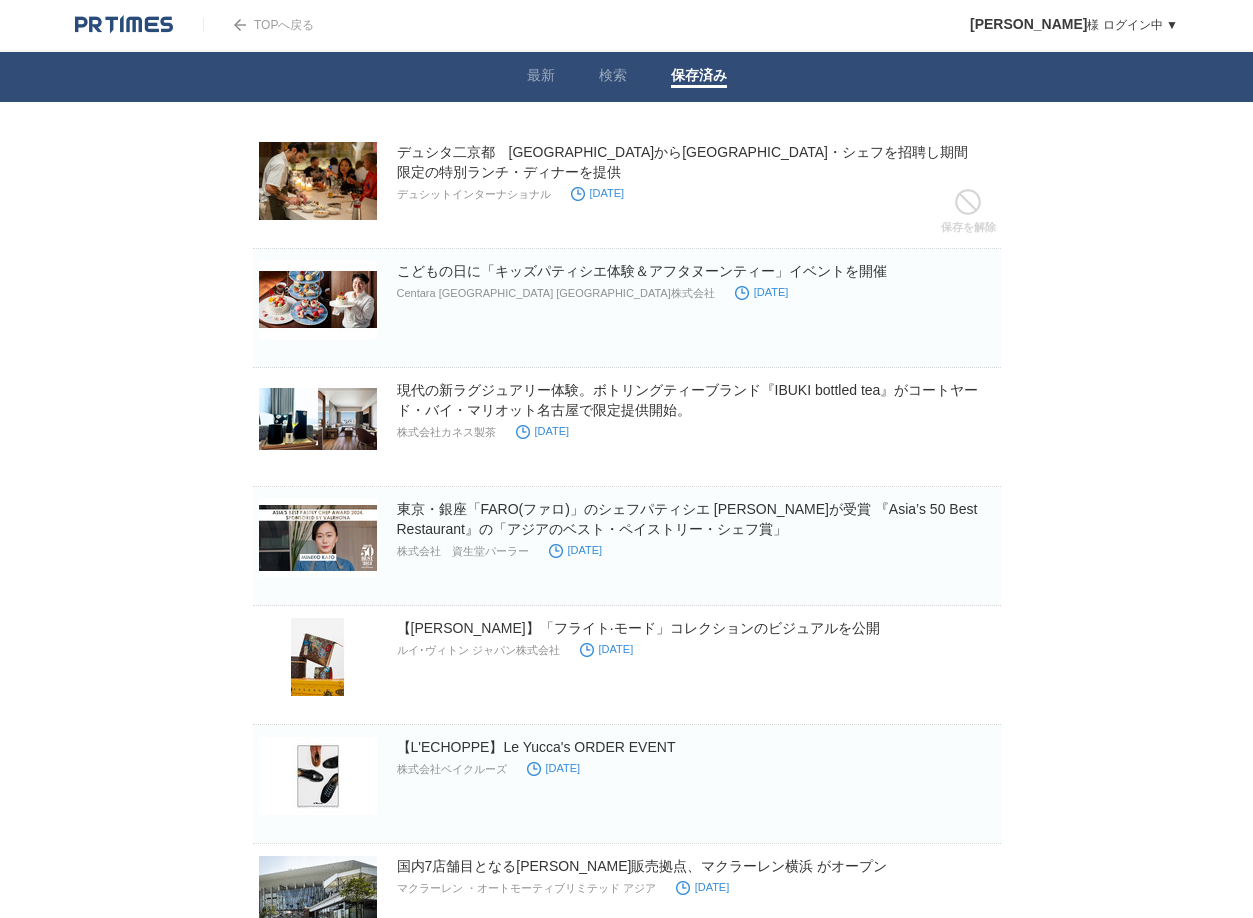 click at bounding box center [968, 202] 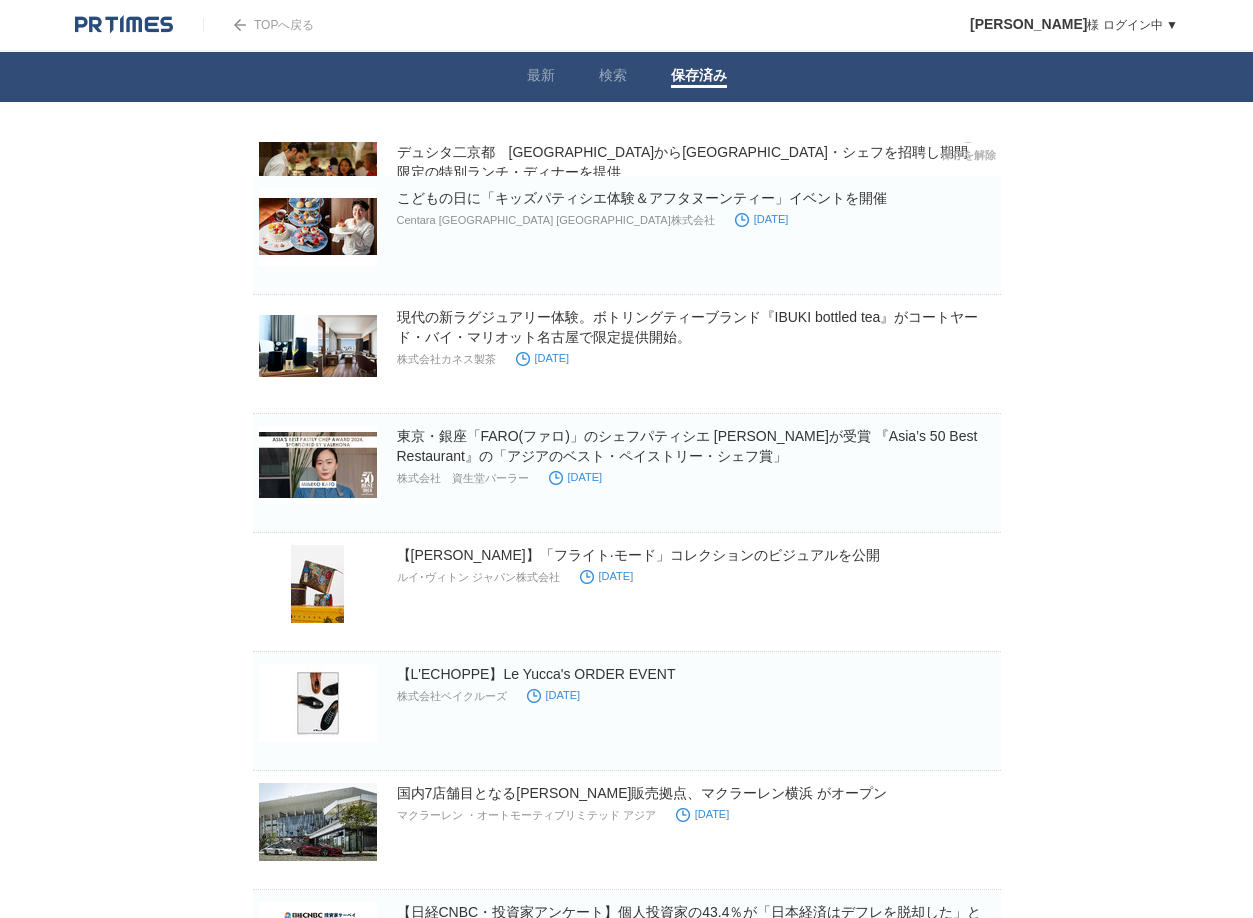 click at bounding box center (968, 248) 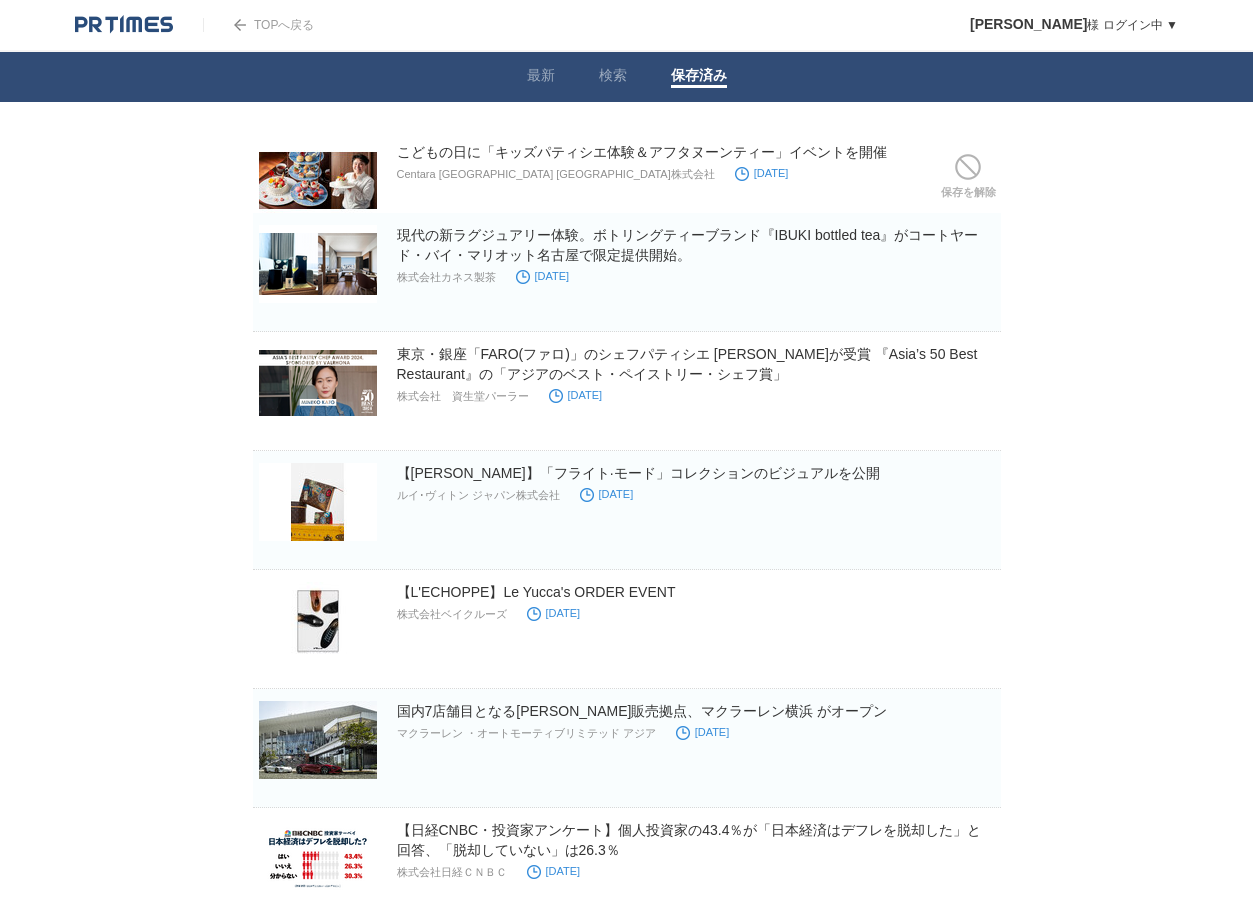 click at bounding box center (0, 0) 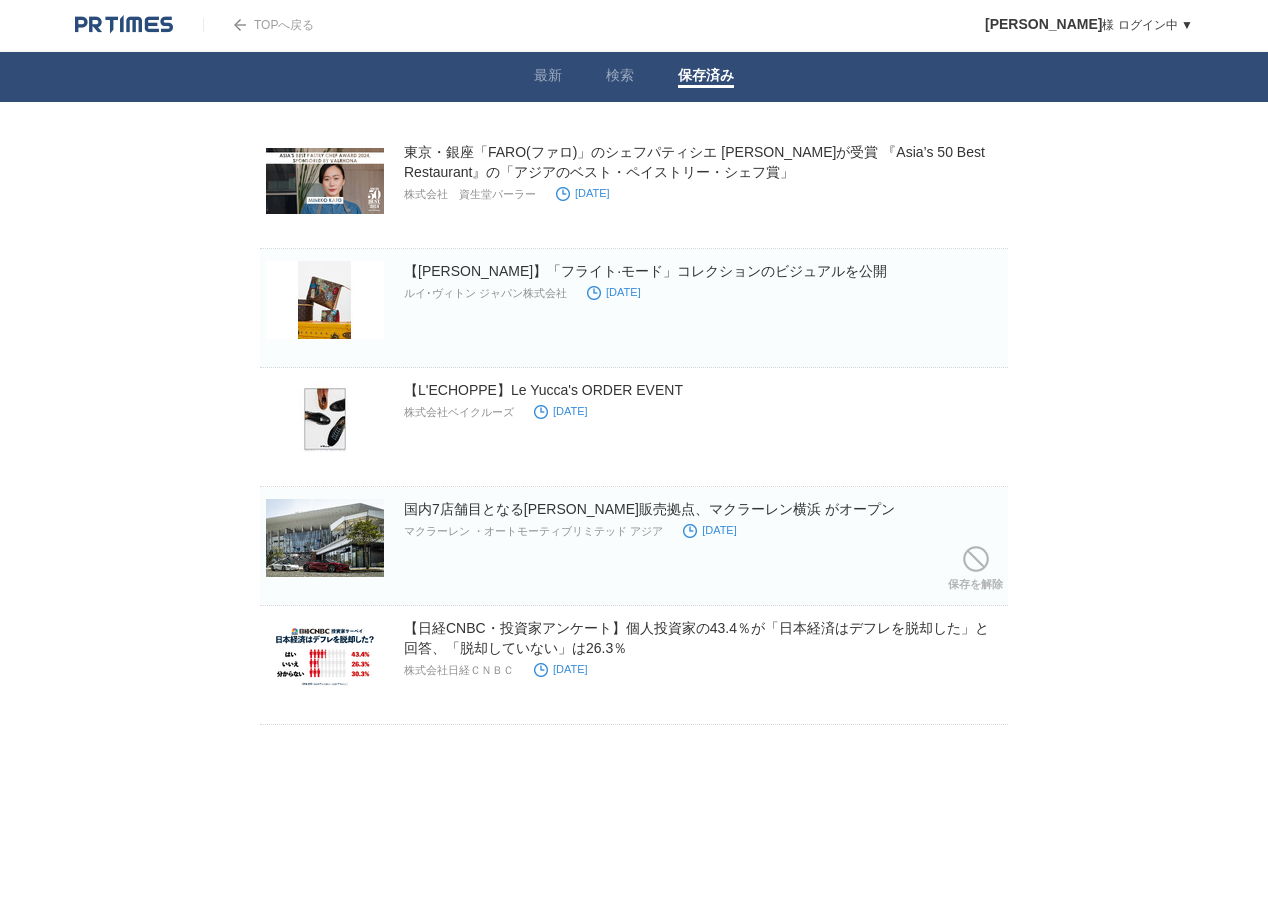 click on "マクラーレン ・オートモーティブリミテッド アジア" at bounding box center [533, 531] 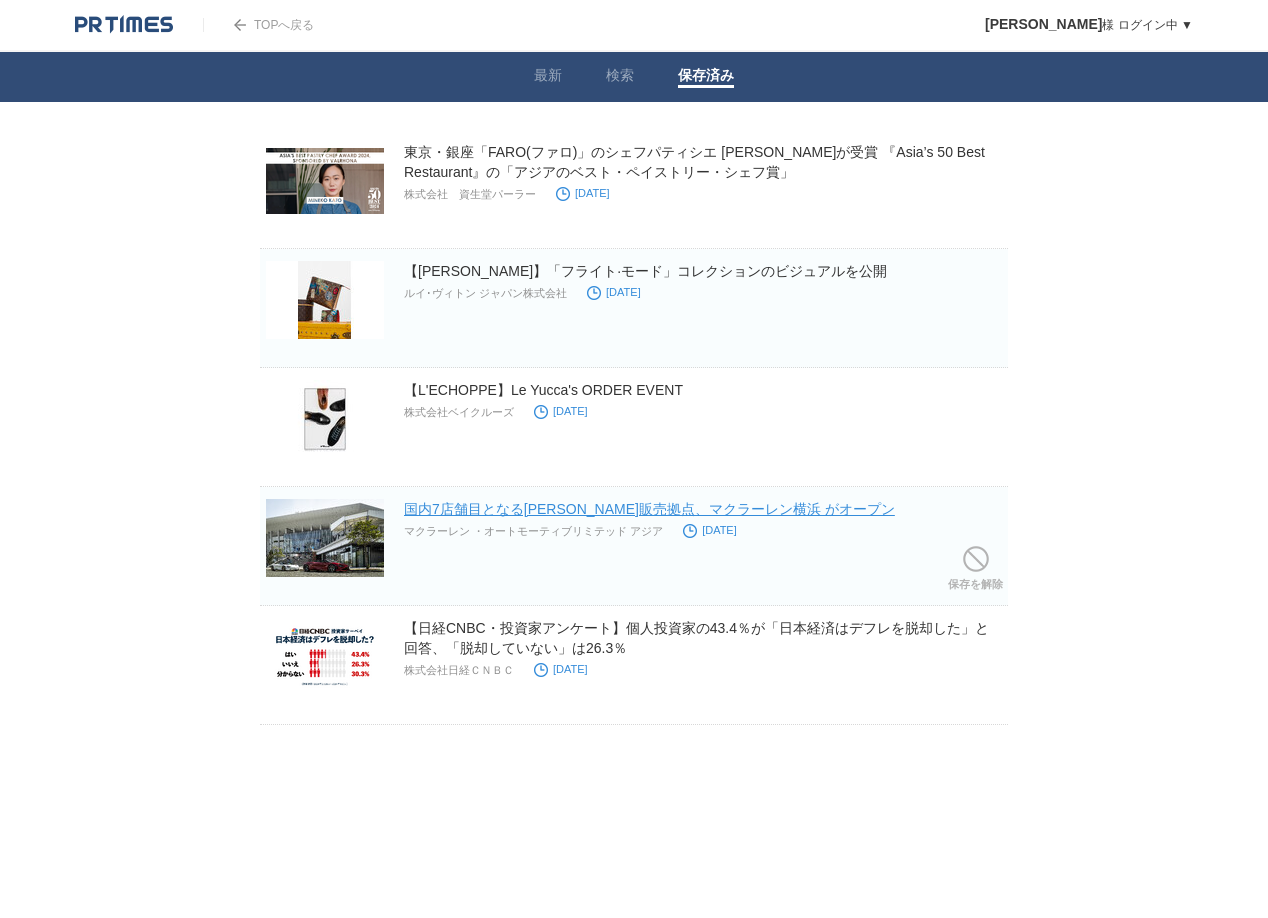 click on "国内7店舗目となる[PERSON_NAME]販売拠点、マクラーレン横浜 がオープン" at bounding box center [649, 509] 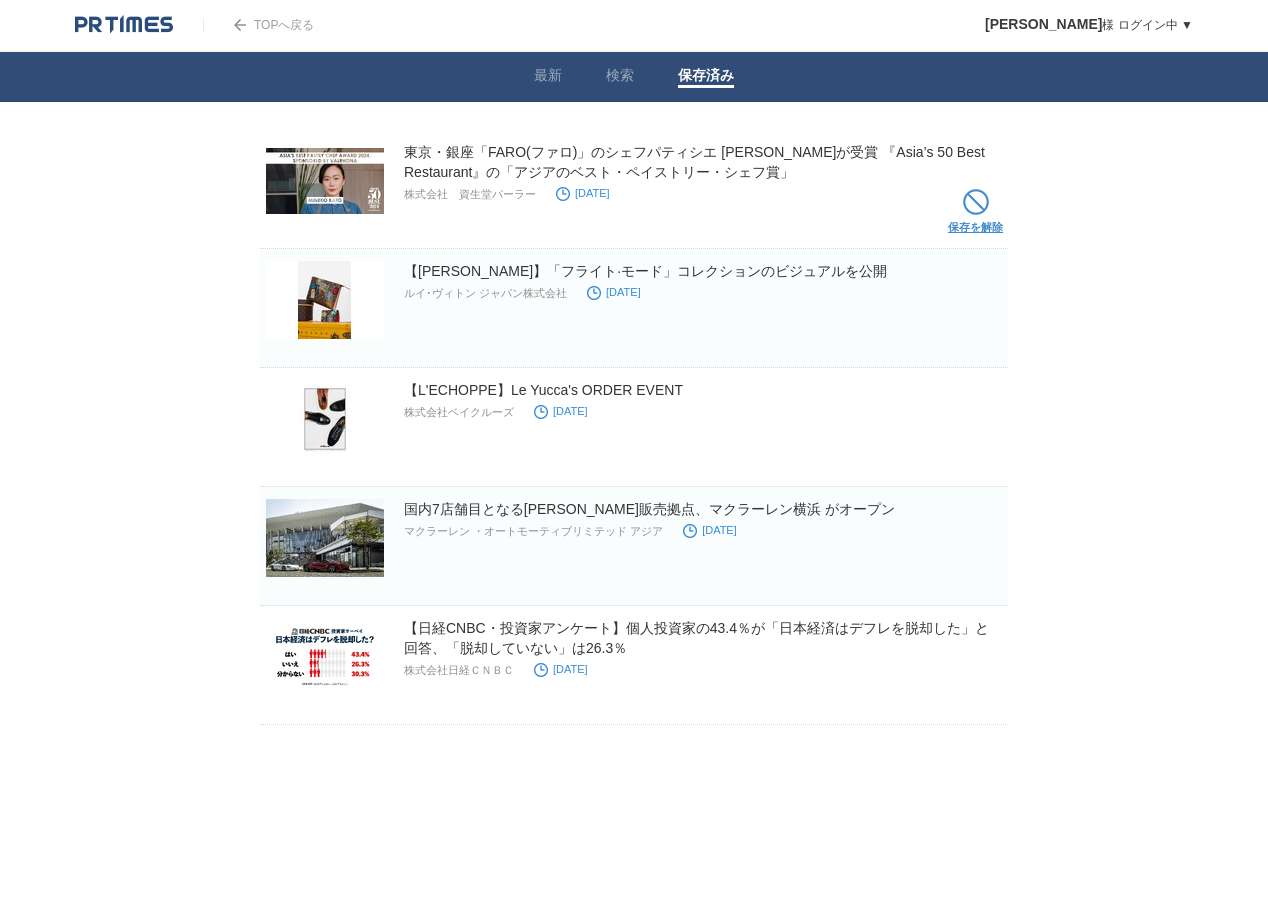click at bounding box center (976, 202) 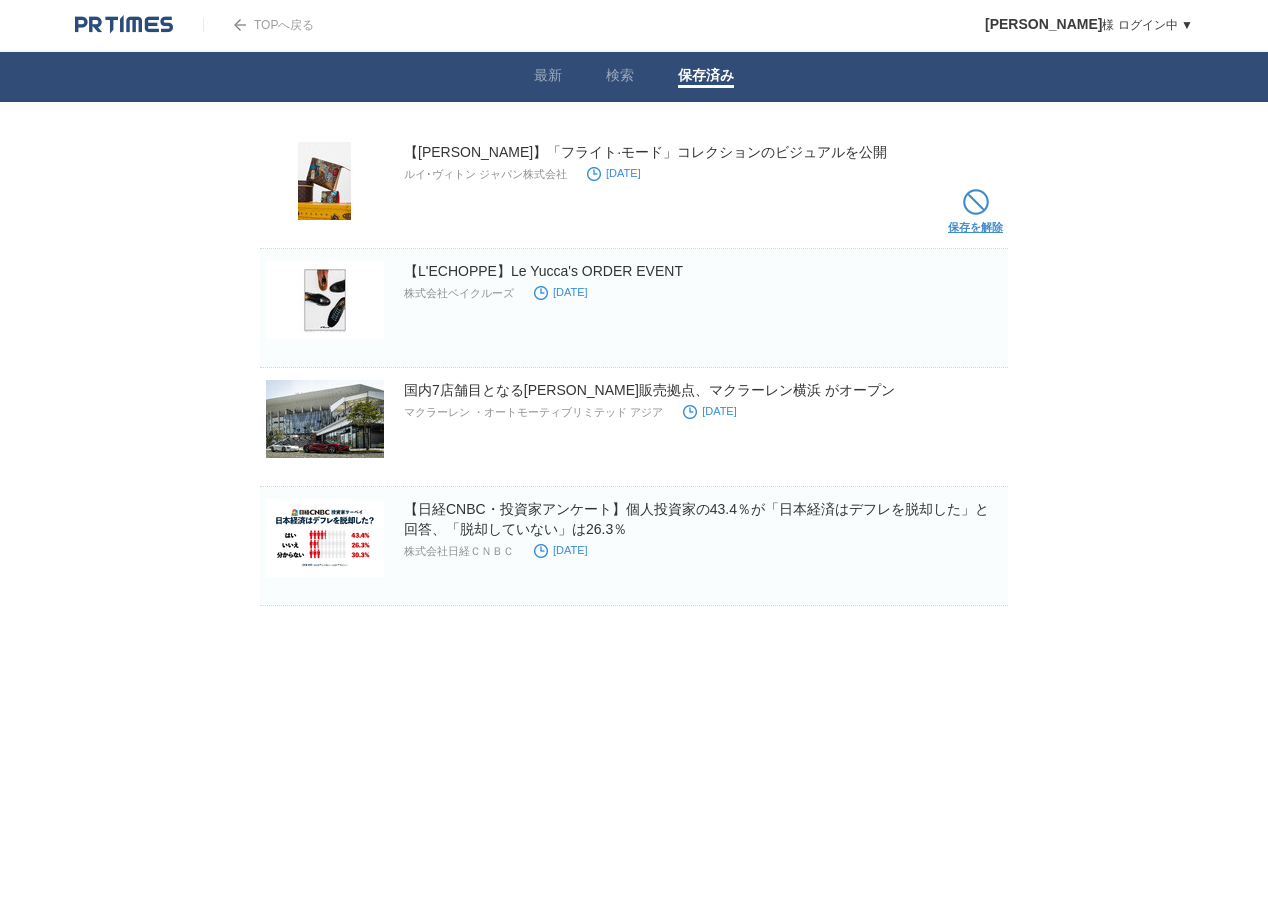 click at bounding box center [976, 202] 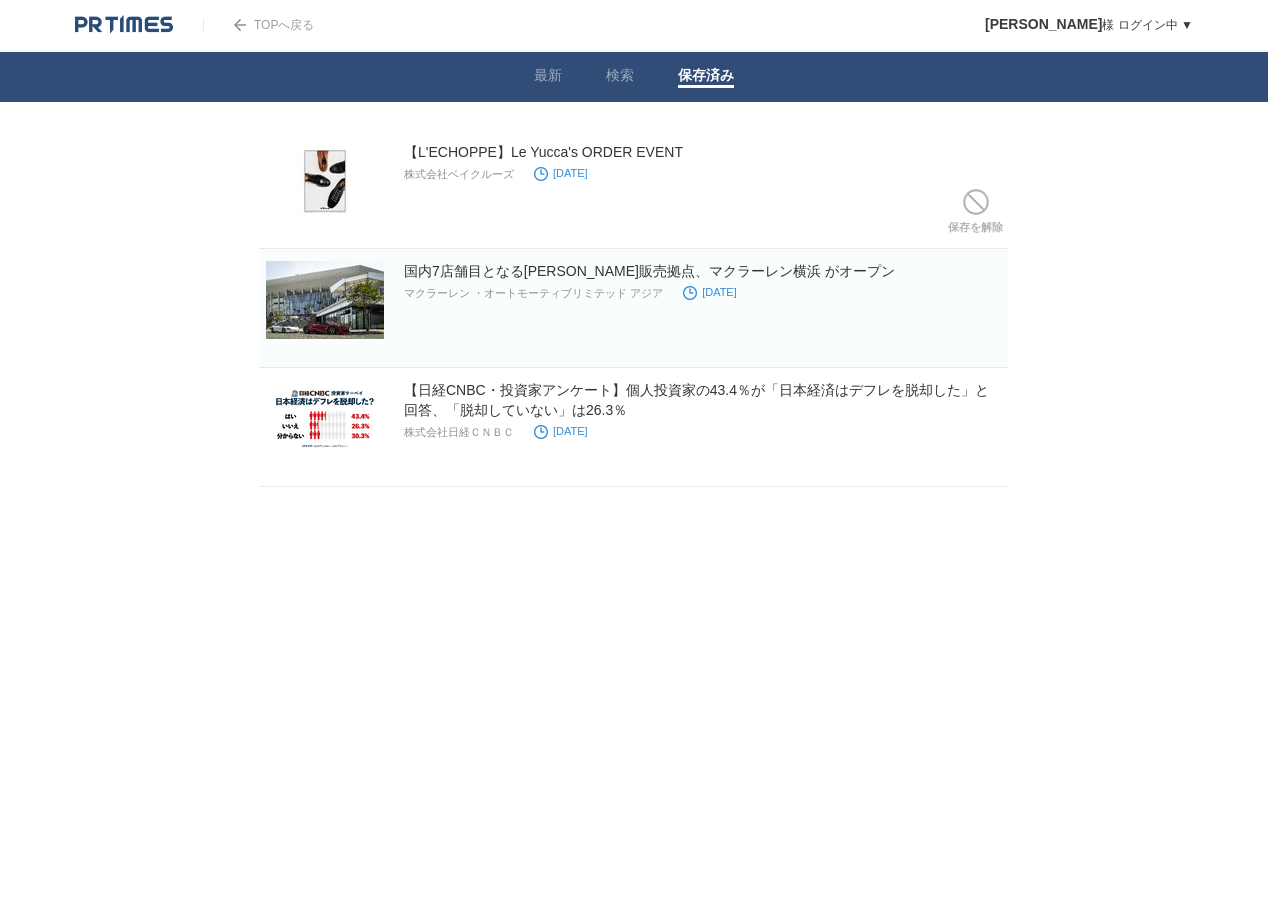 click at bounding box center (976, 202) 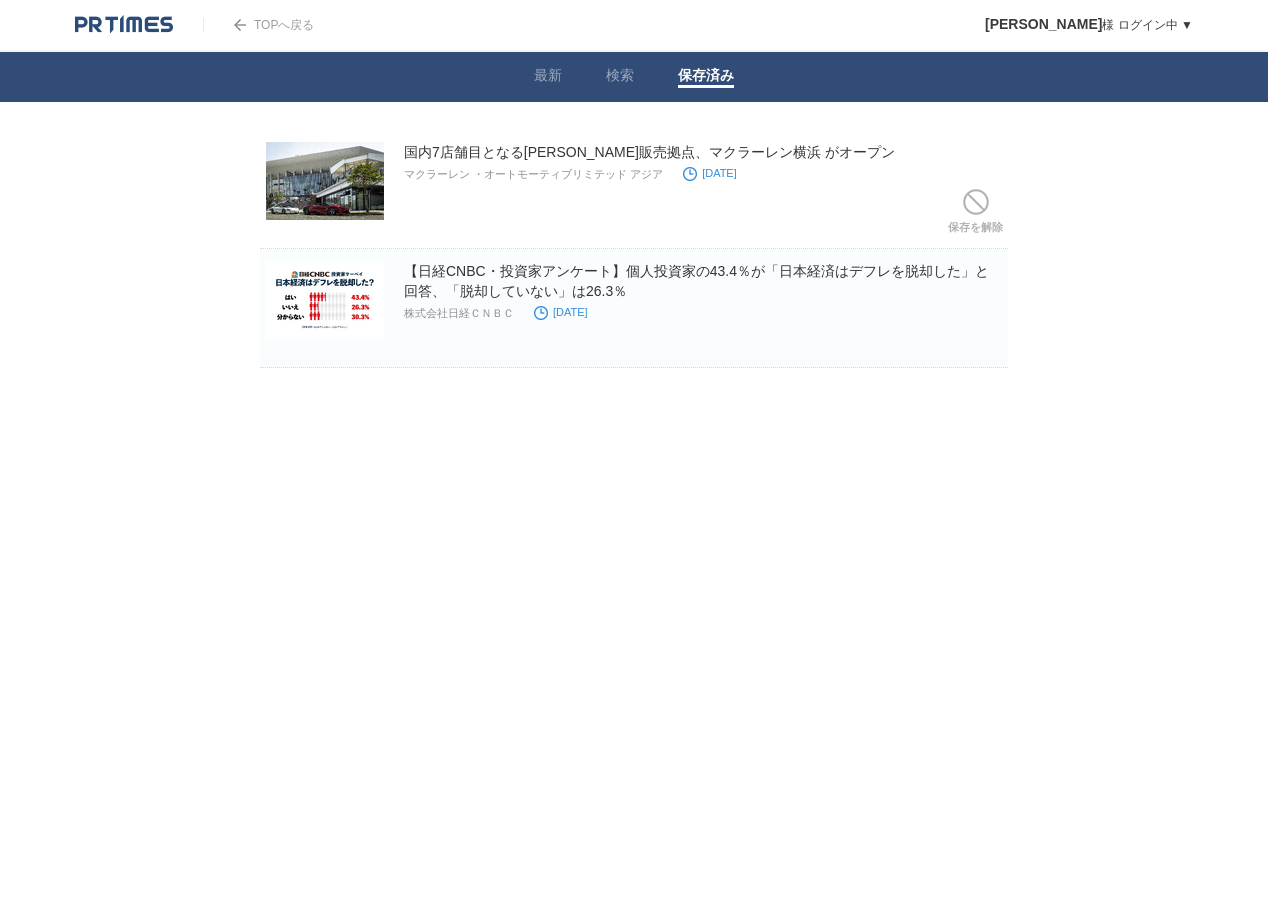 click at bounding box center (976, 202) 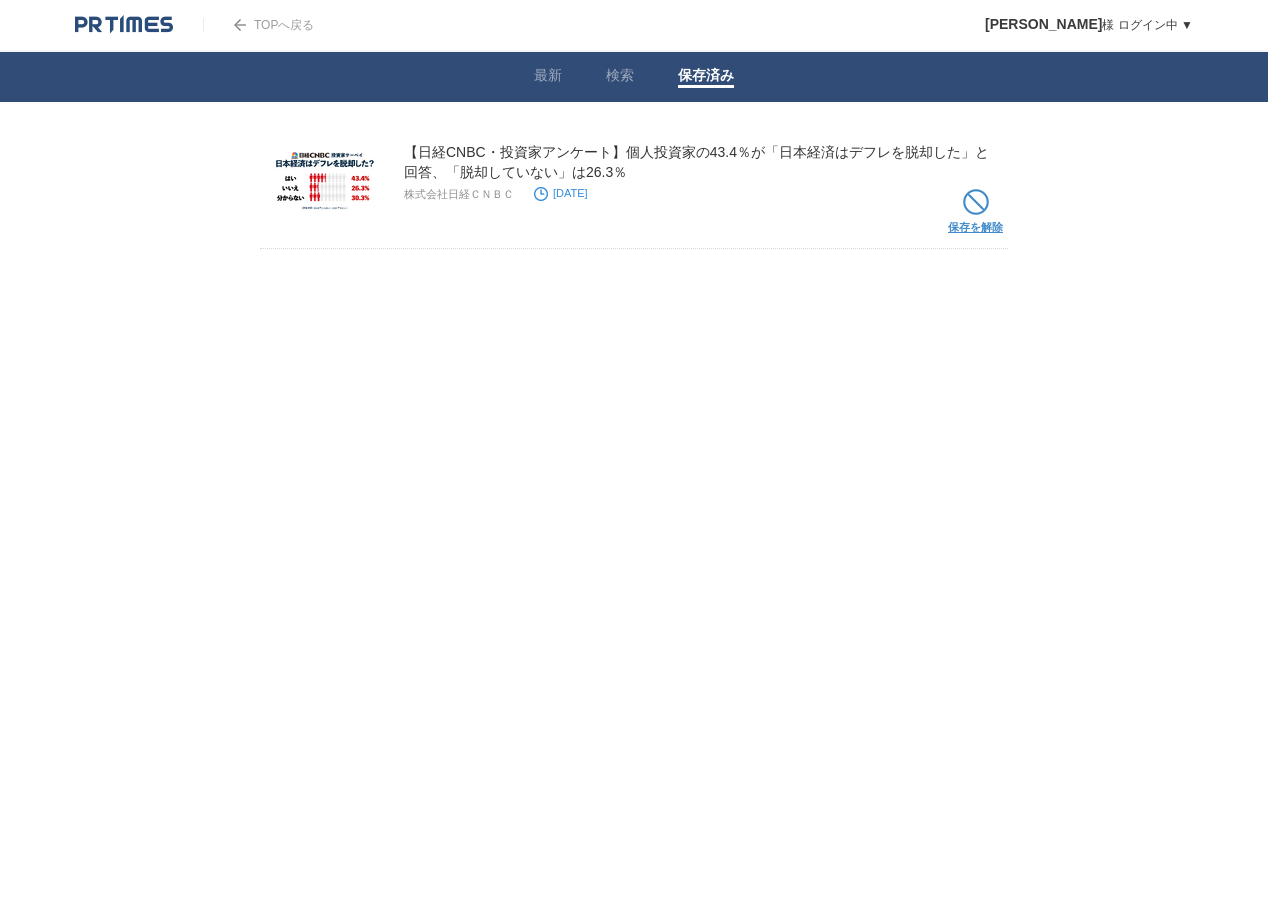 click at bounding box center (976, 202) 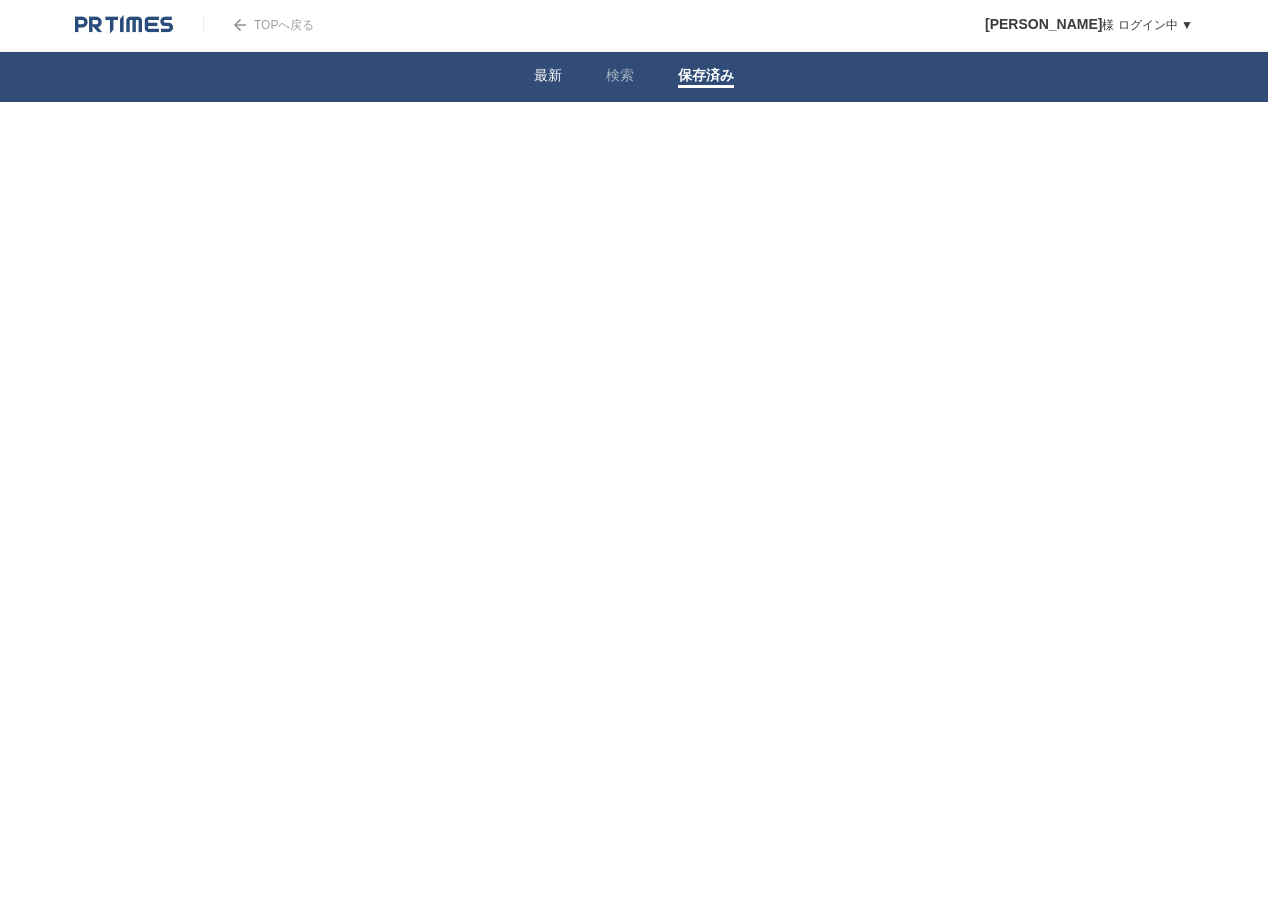 click on "検索" at bounding box center [620, 77] 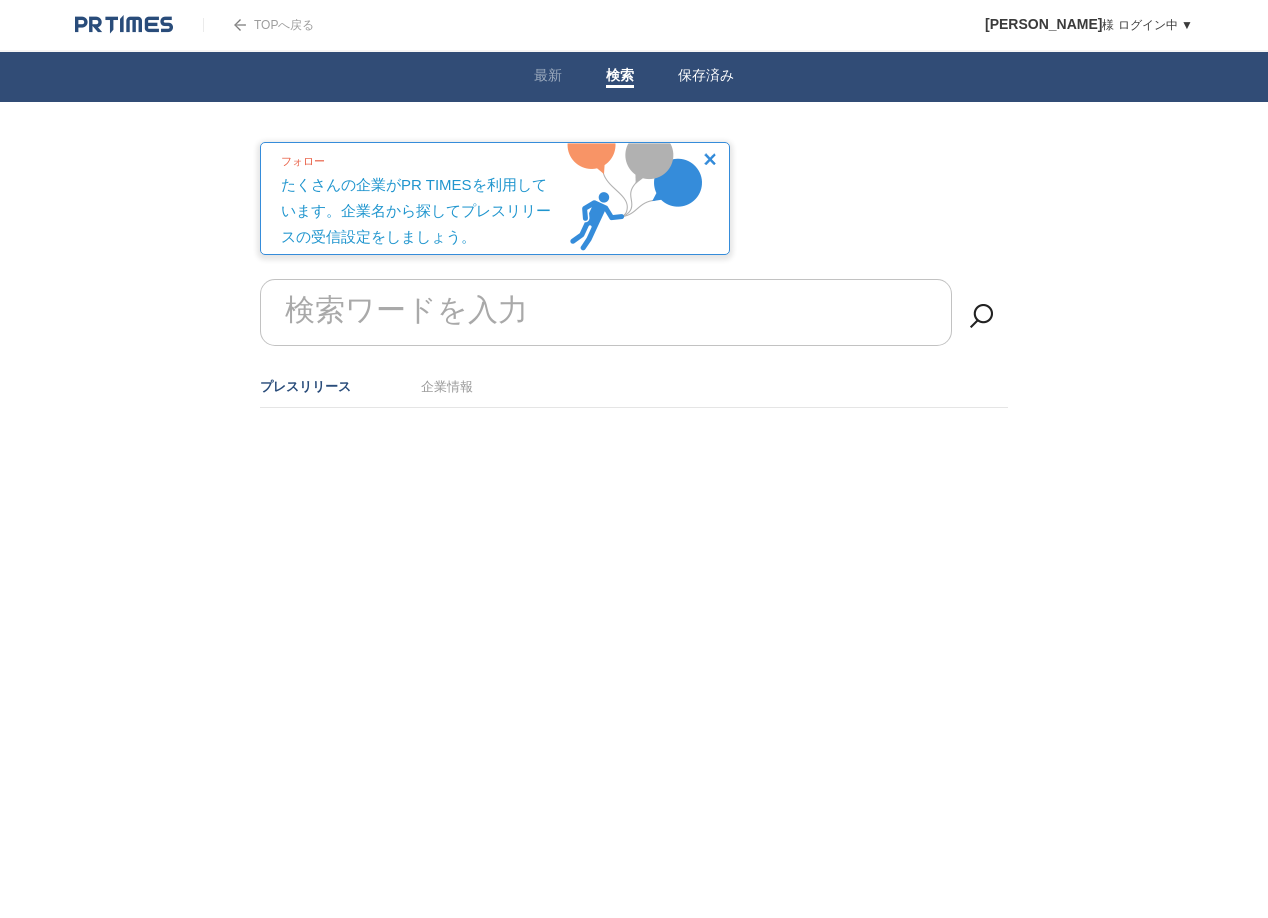 click on "保存済み" at bounding box center [706, 77] 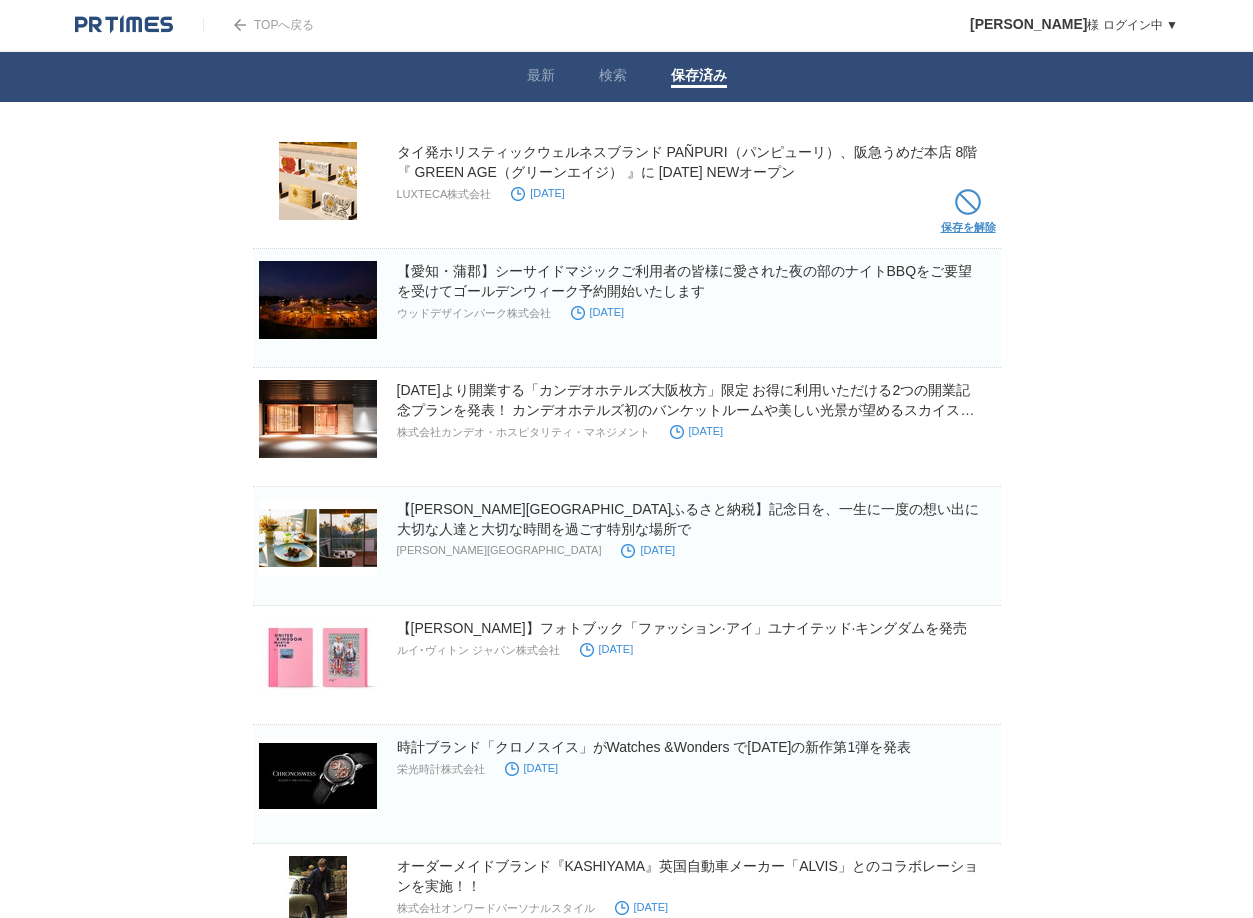 click at bounding box center (968, 202) 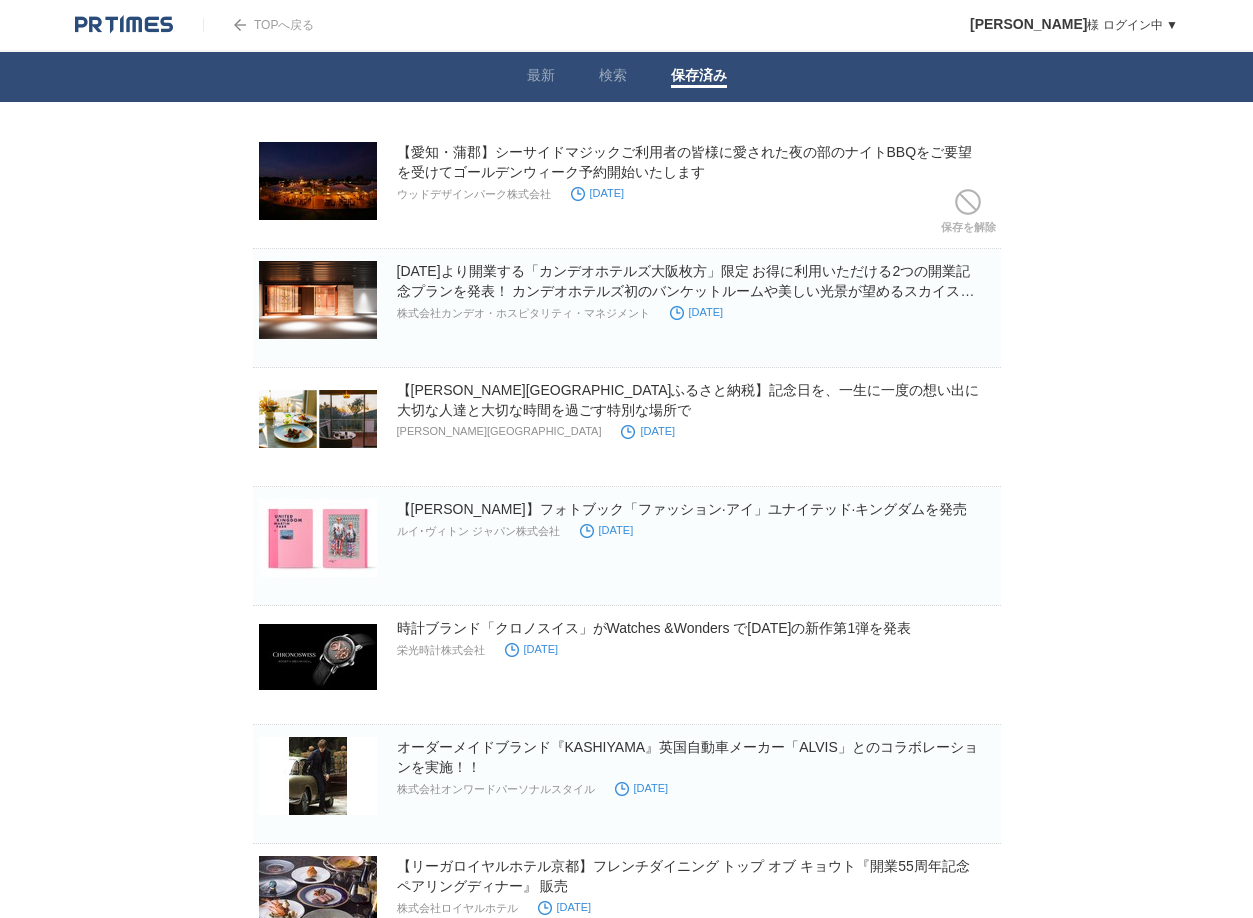 click at bounding box center [968, 202] 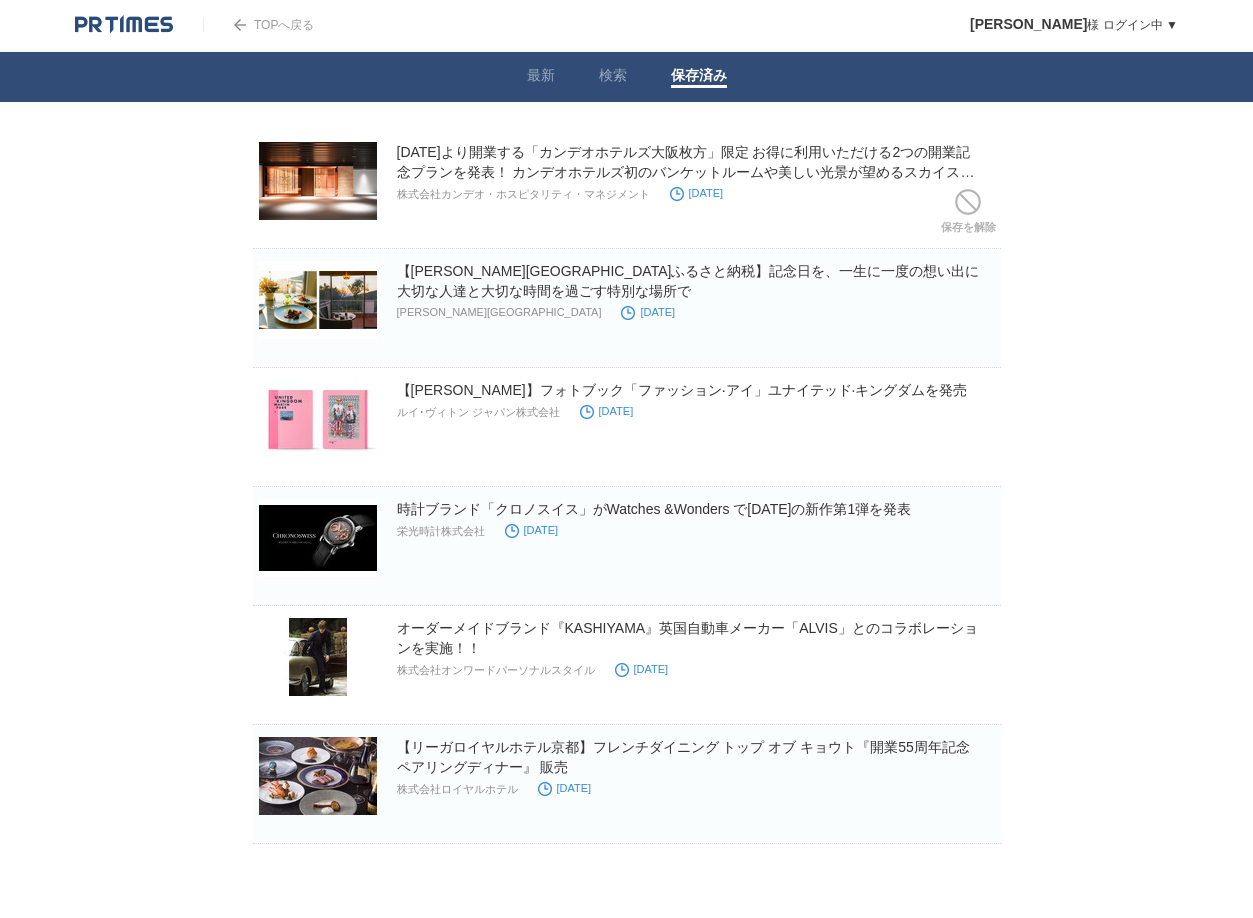 click at bounding box center [968, 202] 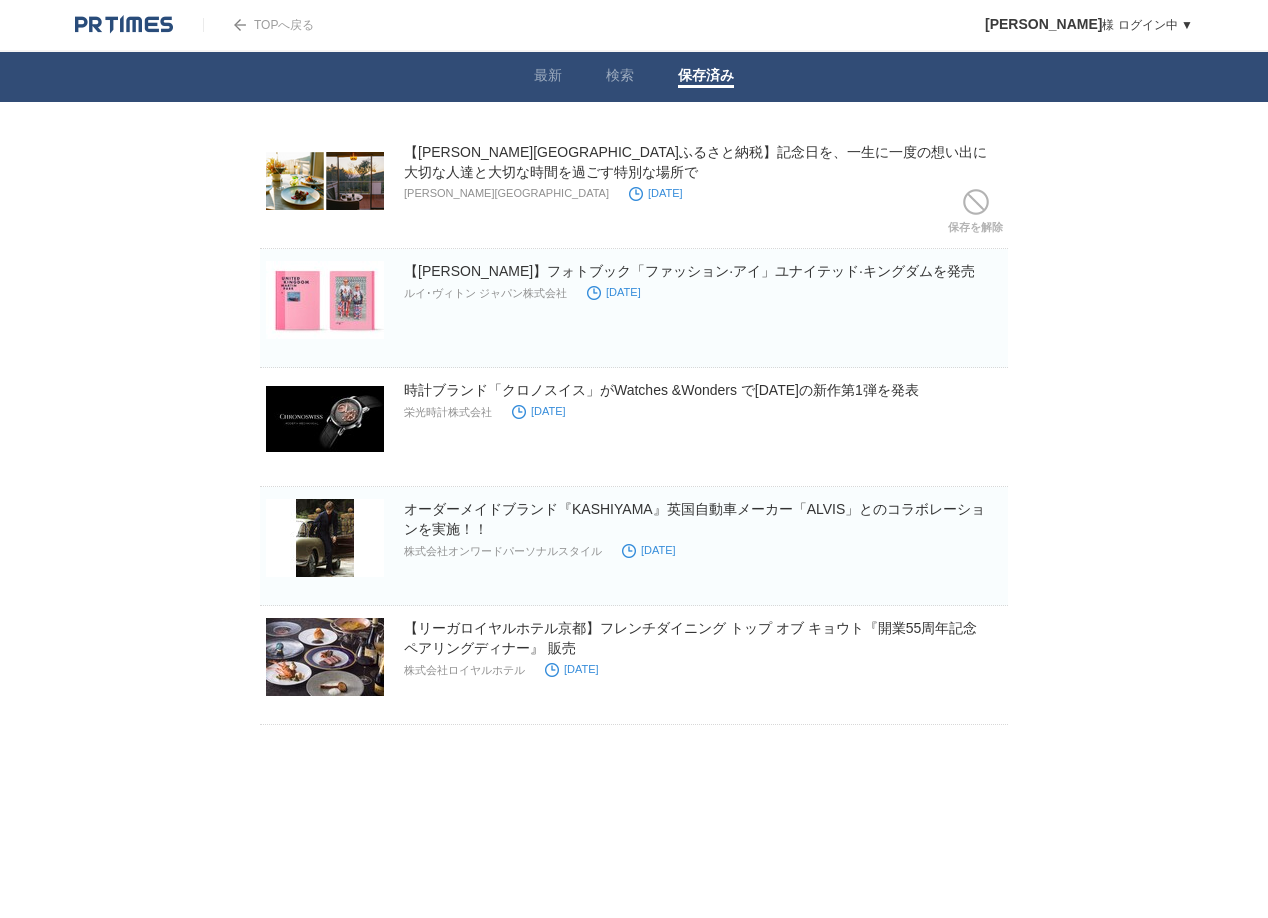 click at bounding box center [976, 202] 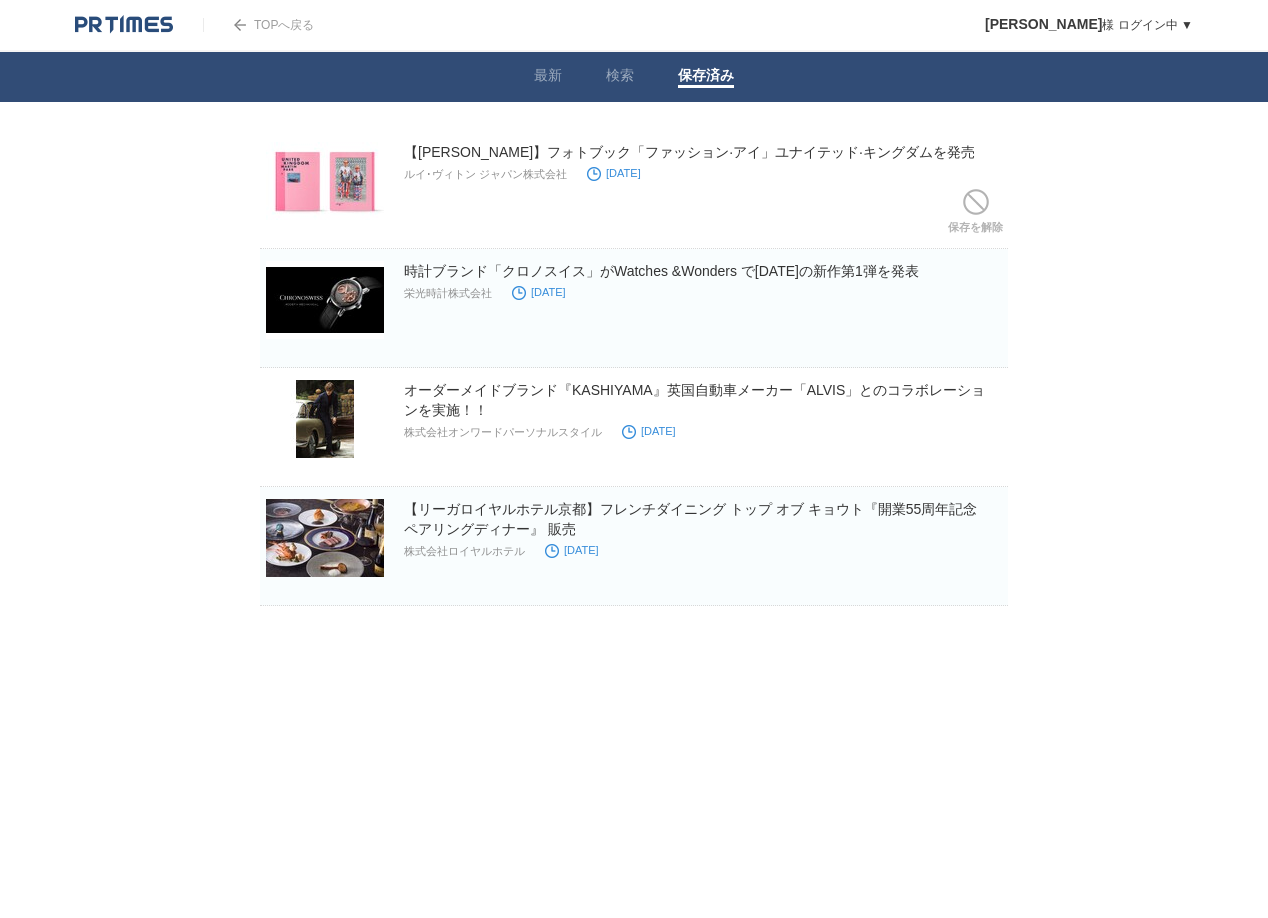 click at bounding box center [976, 202] 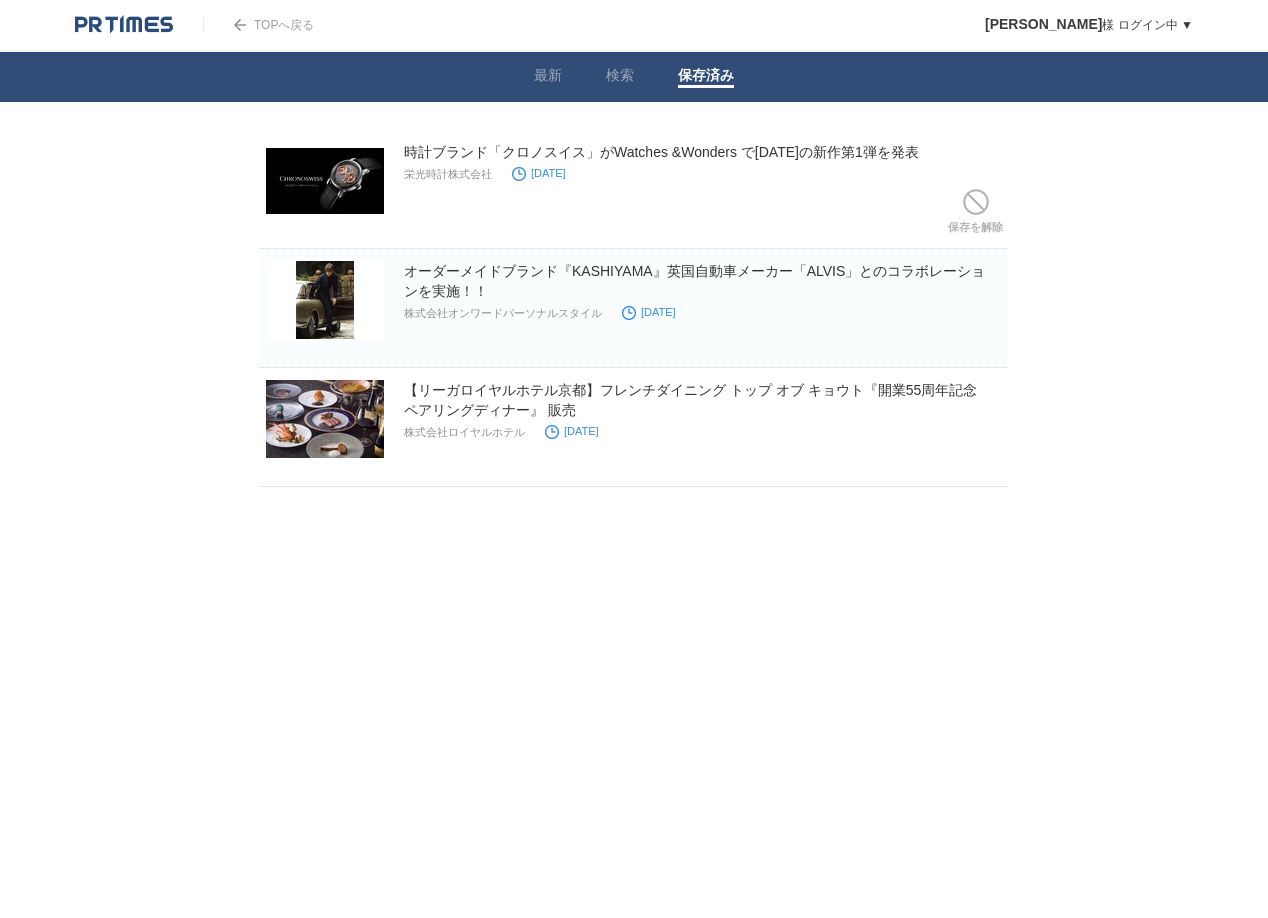 click at bounding box center (976, 202) 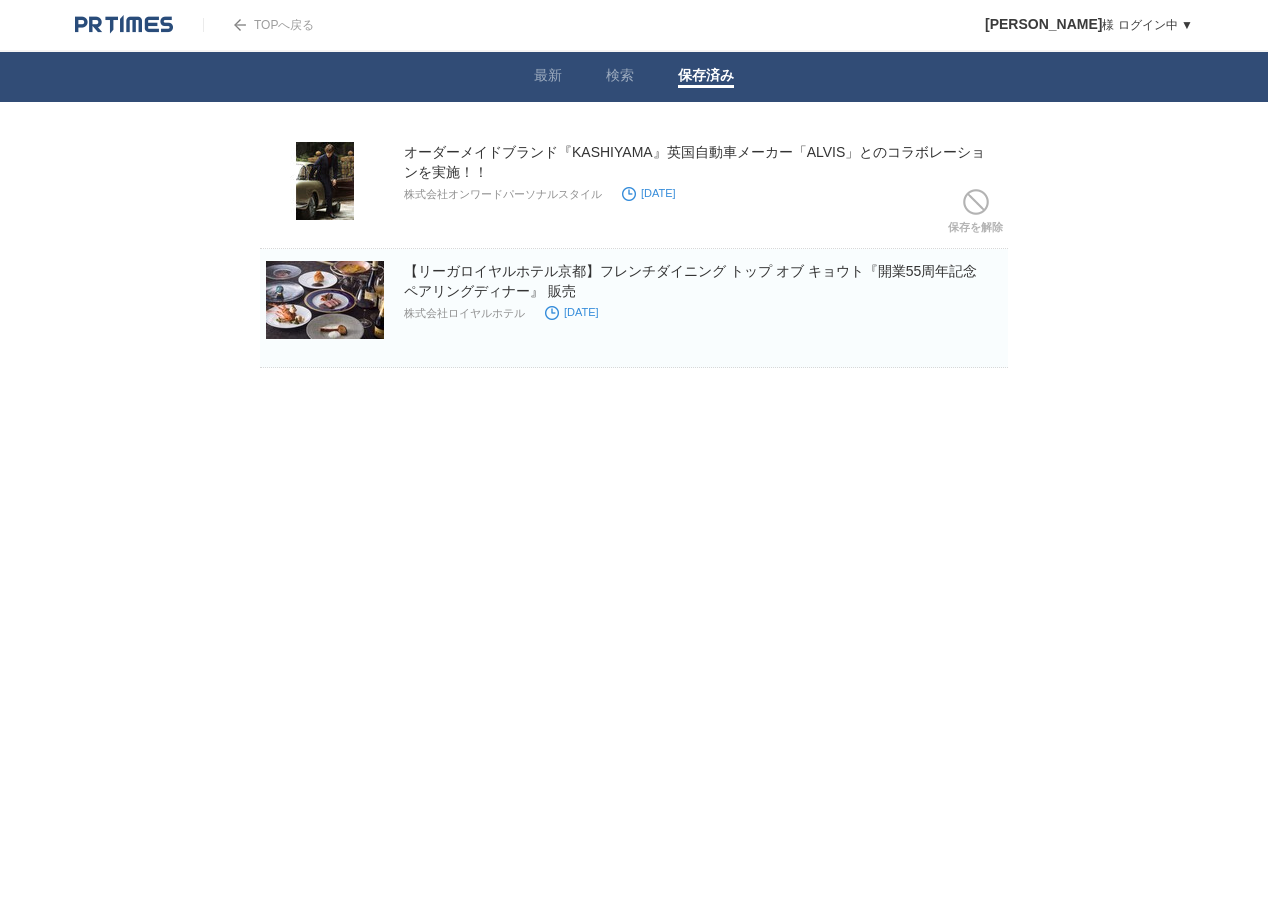 click at bounding box center (976, 202) 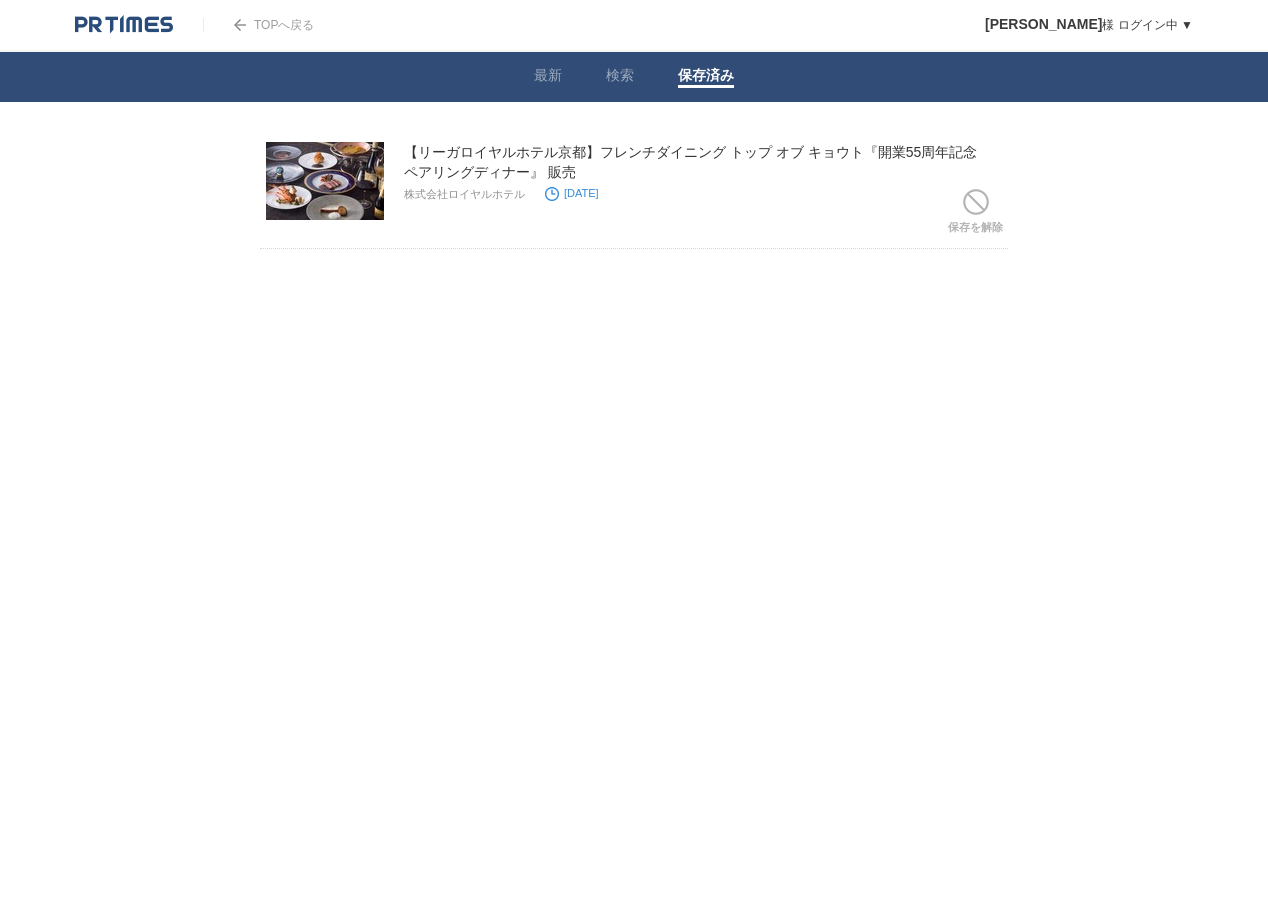 click at bounding box center (976, 202) 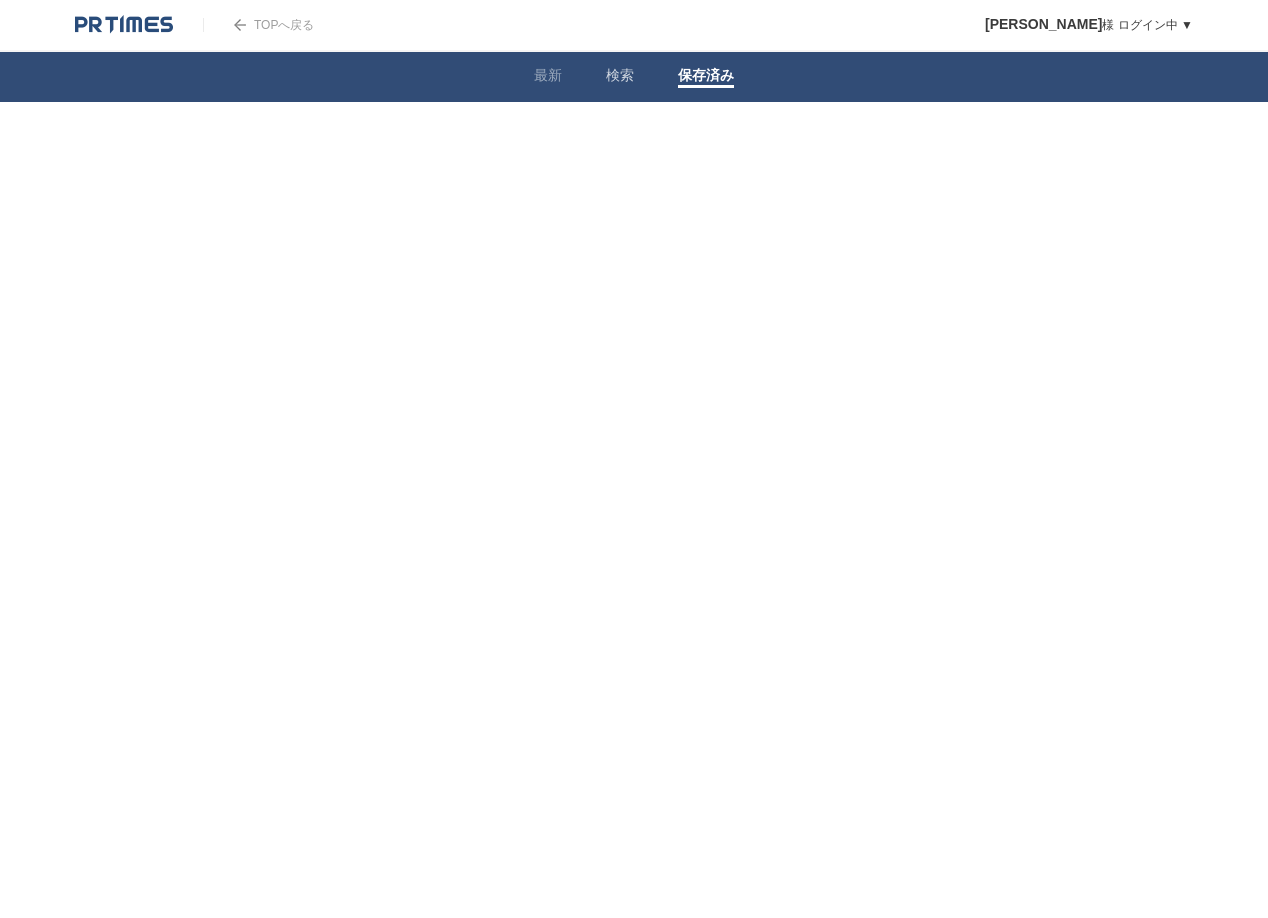 click on "検索" at bounding box center (620, 77) 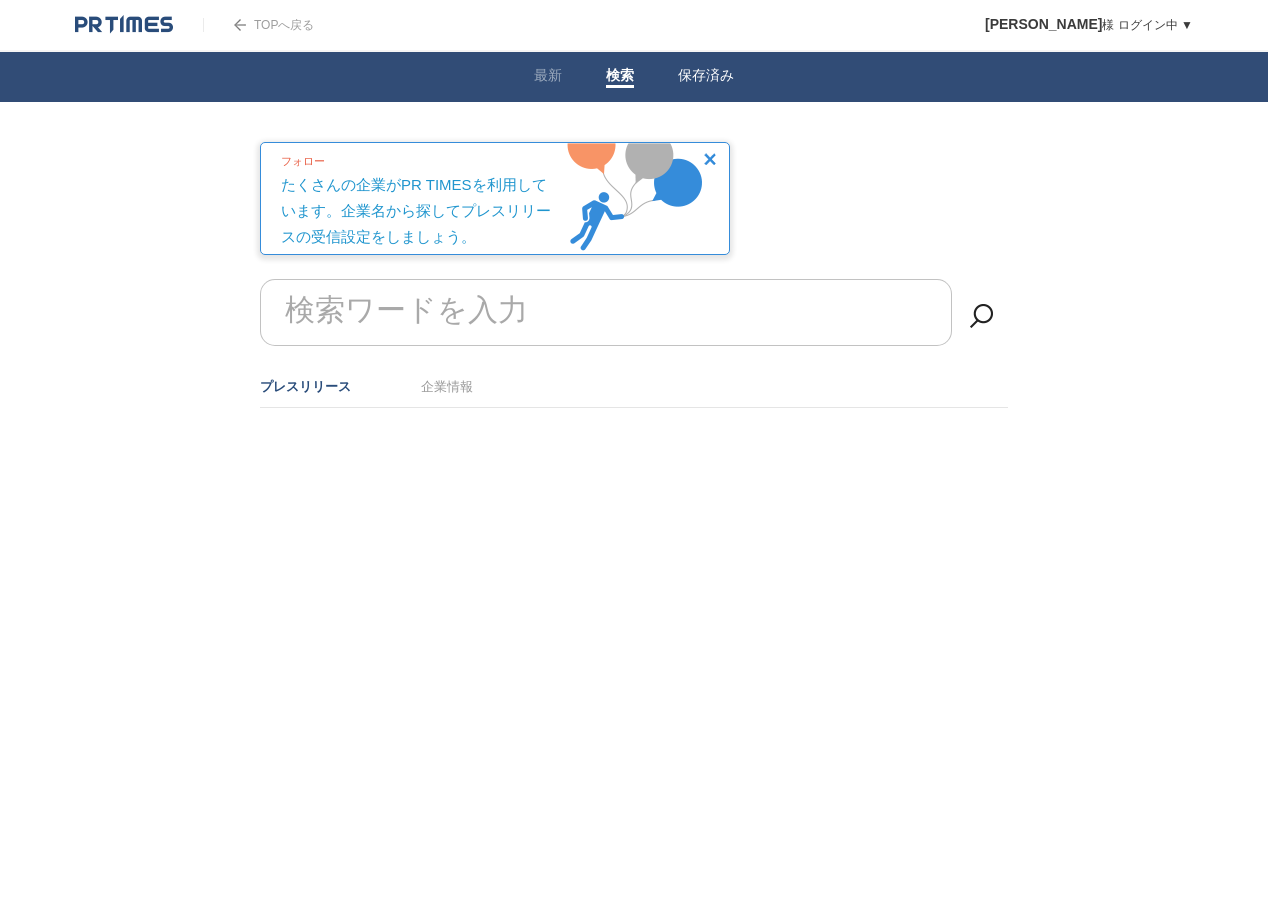 click on "保存済み" at bounding box center [706, 77] 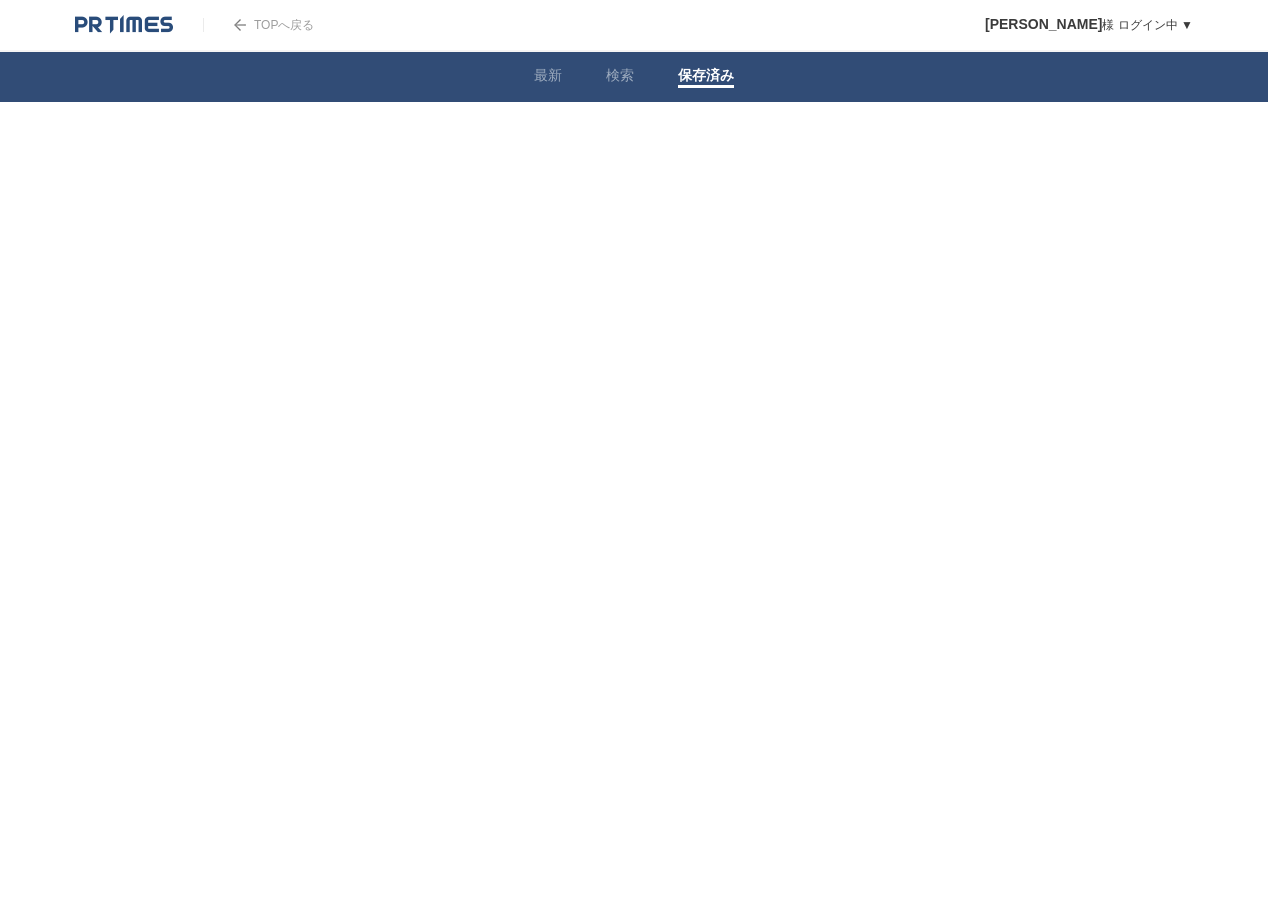 click at bounding box center [124, 25] 